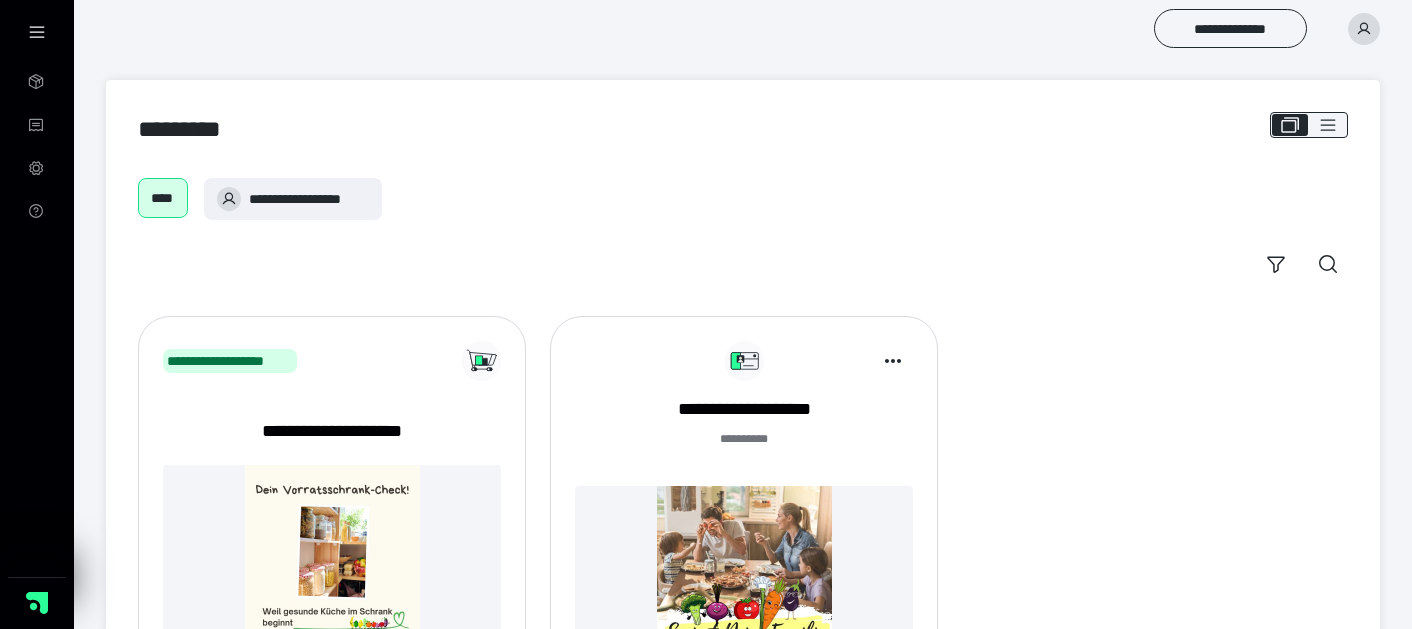 scroll, scrollTop: 0, scrollLeft: 0, axis: both 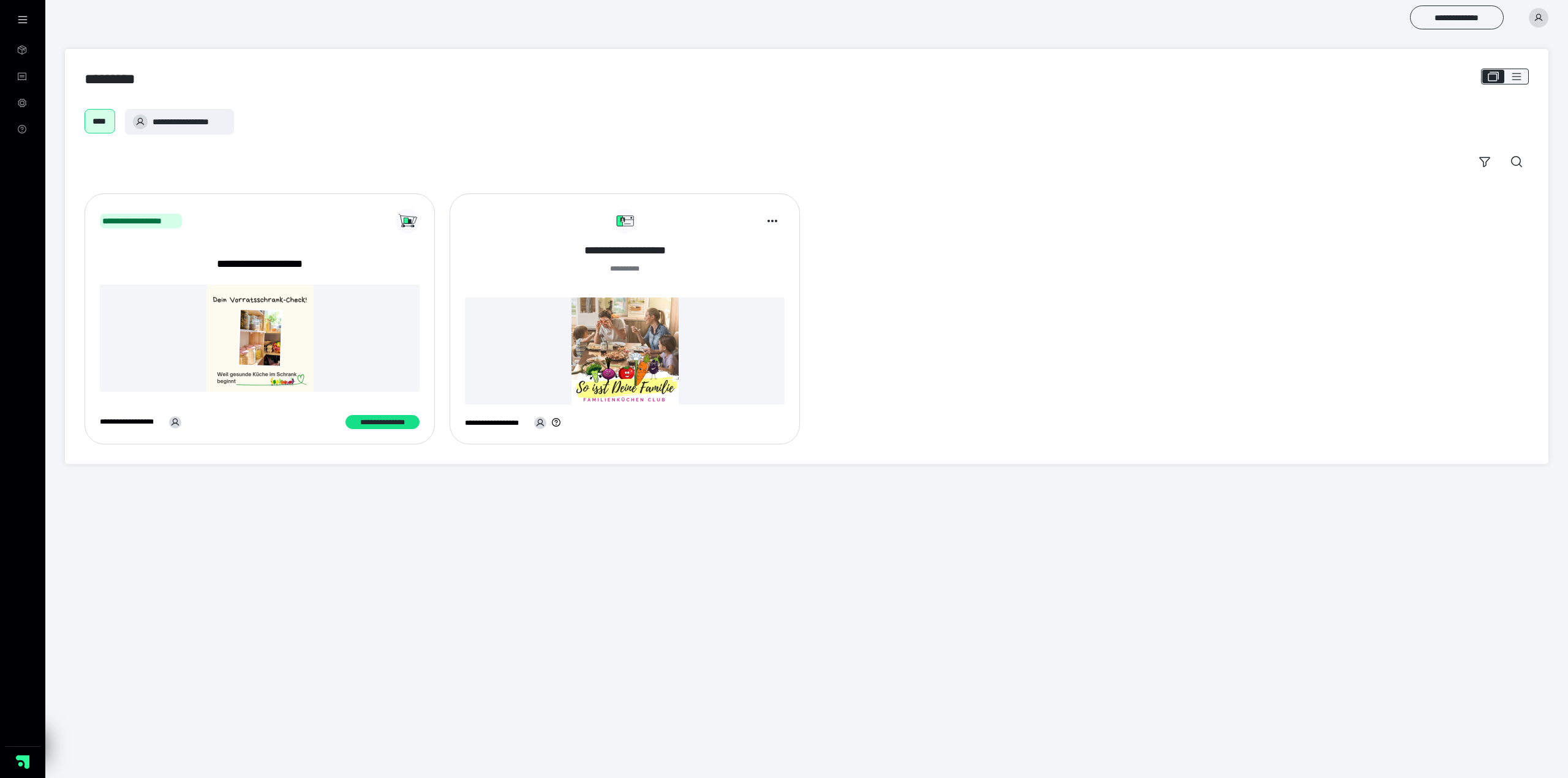 click on "**********" at bounding box center (625, 250) 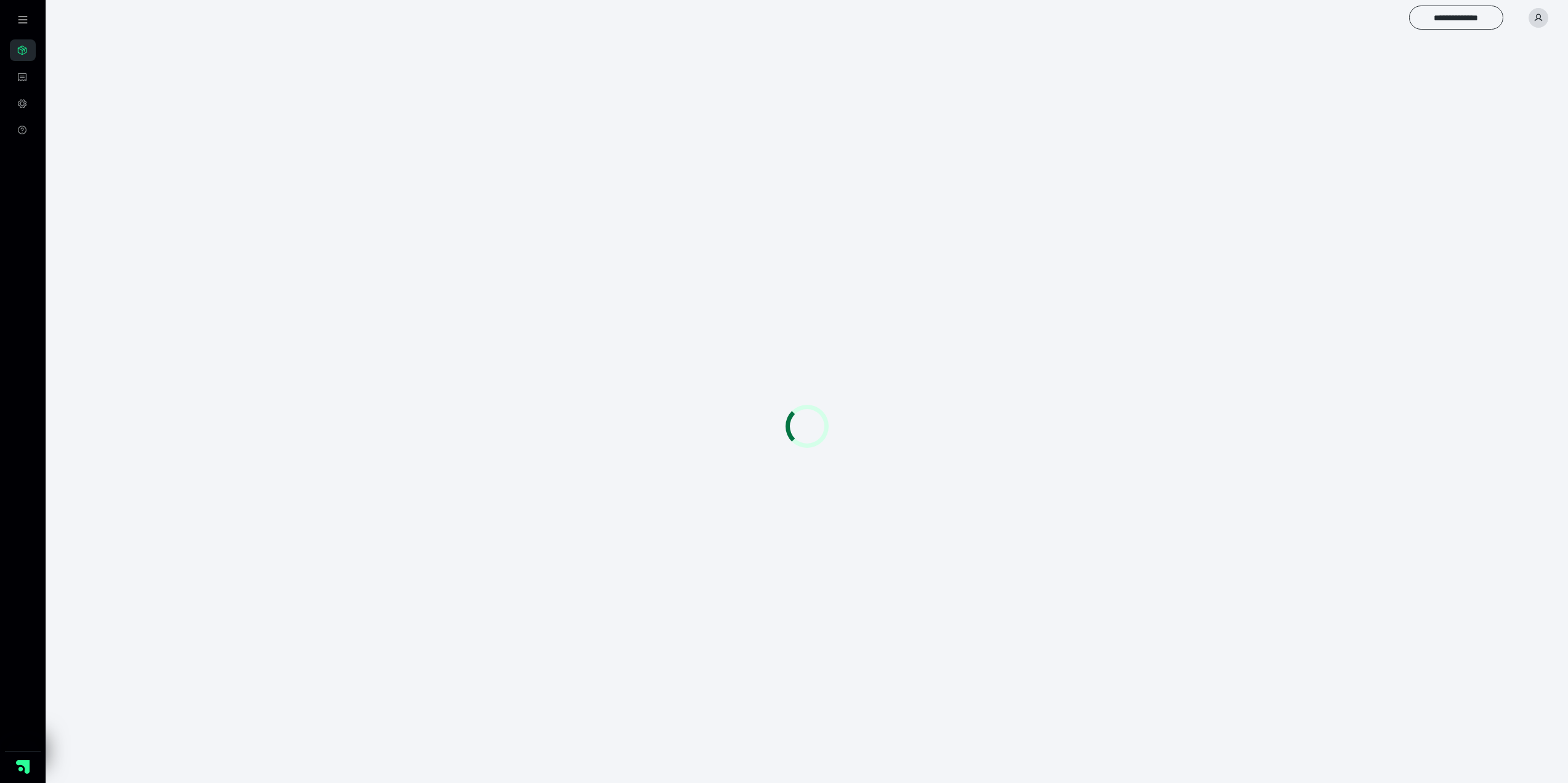 scroll, scrollTop: 0, scrollLeft: 0, axis: both 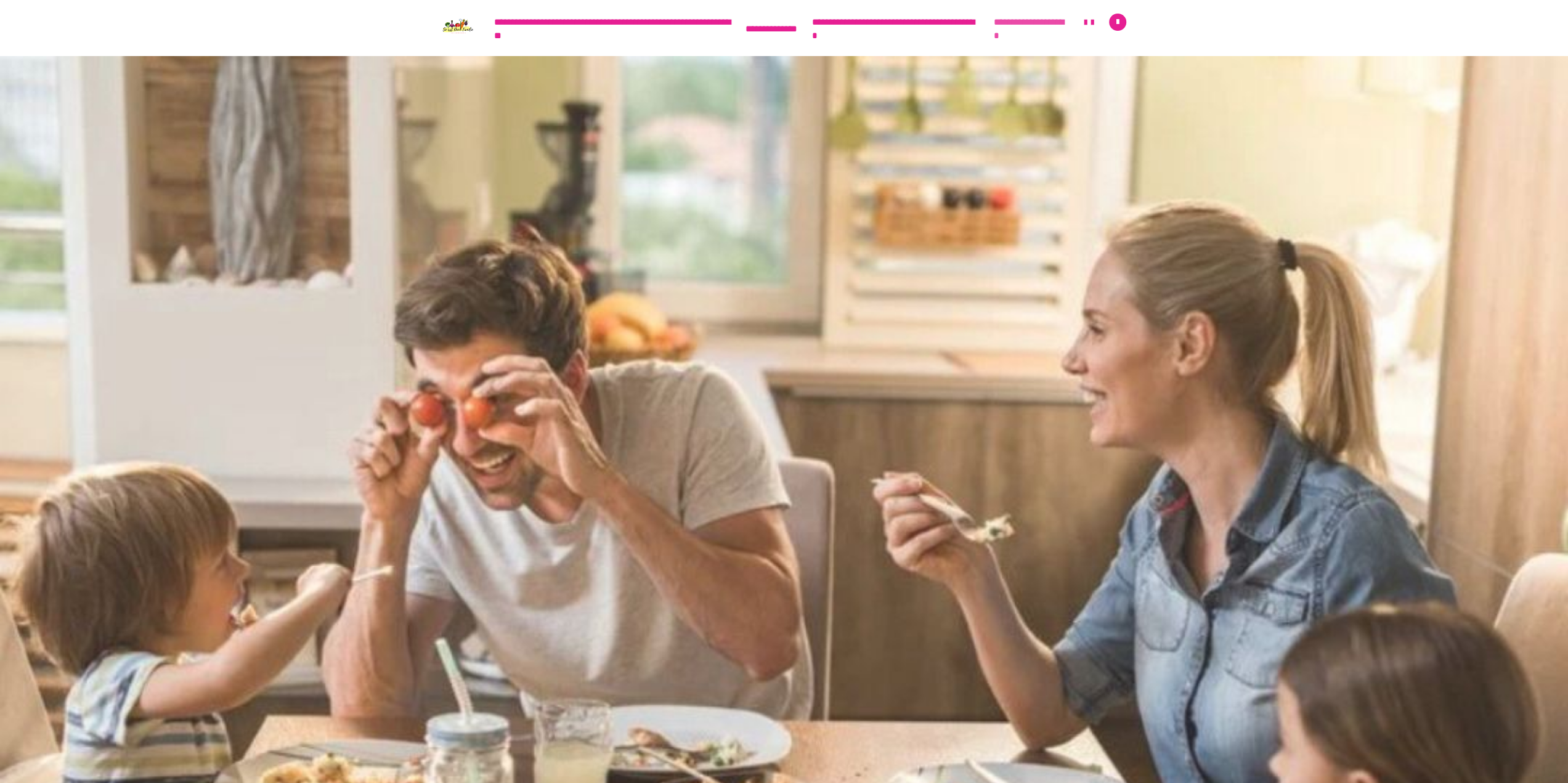 click on "**********" at bounding box center (1030, 29) 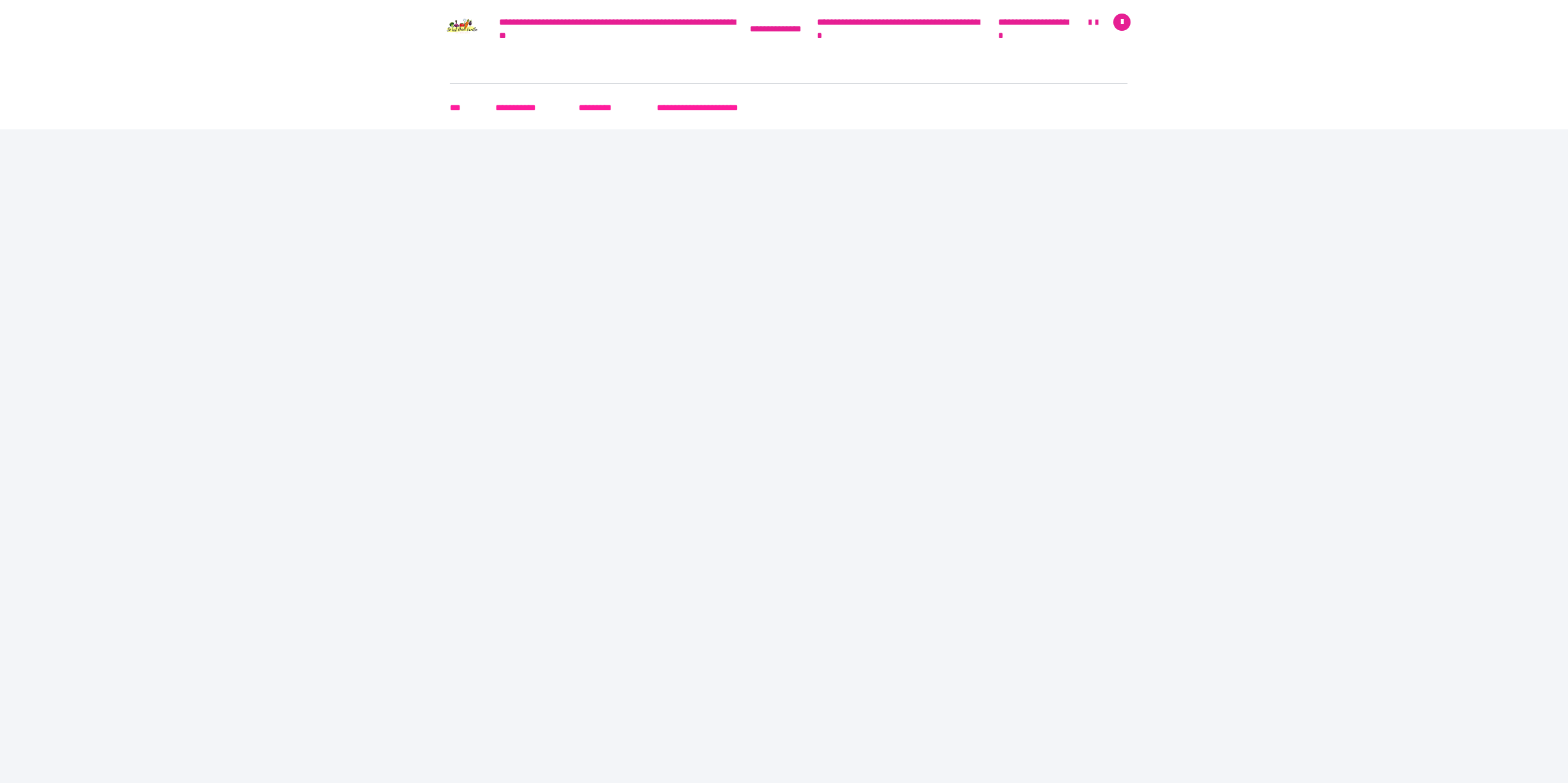 scroll, scrollTop: 0, scrollLeft: 0, axis: both 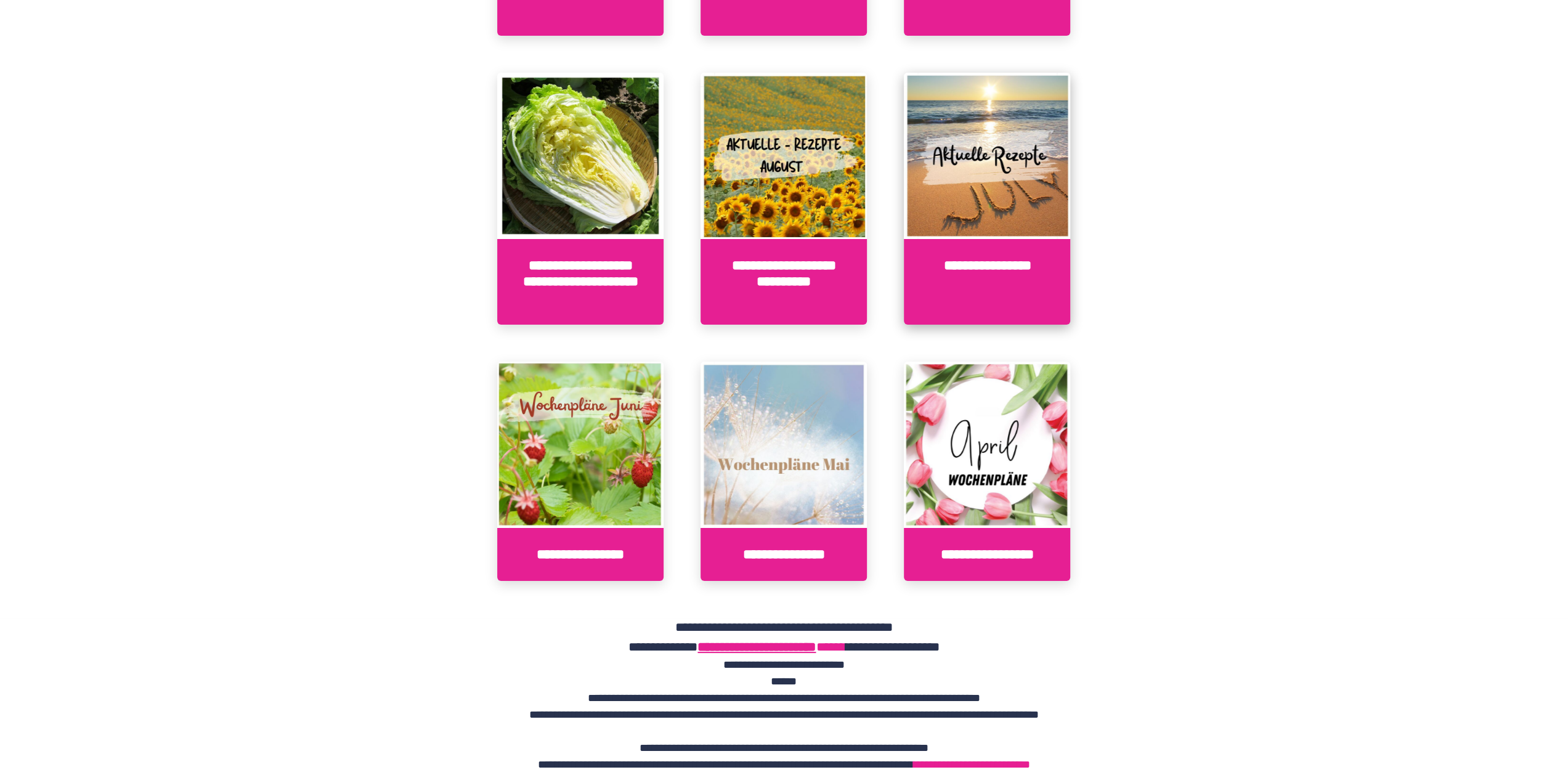 click on "**********" at bounding box center [987, 282] 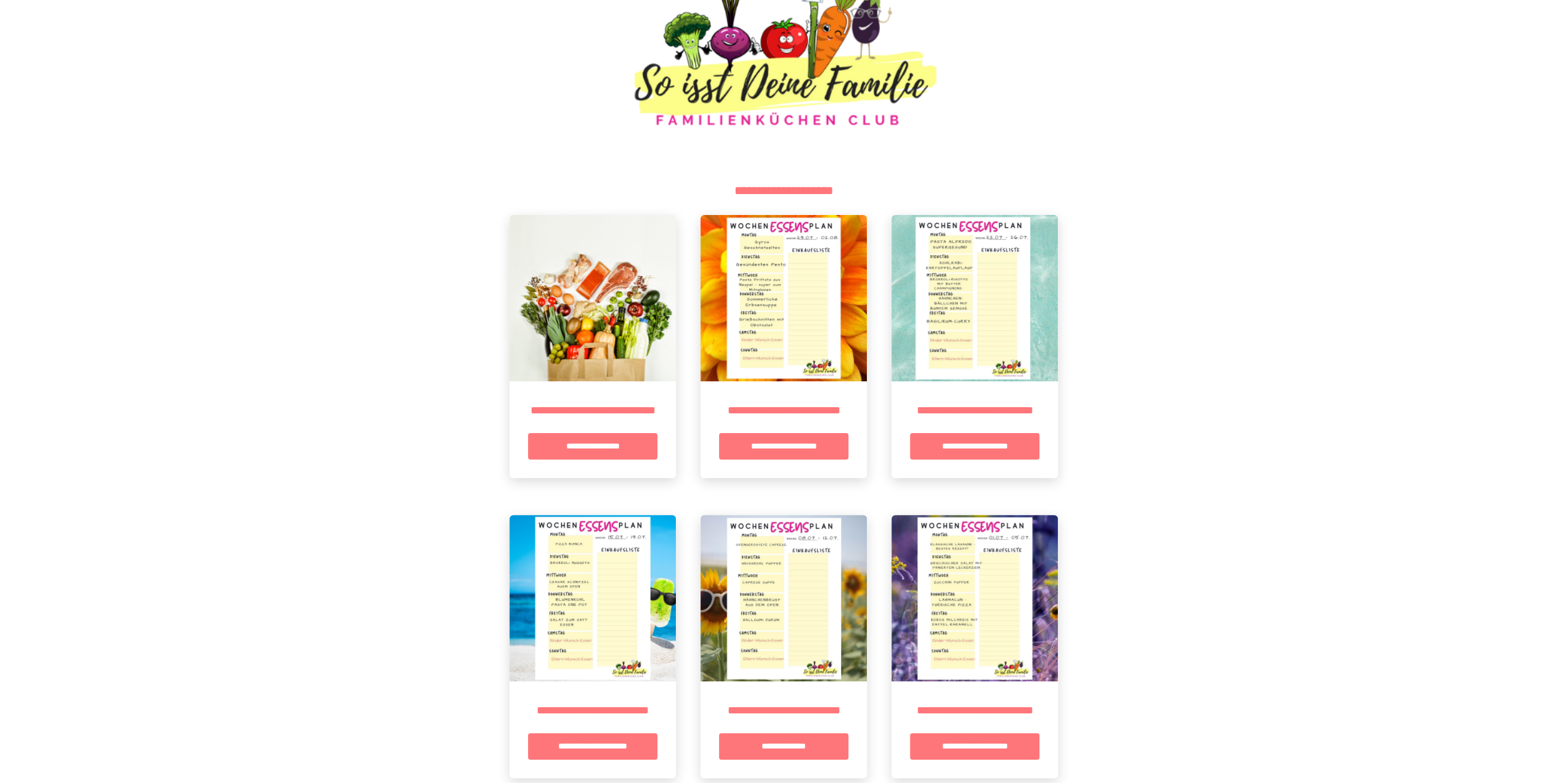 scroll, scrollTop: 126, scrollLeft: 0, axis: vertical 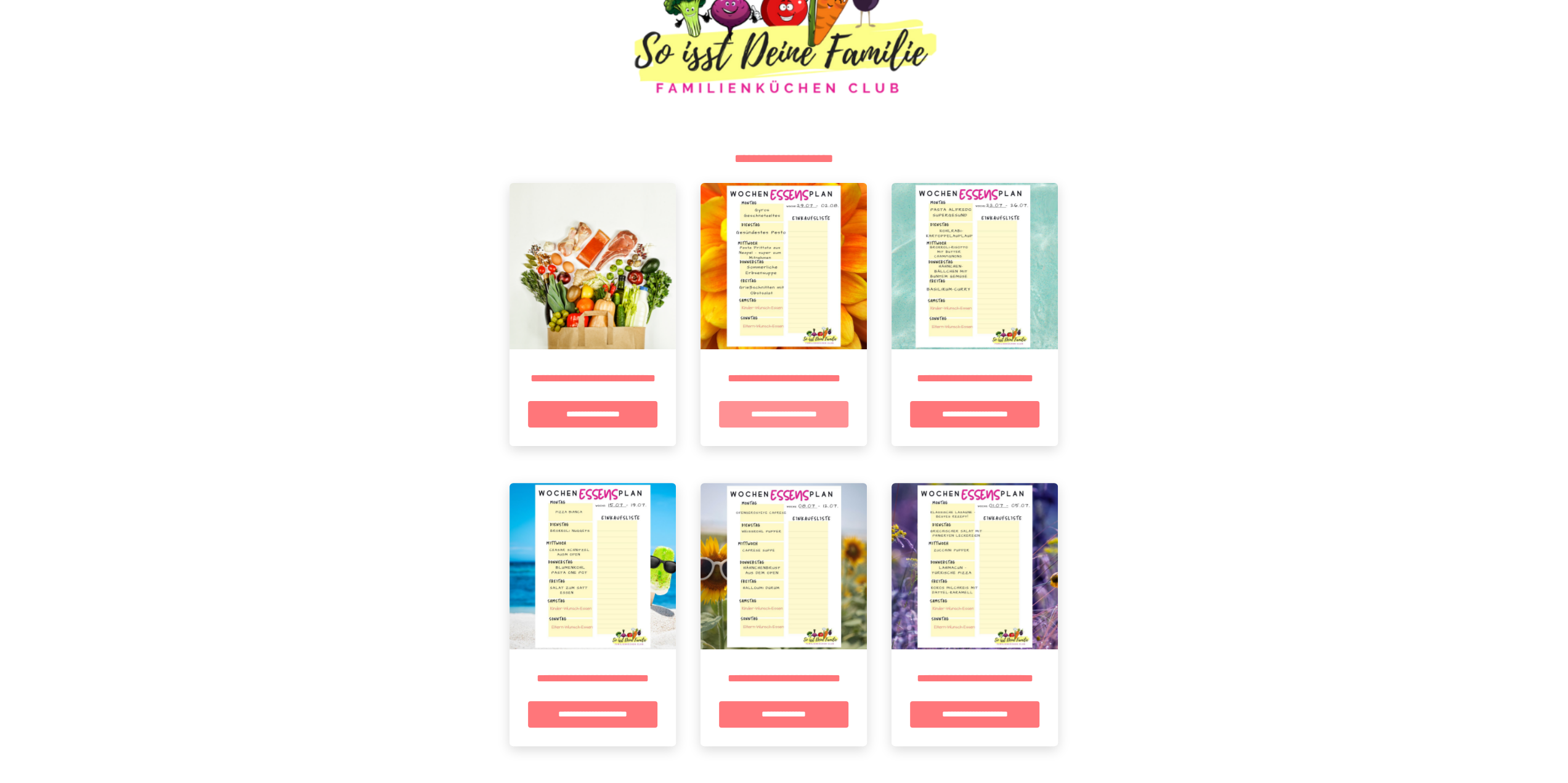 click on "**********" at bounding box center (784, 414) 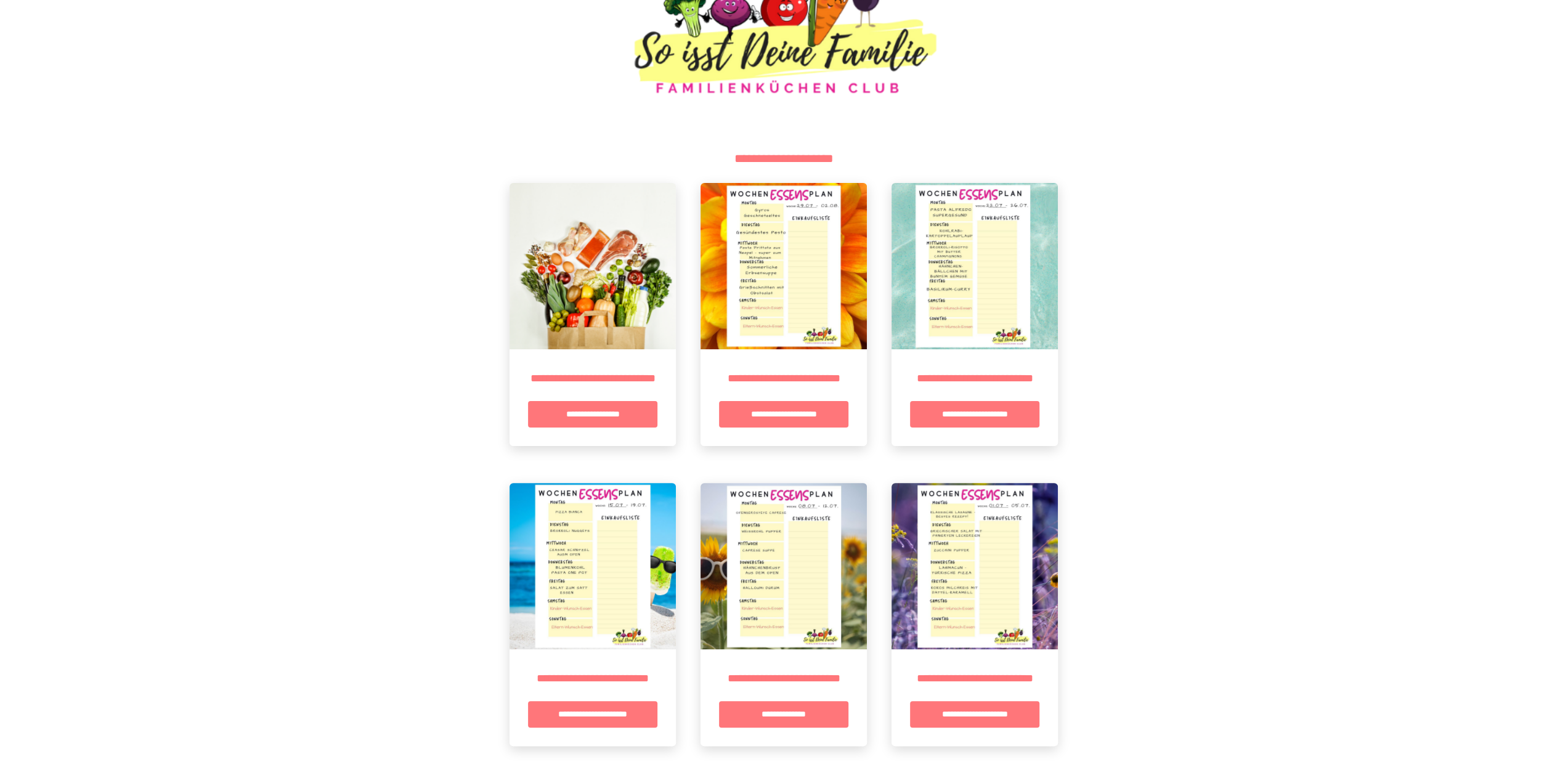 scroll, scrollTop: 0, scrollLeft: 0, axis: both 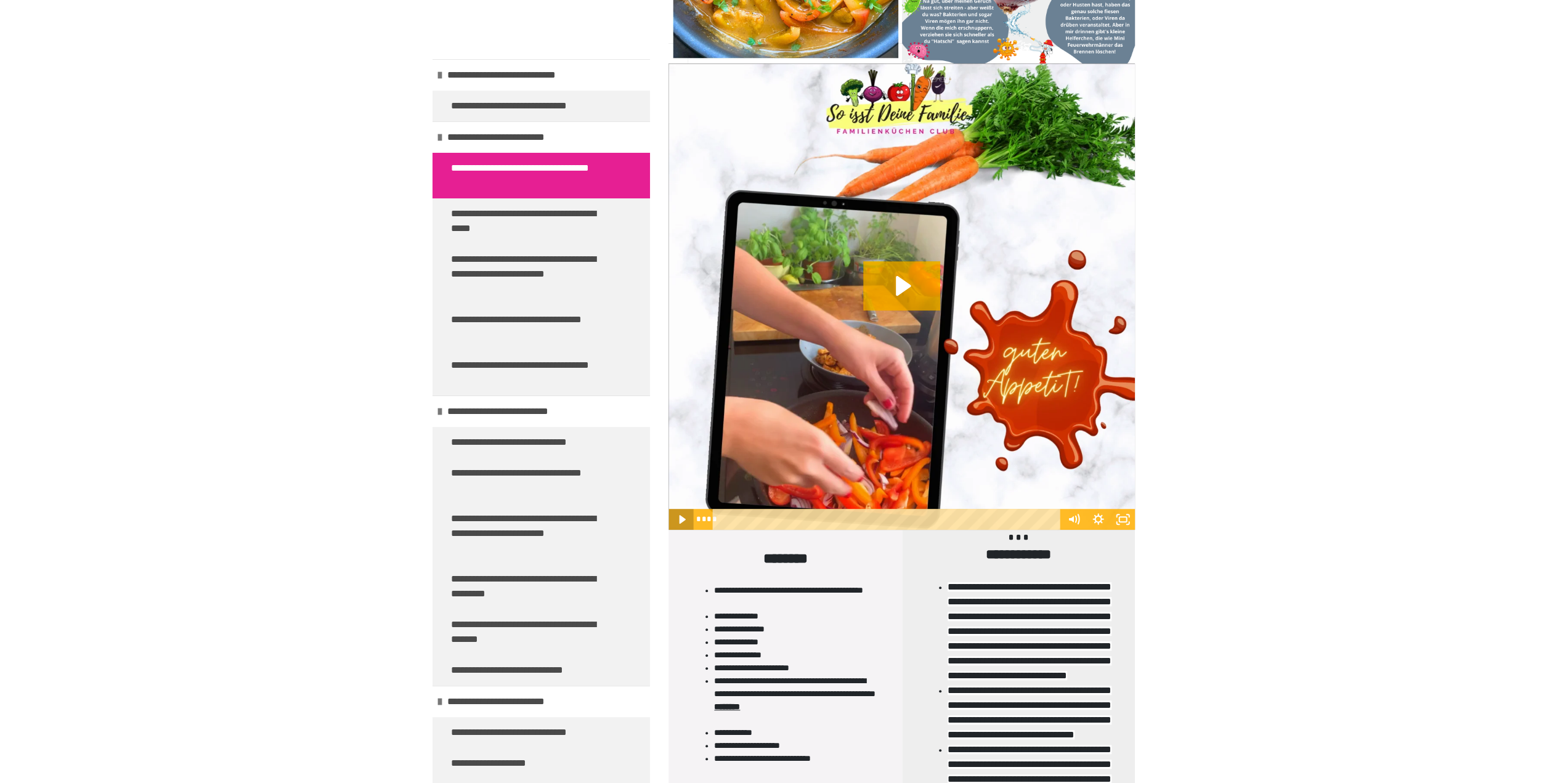 click 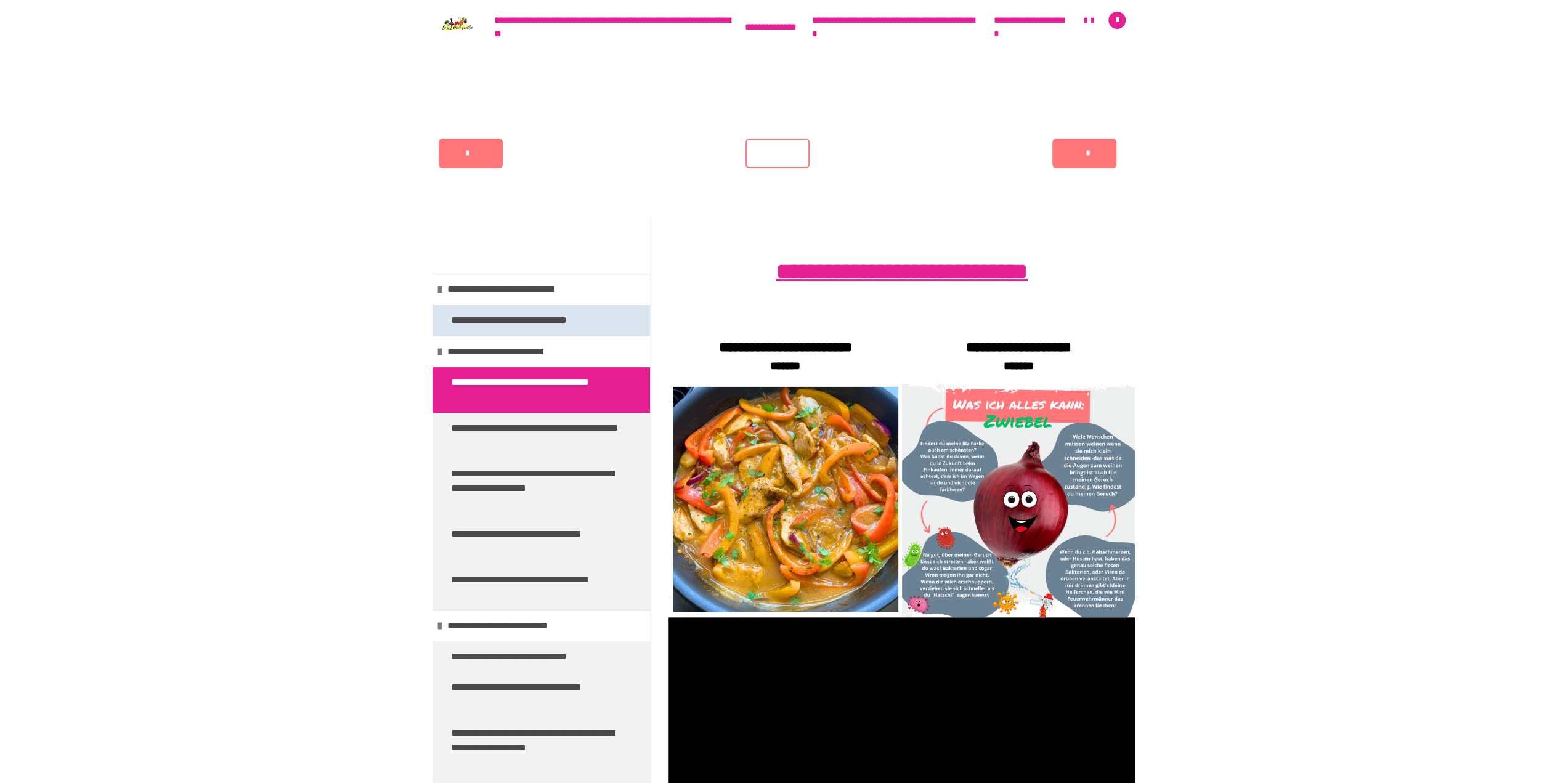 scroll, scrollTop: 1, scrollLeft: 0, axis: vertical 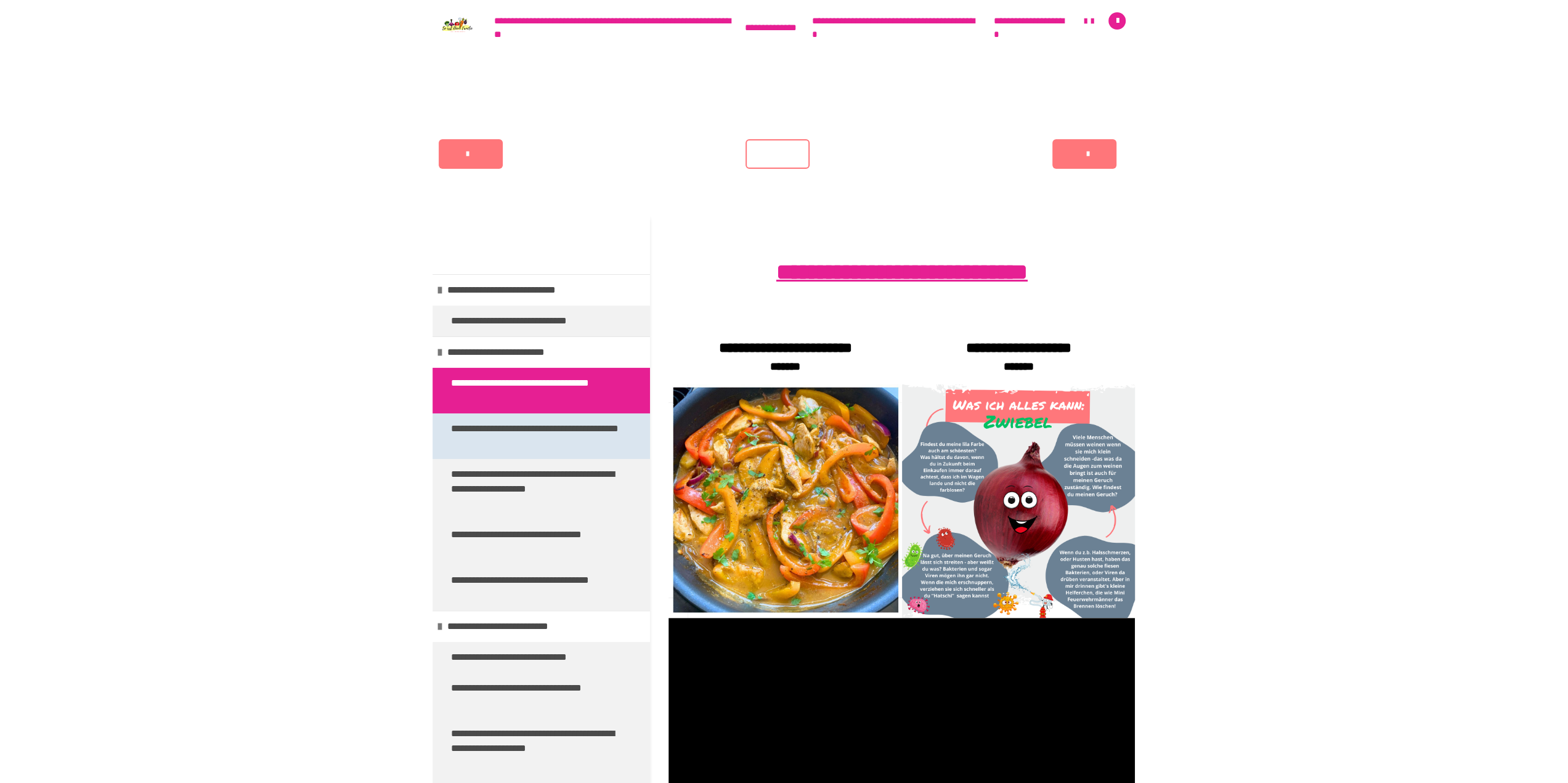 click on "**********" at bounding box center [536, 436] 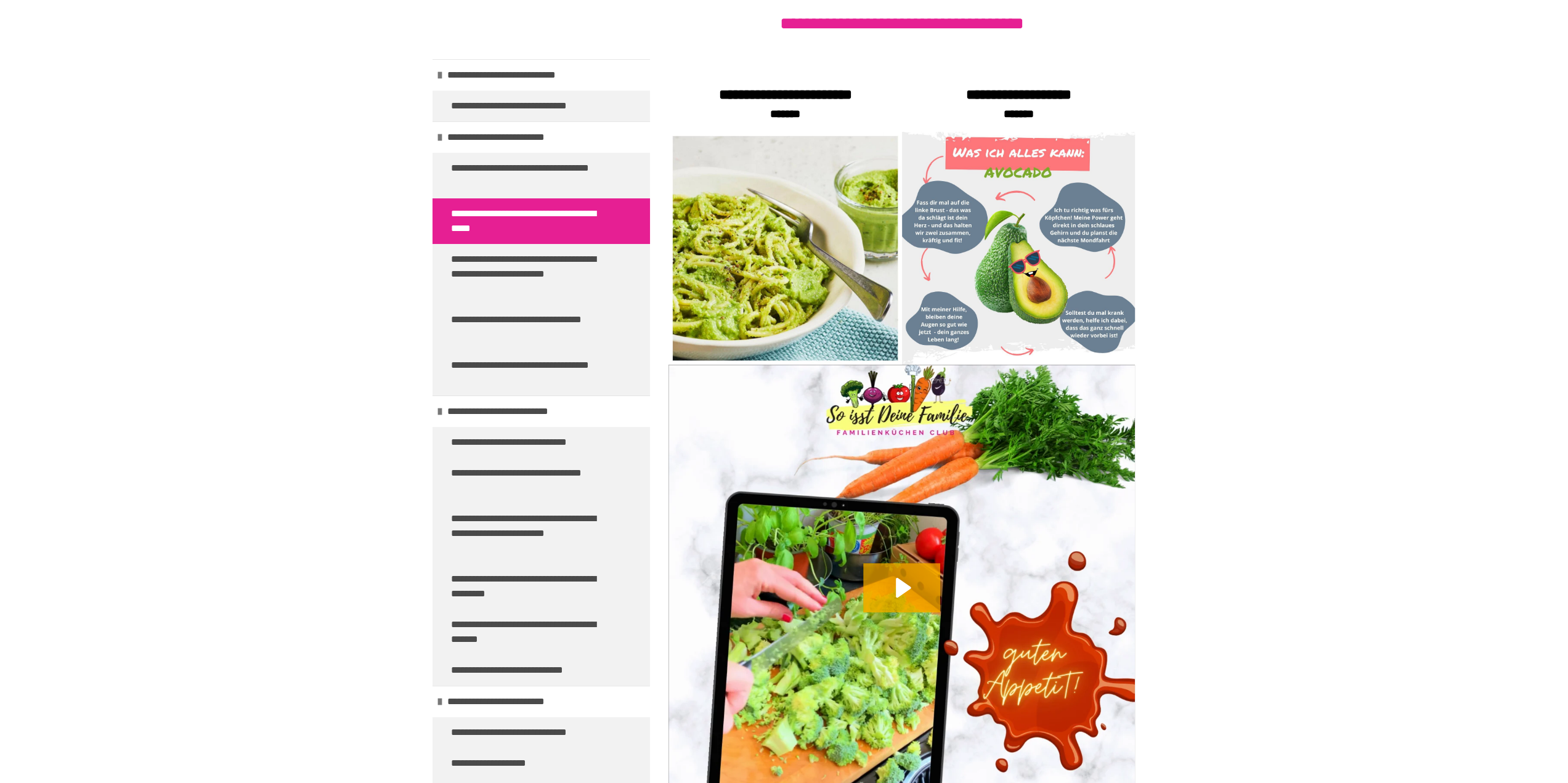 scroll, scrollTop: 246, scrollLeft: 0, axis: vertical 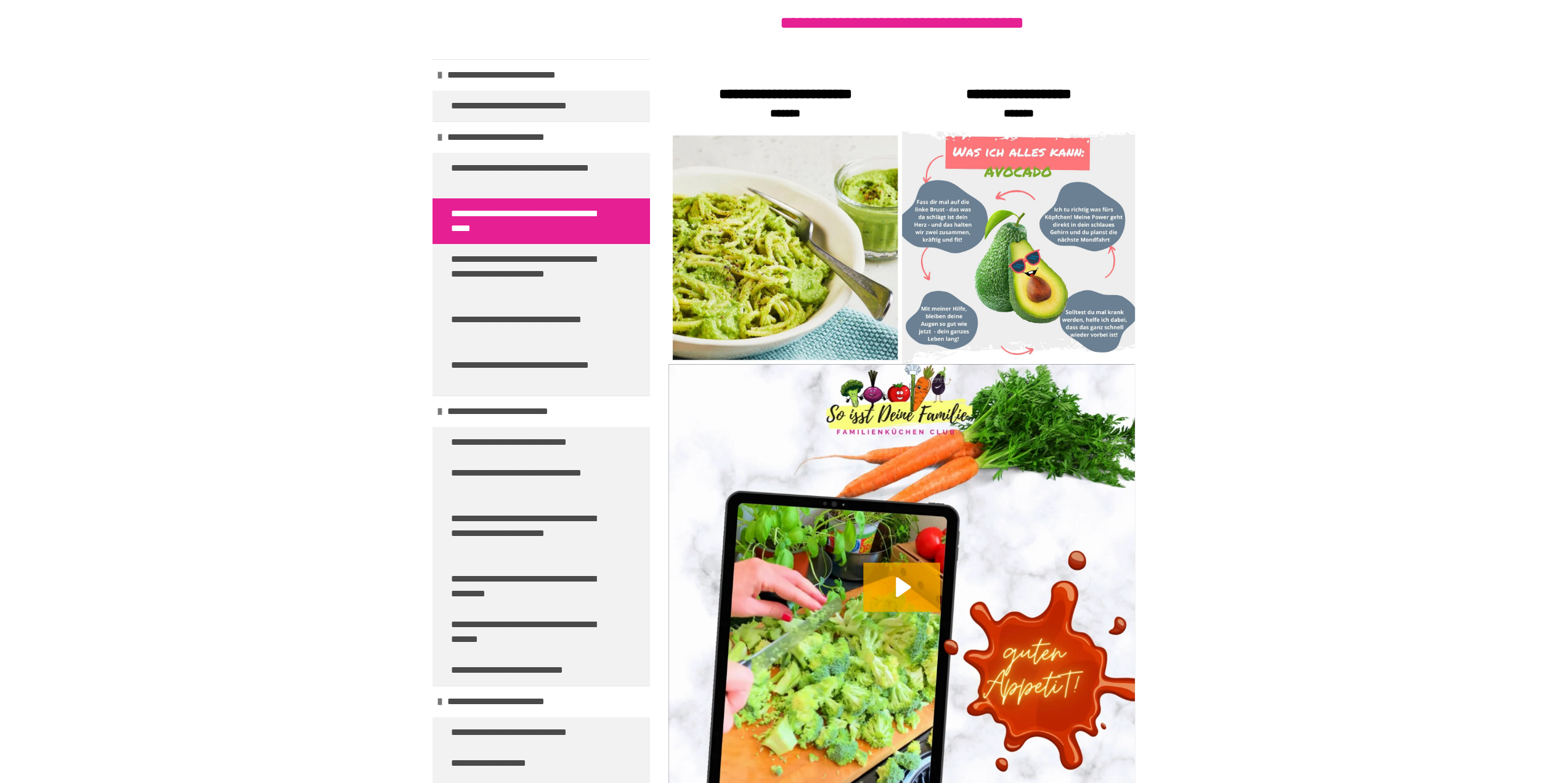 click at bounding box center [1018, 248] 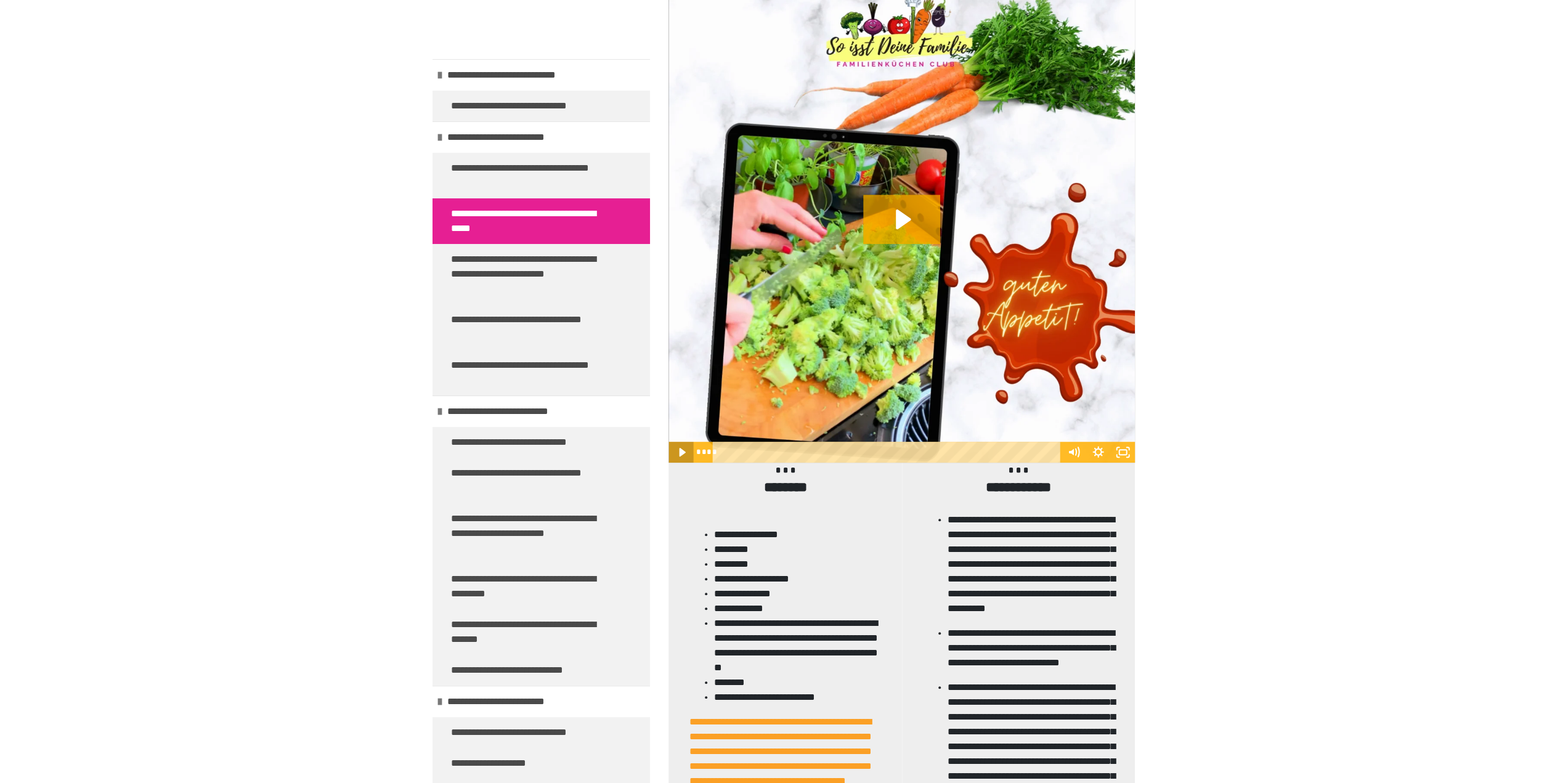 click 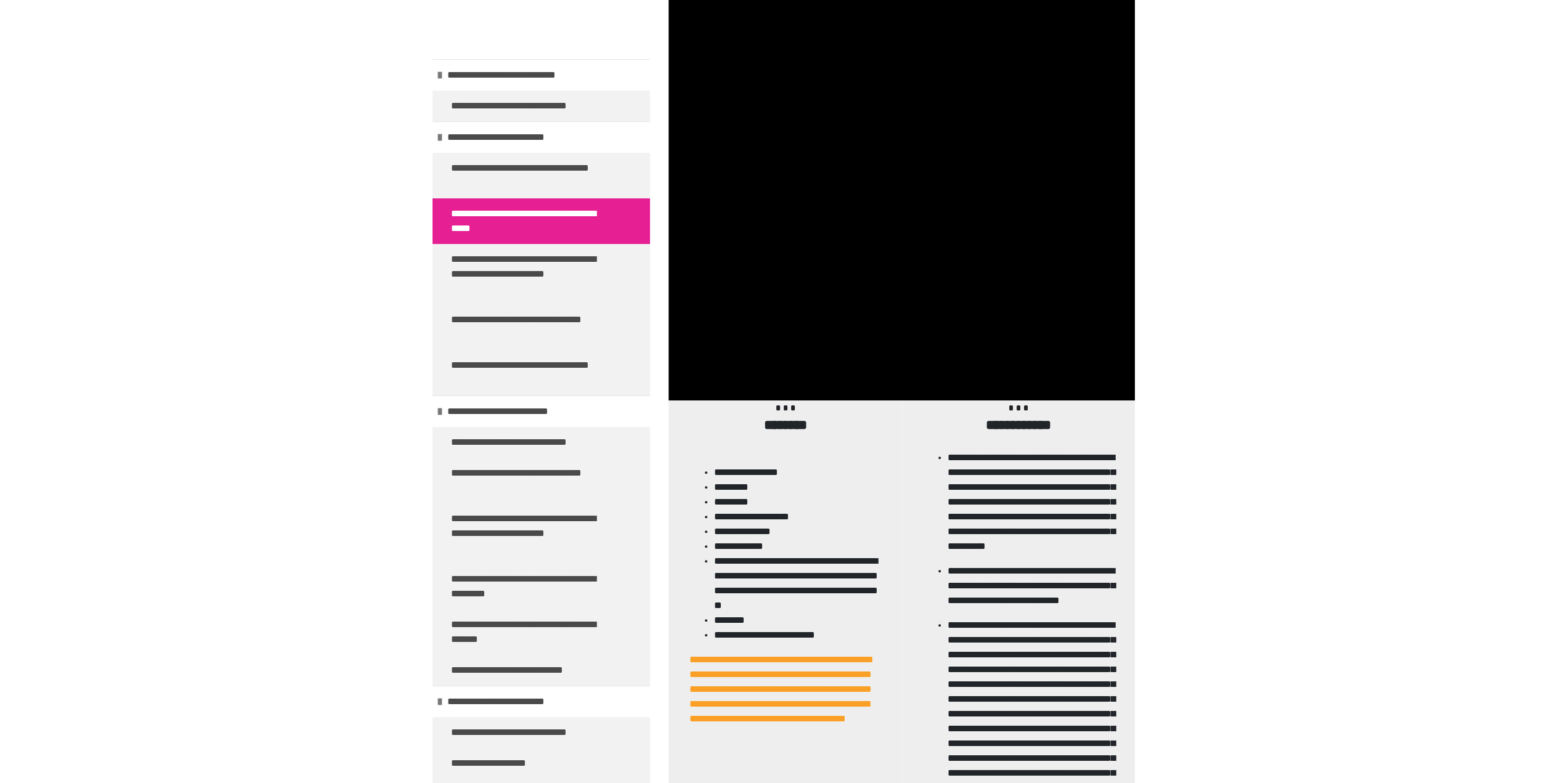 scroll, scrollTop: 677, scrollLeft: 0, axis: vertical 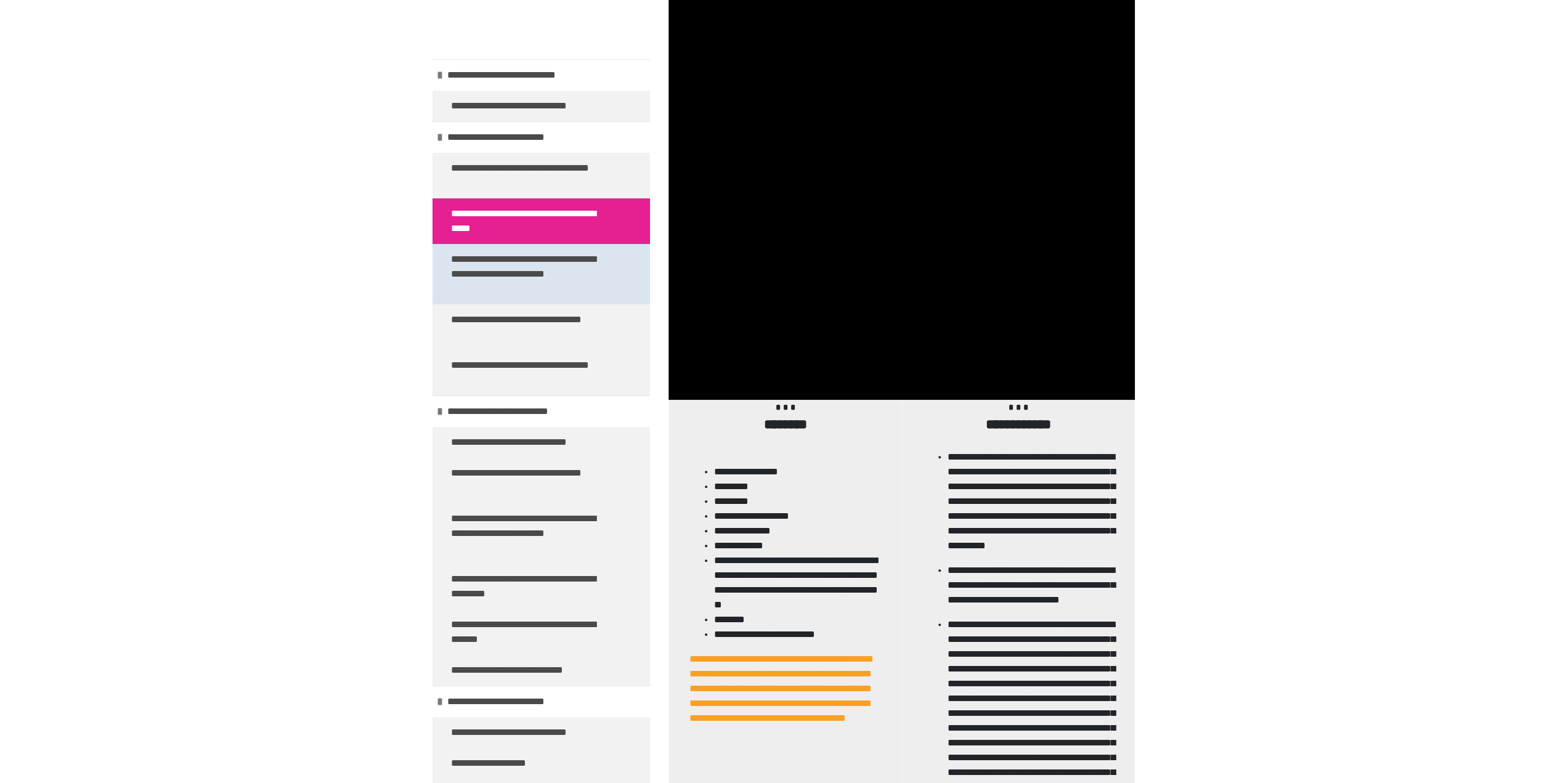 click on "**********" at bounding box center (532, 274) 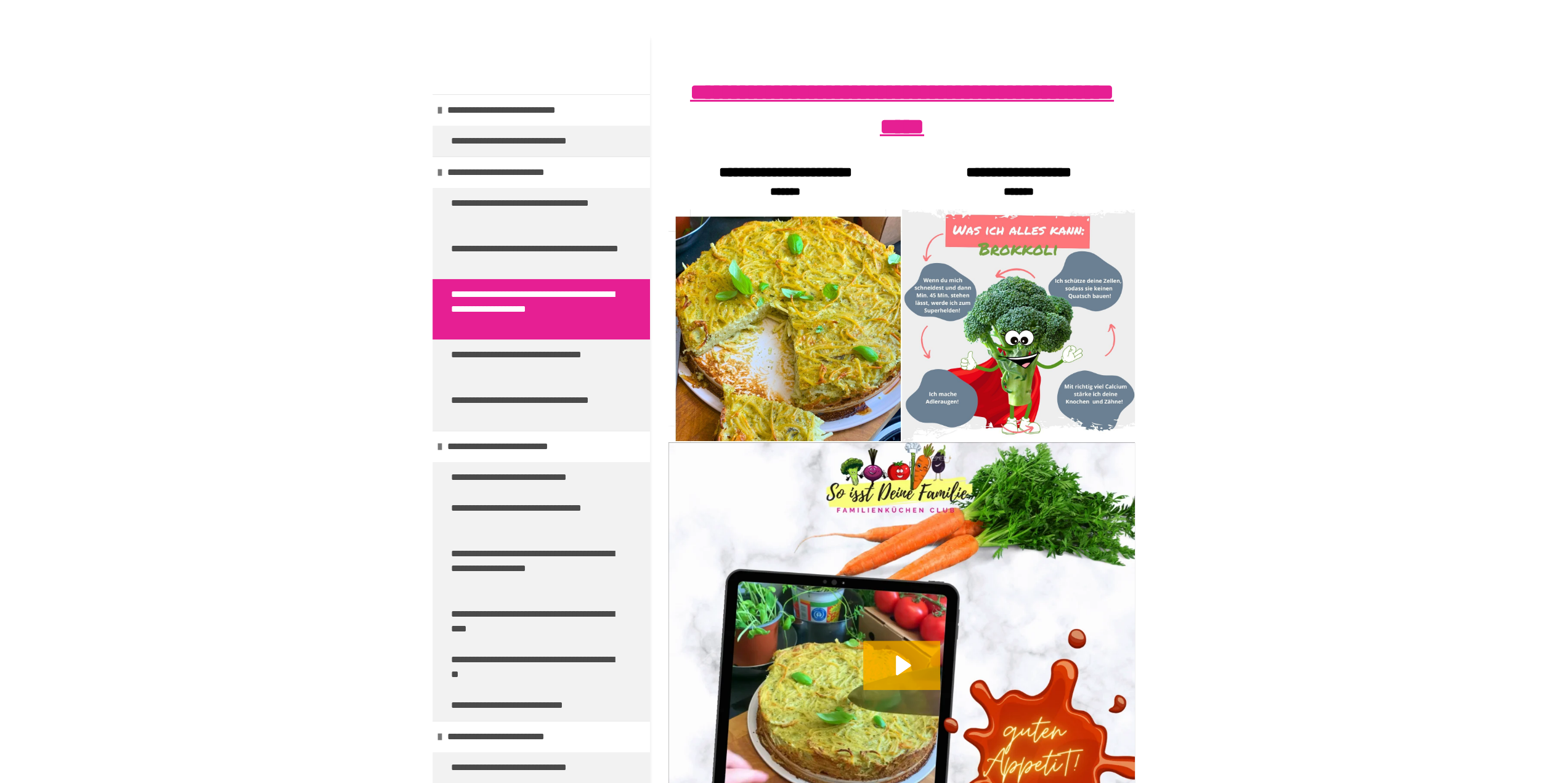 scroll, scrollTop: 0, scrollLeft: 0, axis: both 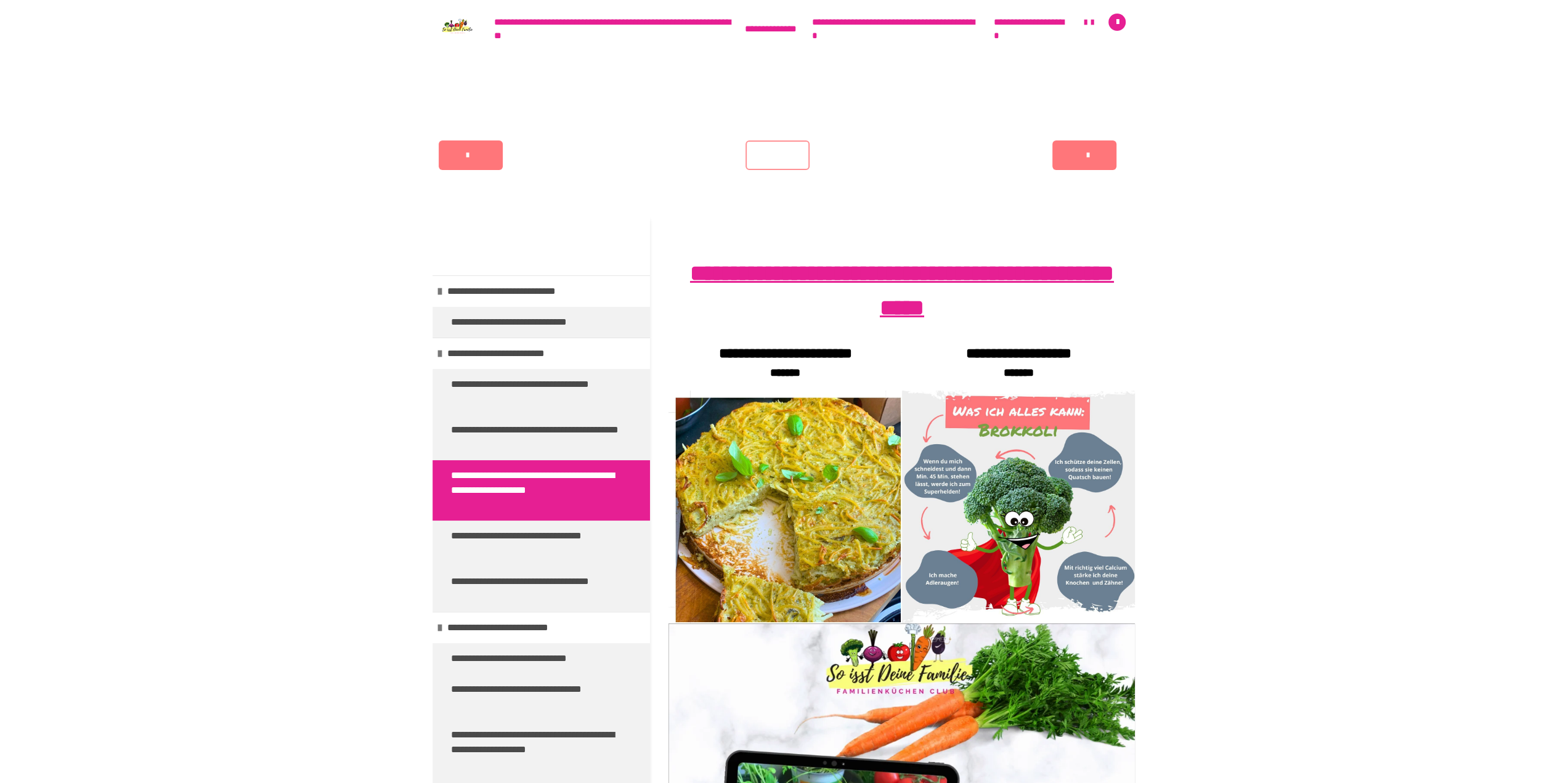 click on "********" at bounding box center [778, 155] 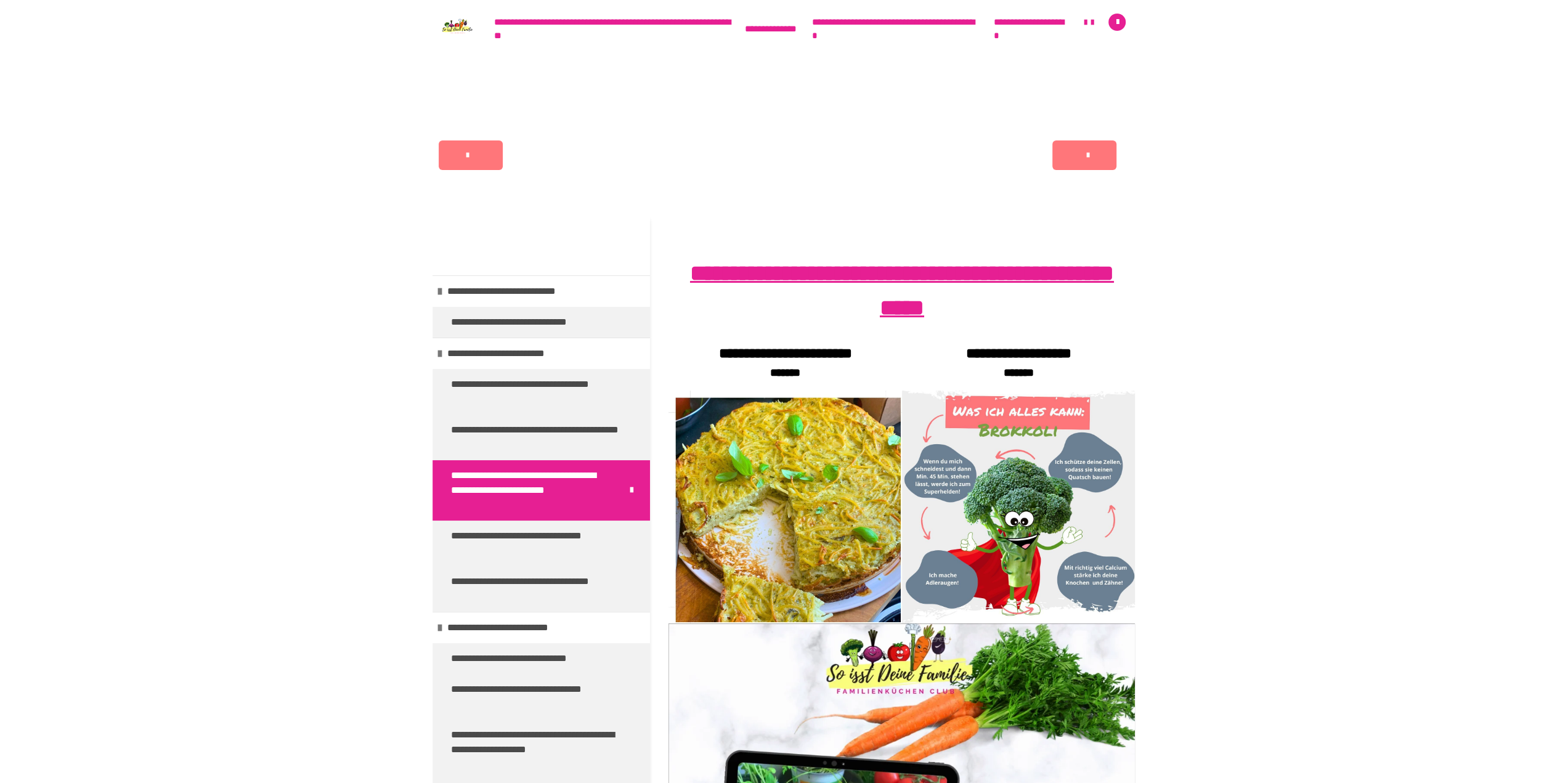 click on "********* ******** *******" at bounding box center [784, 155] 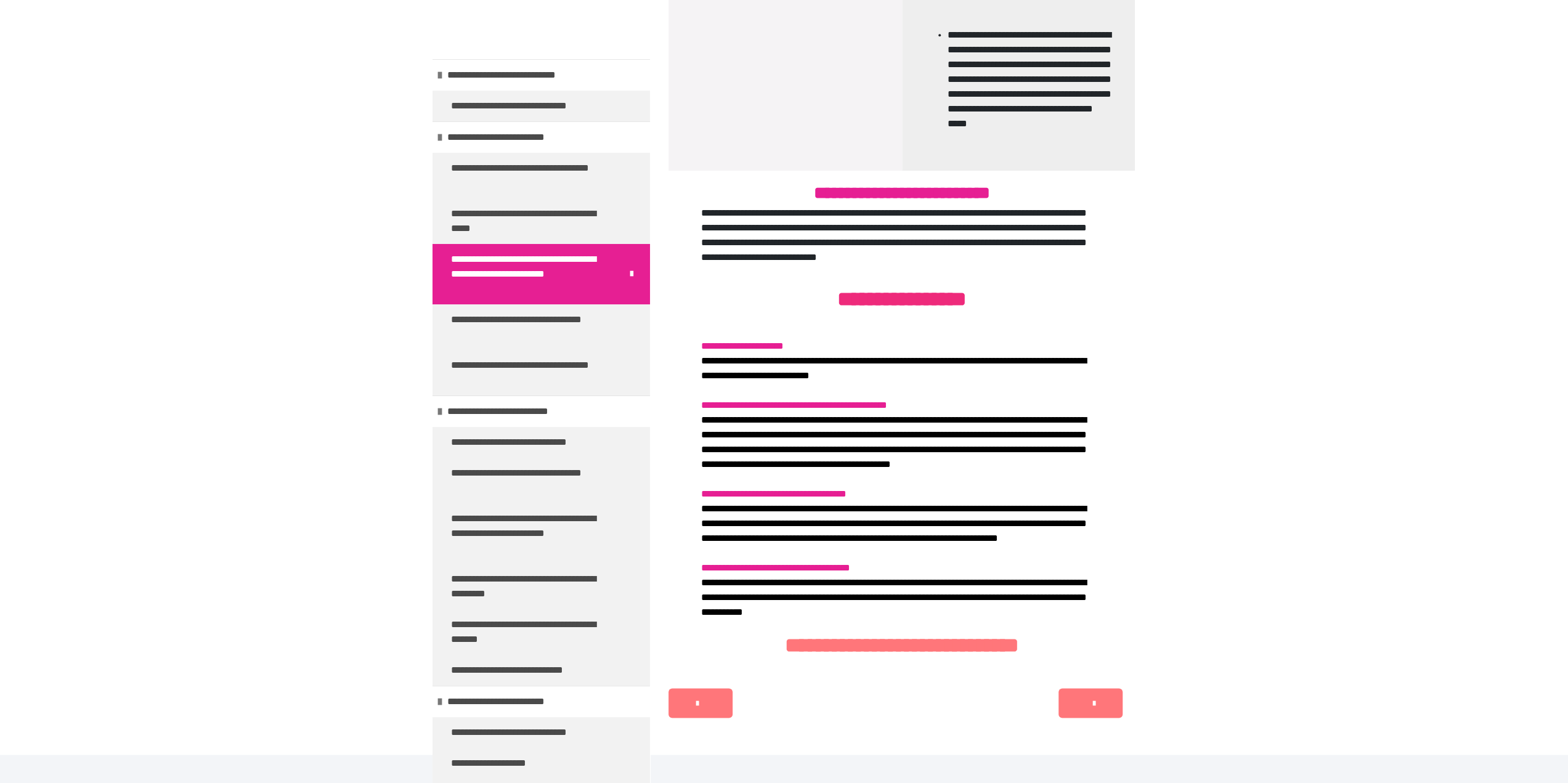 scroll, scrollTop: 1720, scrollLeft: 0, axis: vertical 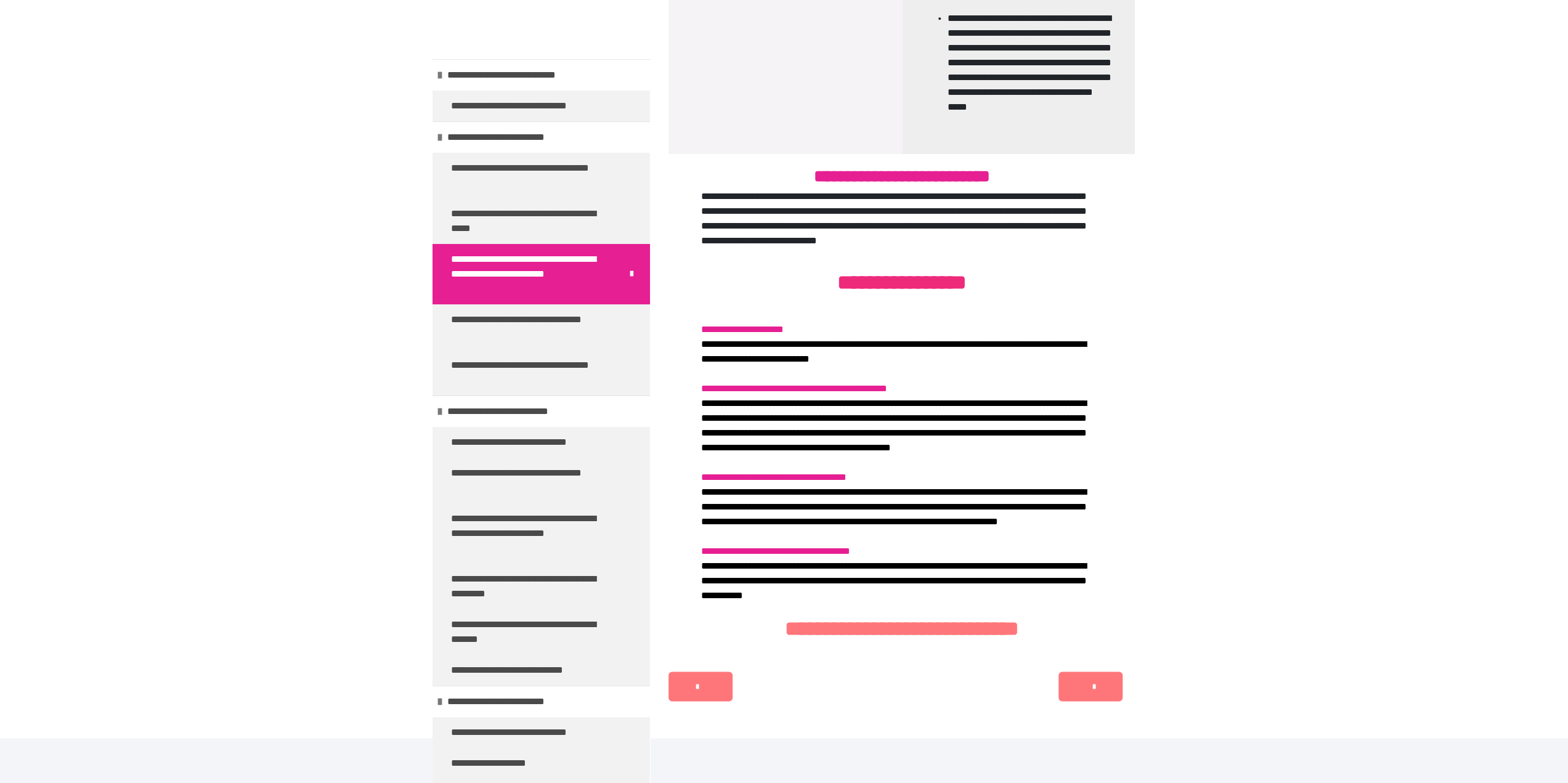 click on "********* ******** *******" at bounding box center [901, 686] 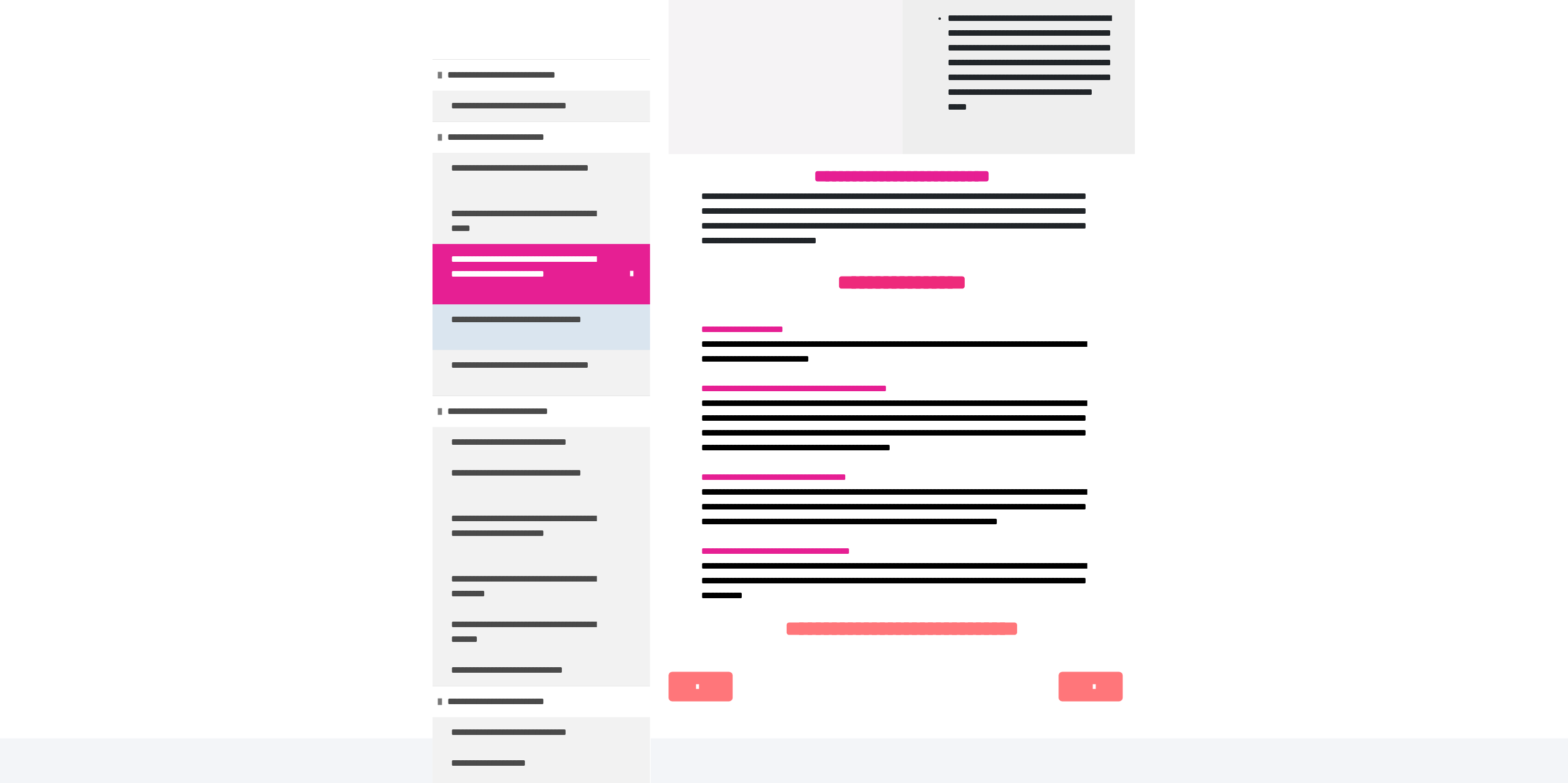 click on "**********" at bounding box center (532, 327) 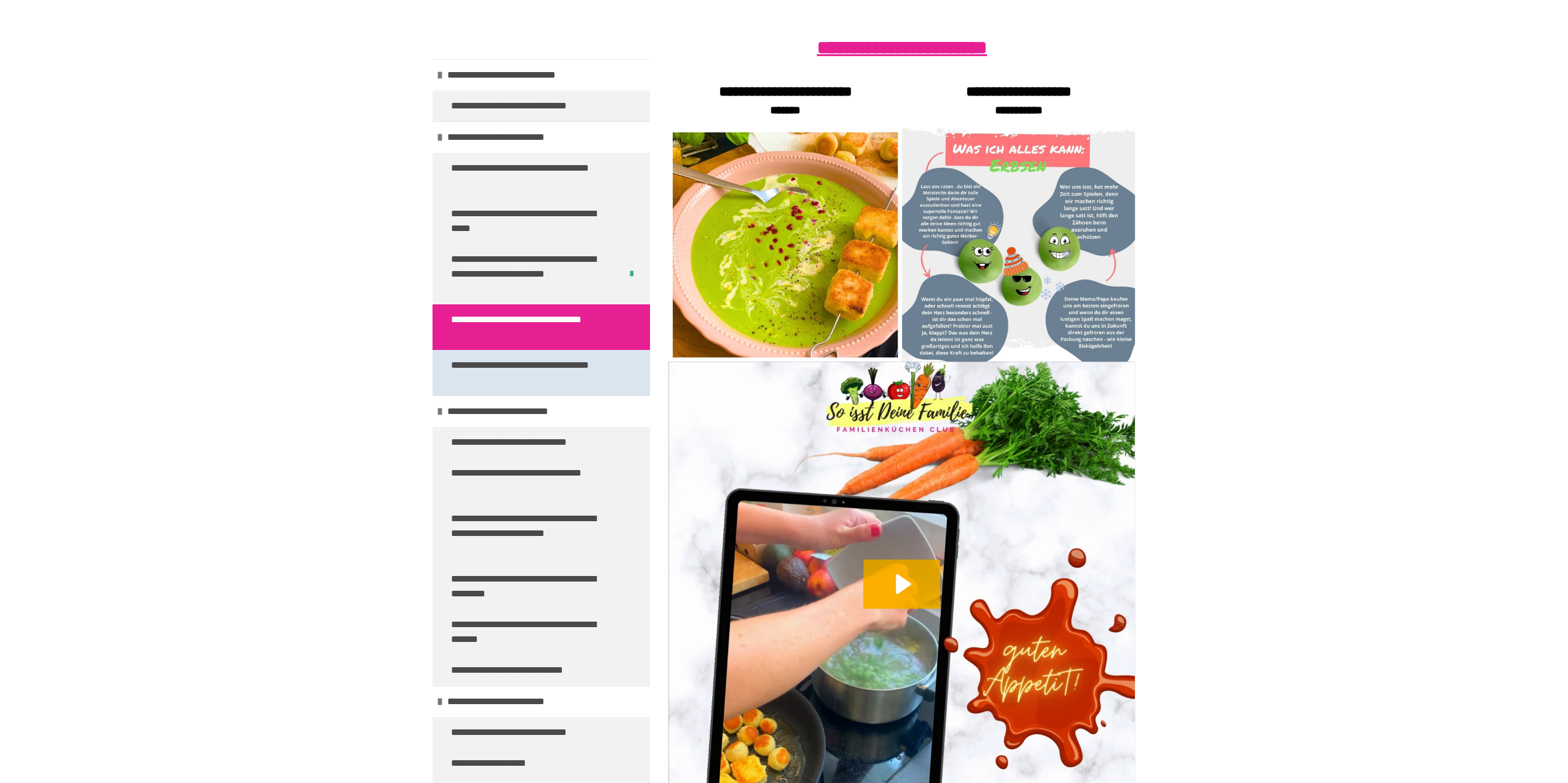 click on "**********" at bounding box center (532, 373) 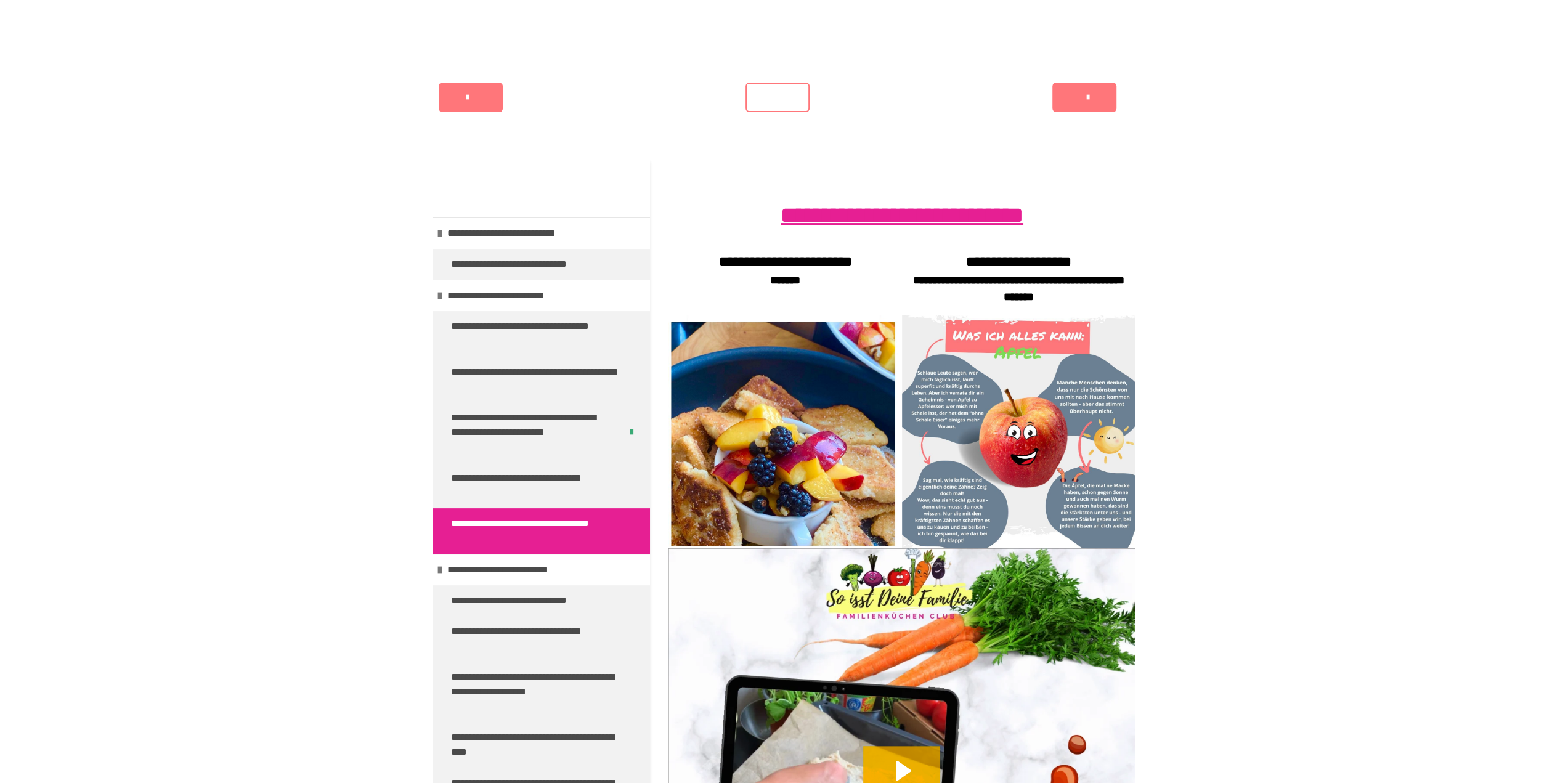 scroll, scrollTop: 0, scrollLeft: 0, axis: both 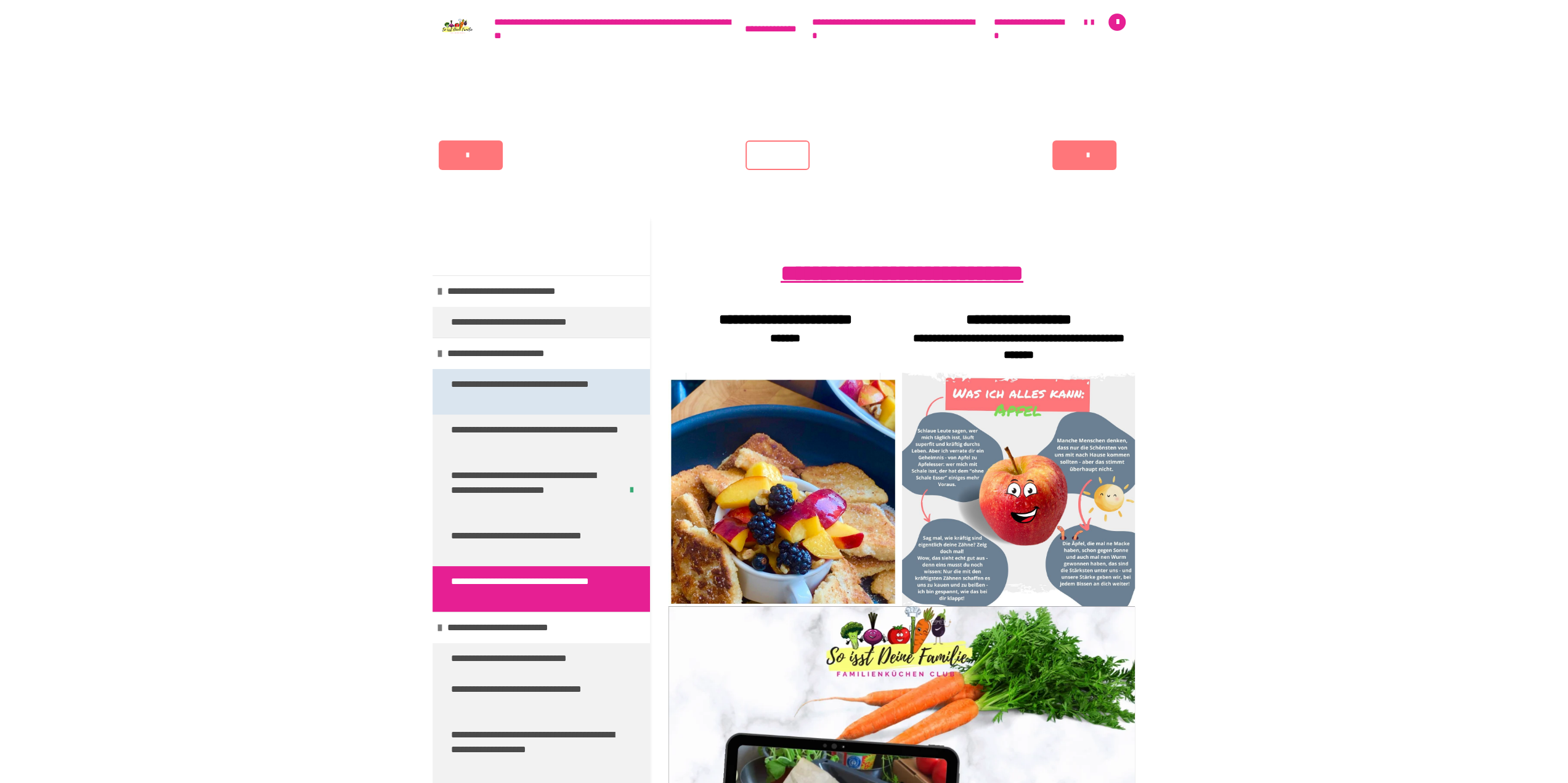 click on "**********" at bounding box center (536, 392) 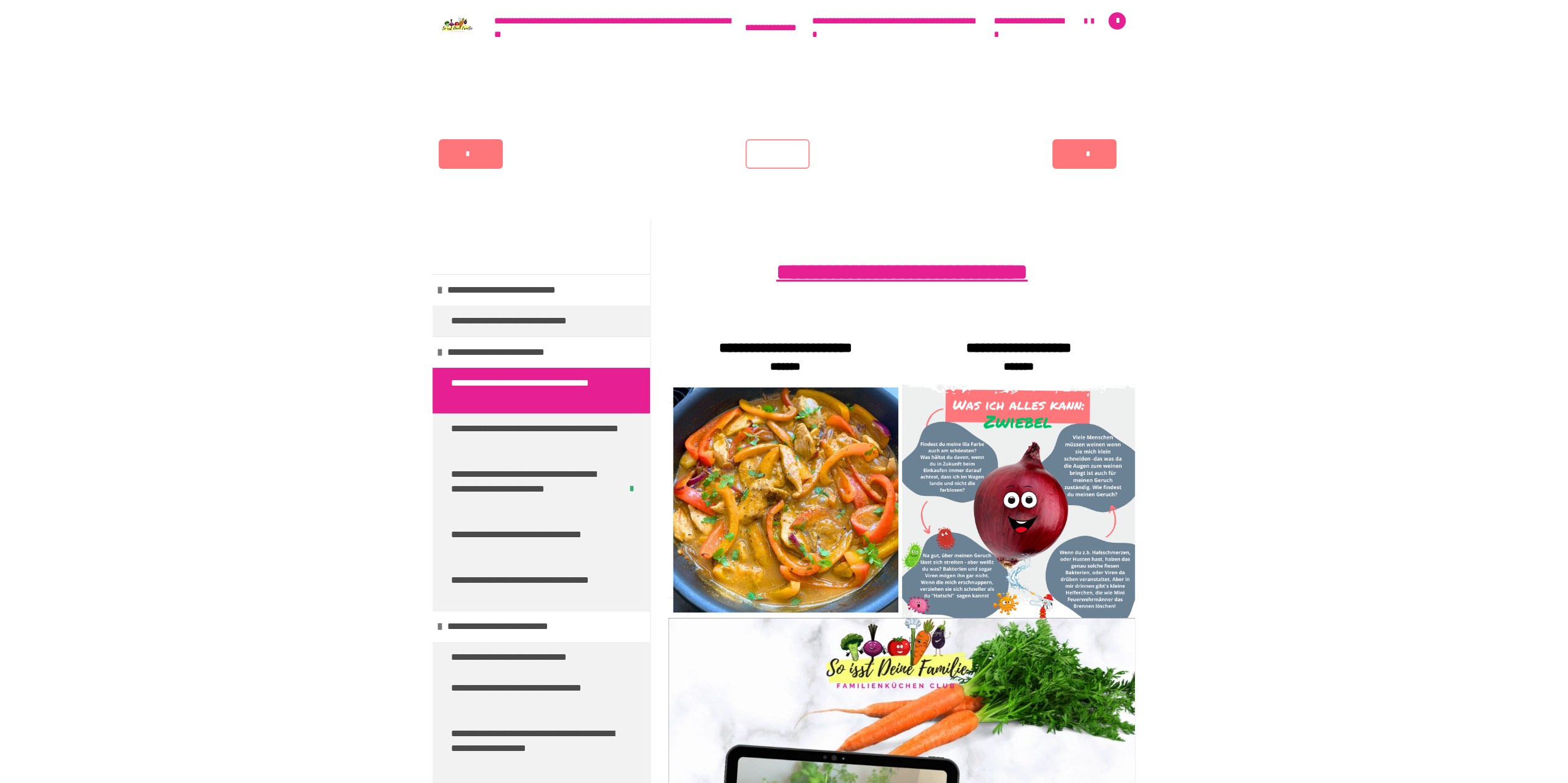 scroll, scrollTop: 0, scrollLeft: 0, axis: both 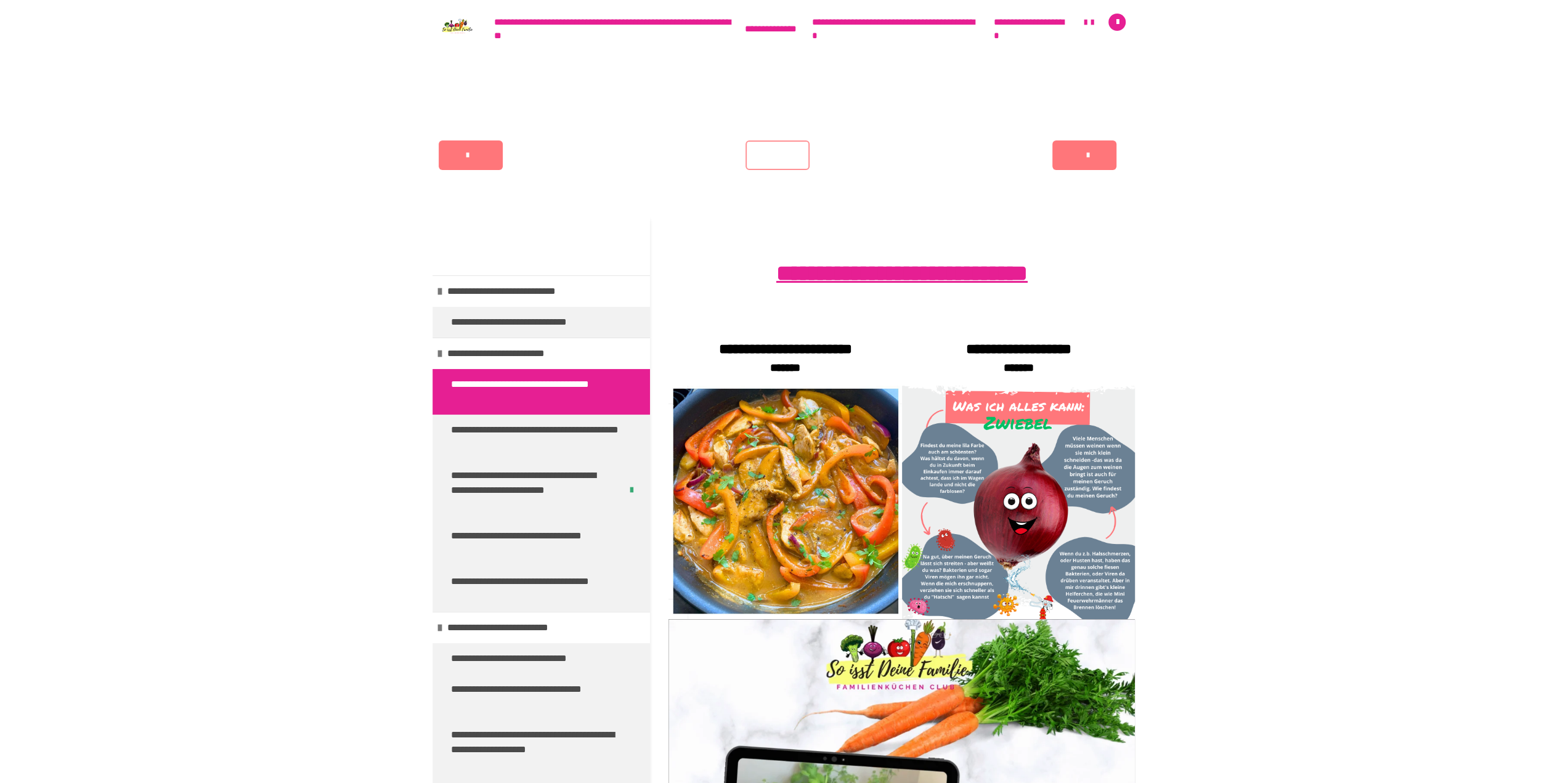 click on "********" at bounding box center [778, 155] 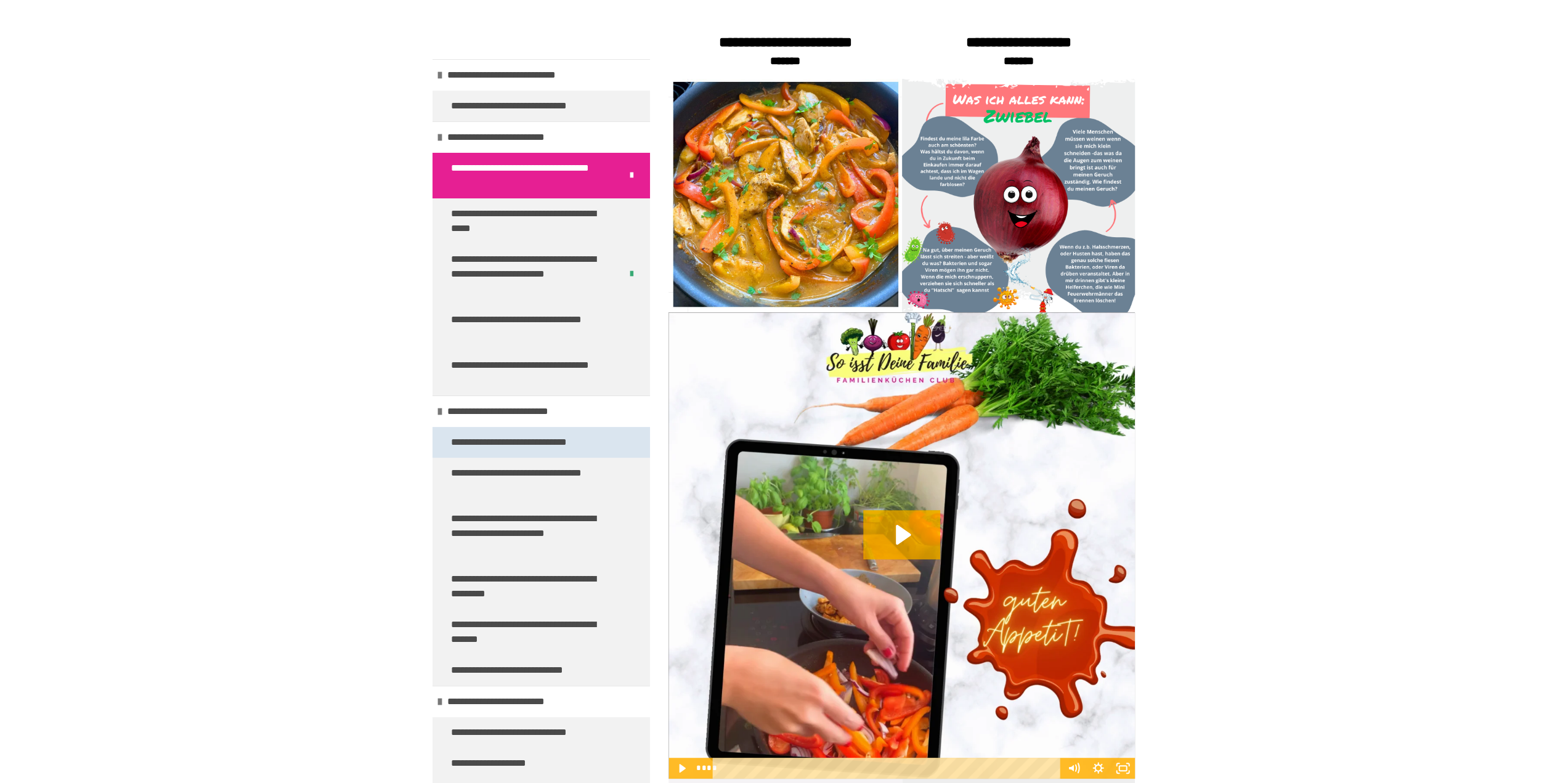 scroll, scrollTop: 307, scrollLeft: 0, axis: vertical 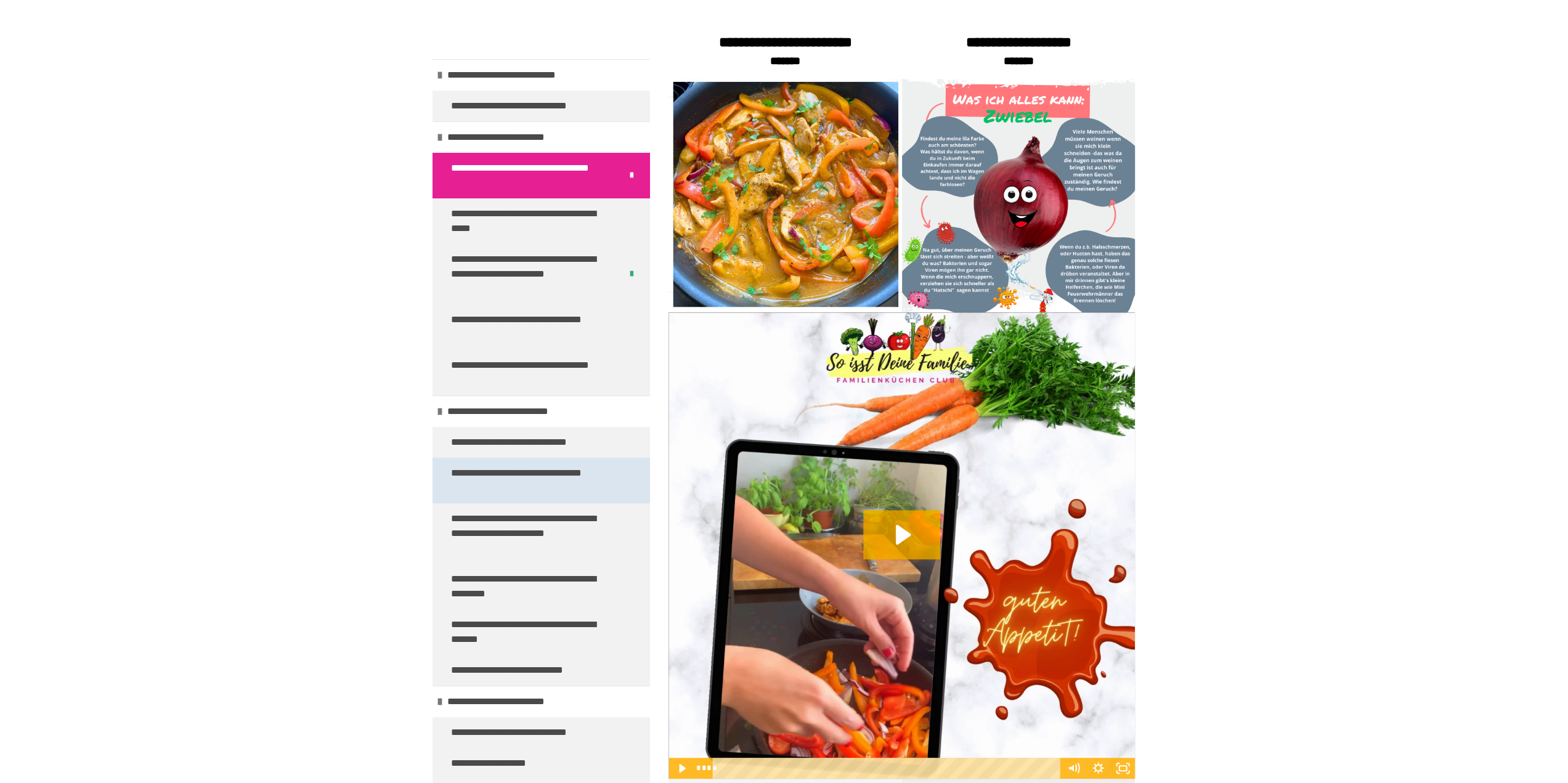 click on "**********" at bounding box center [532, 481] 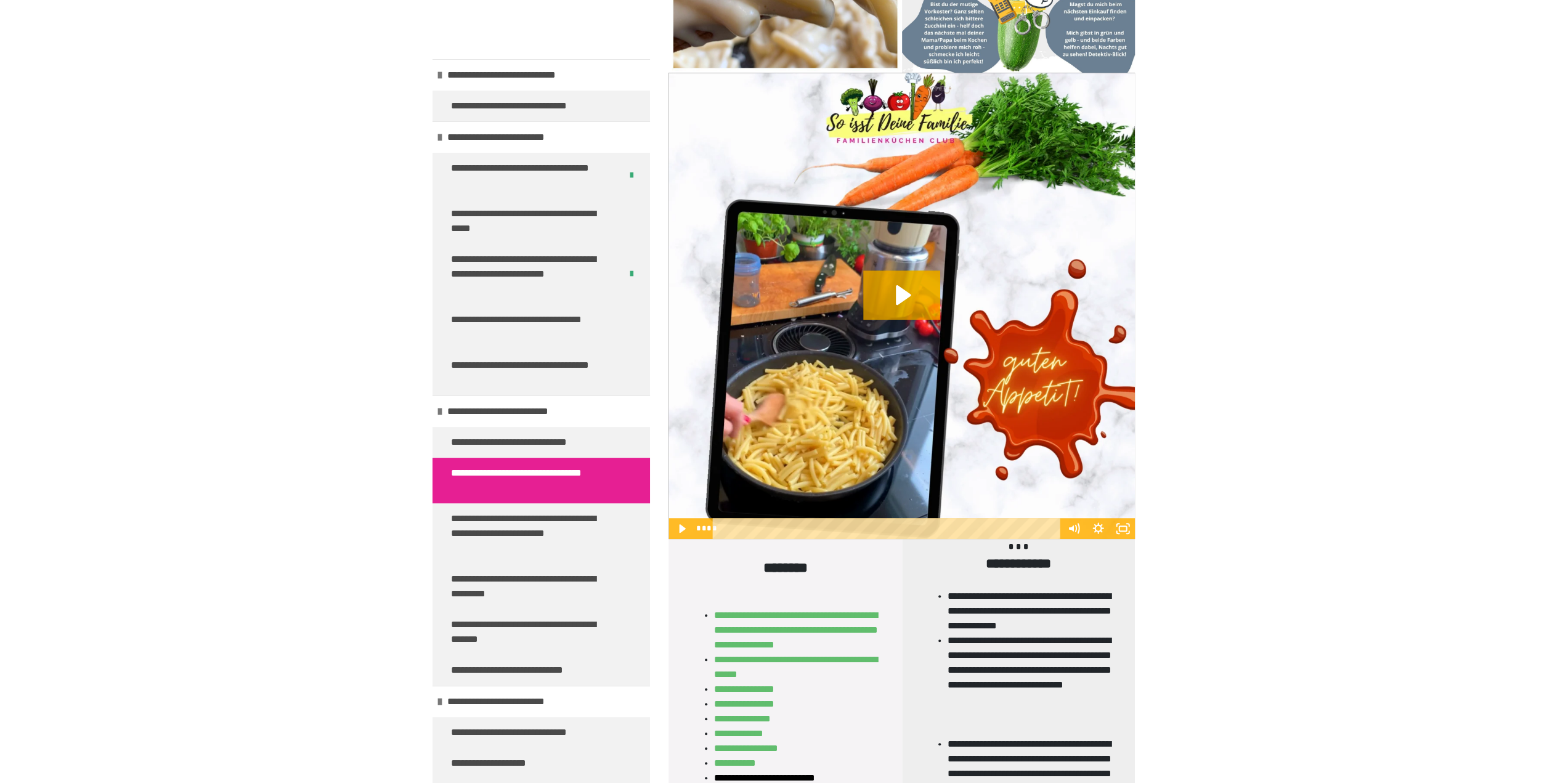 scroll, scrollTop: 530, scrollLeft: 0, axis: vertical 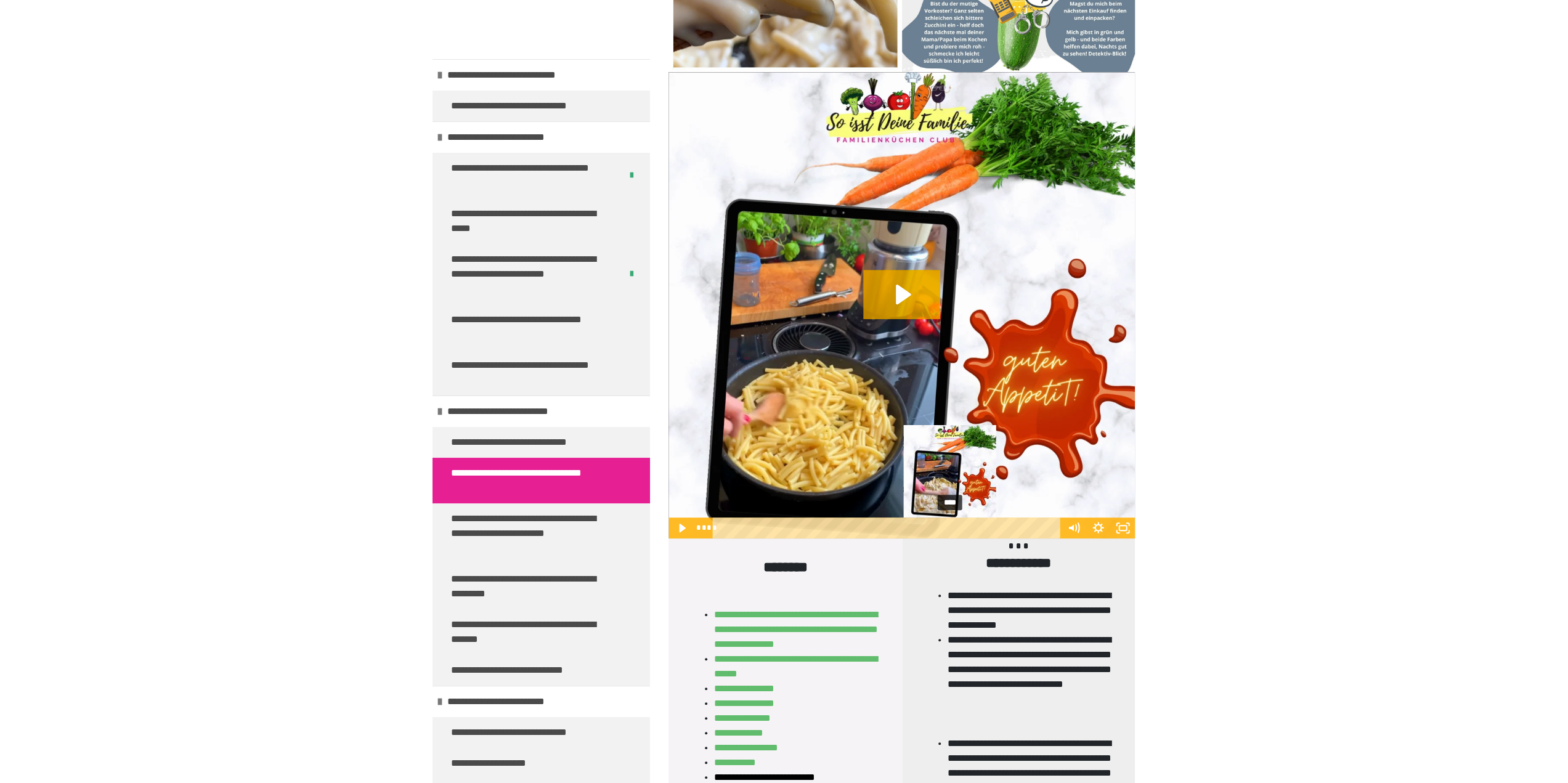 click on "****" at bounding box center (888, 528) 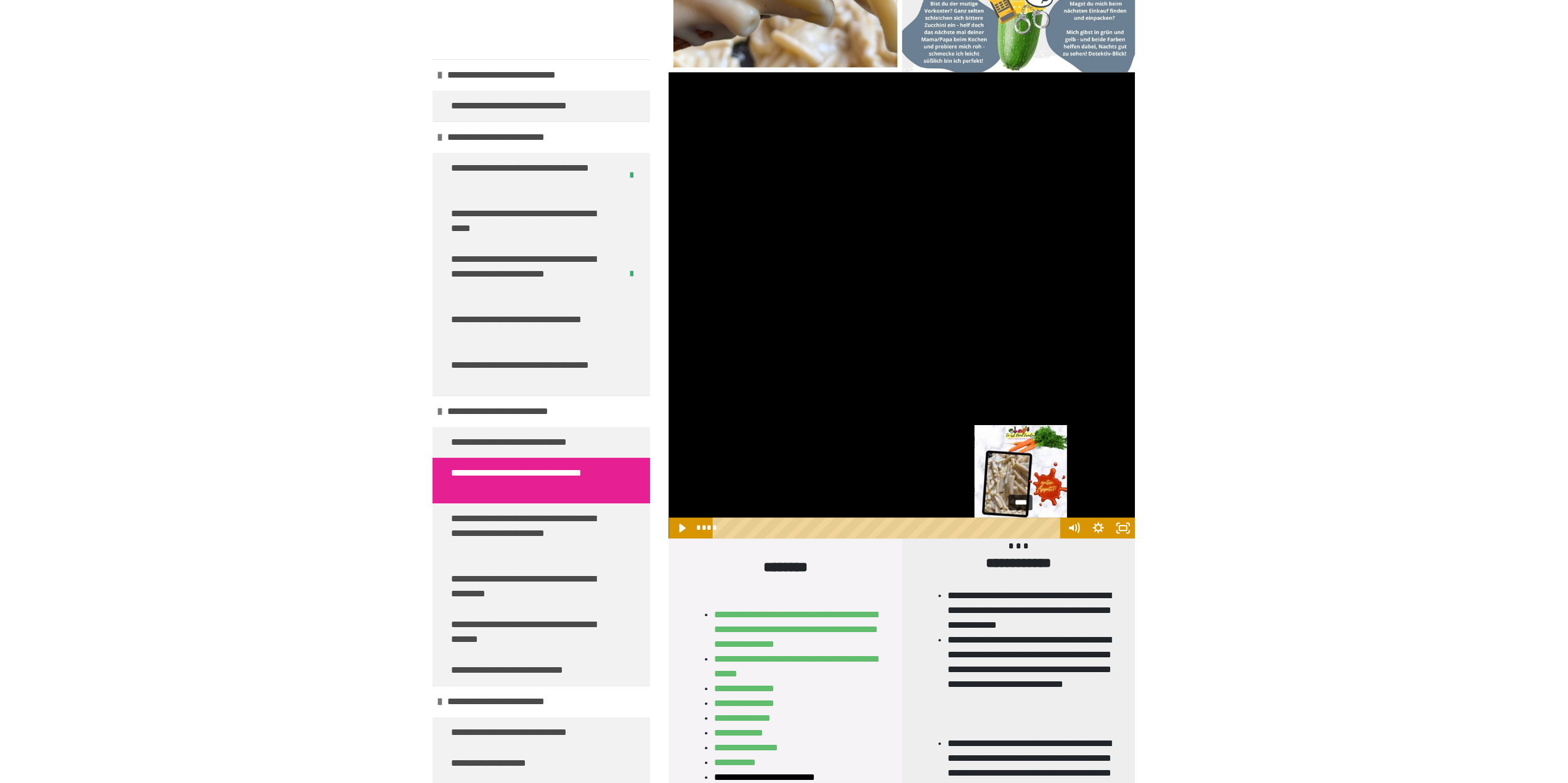 click on "****" at bounding box center (888, 528) 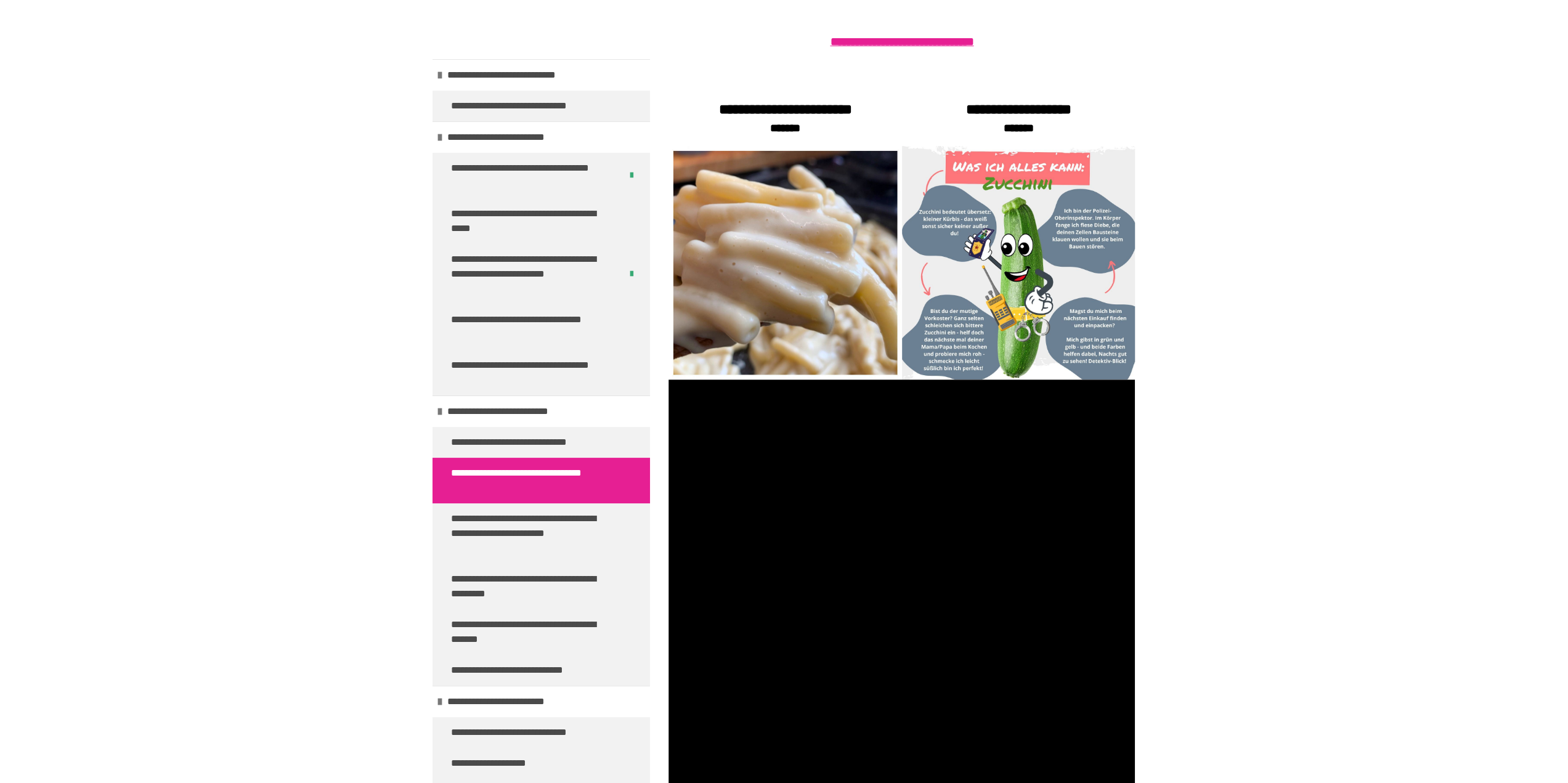 scroll, scrollTop: 223, scrollLeft: 0, axis: vertical 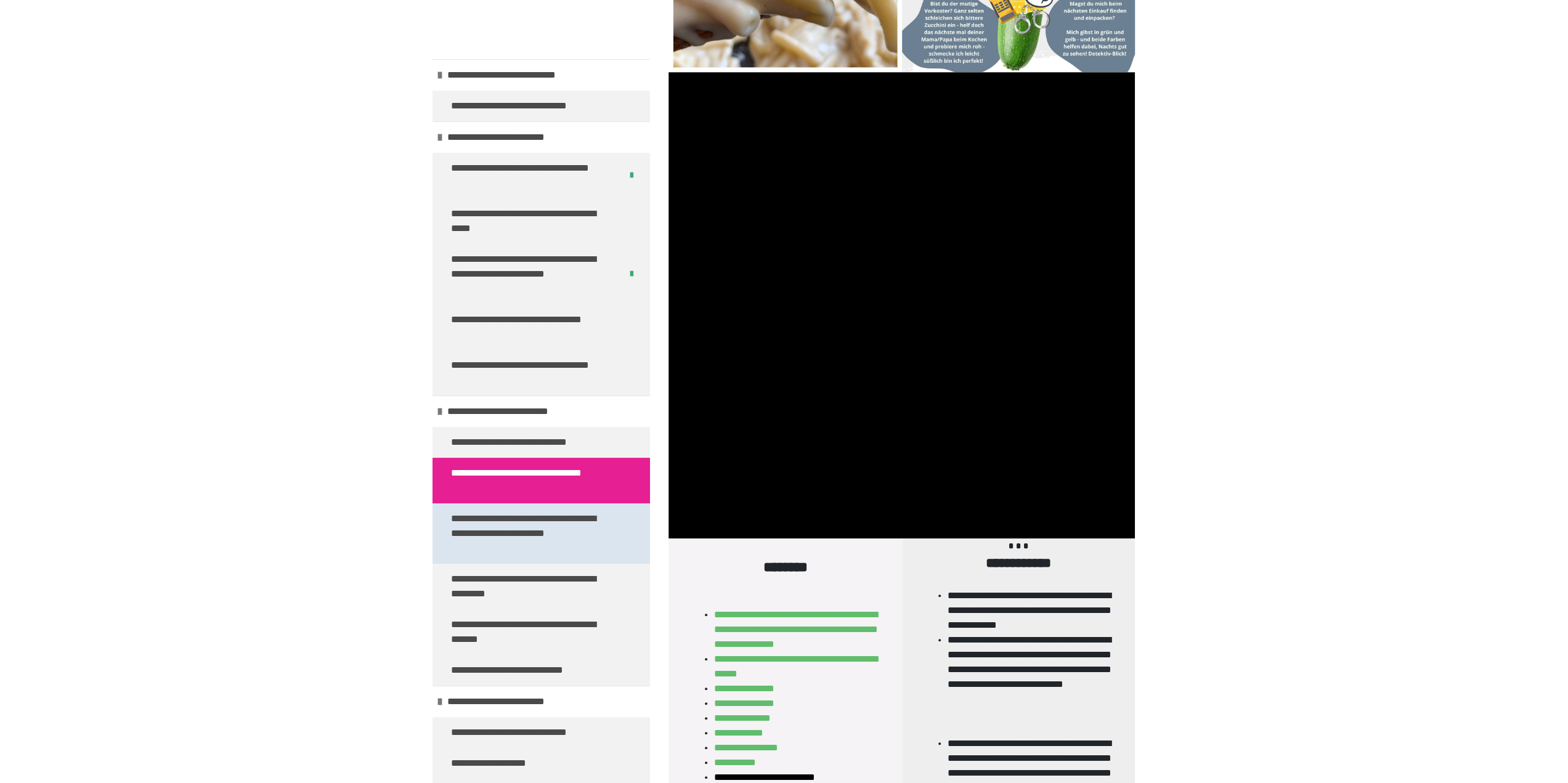 click on "**********" at bounding box center (532, 533) 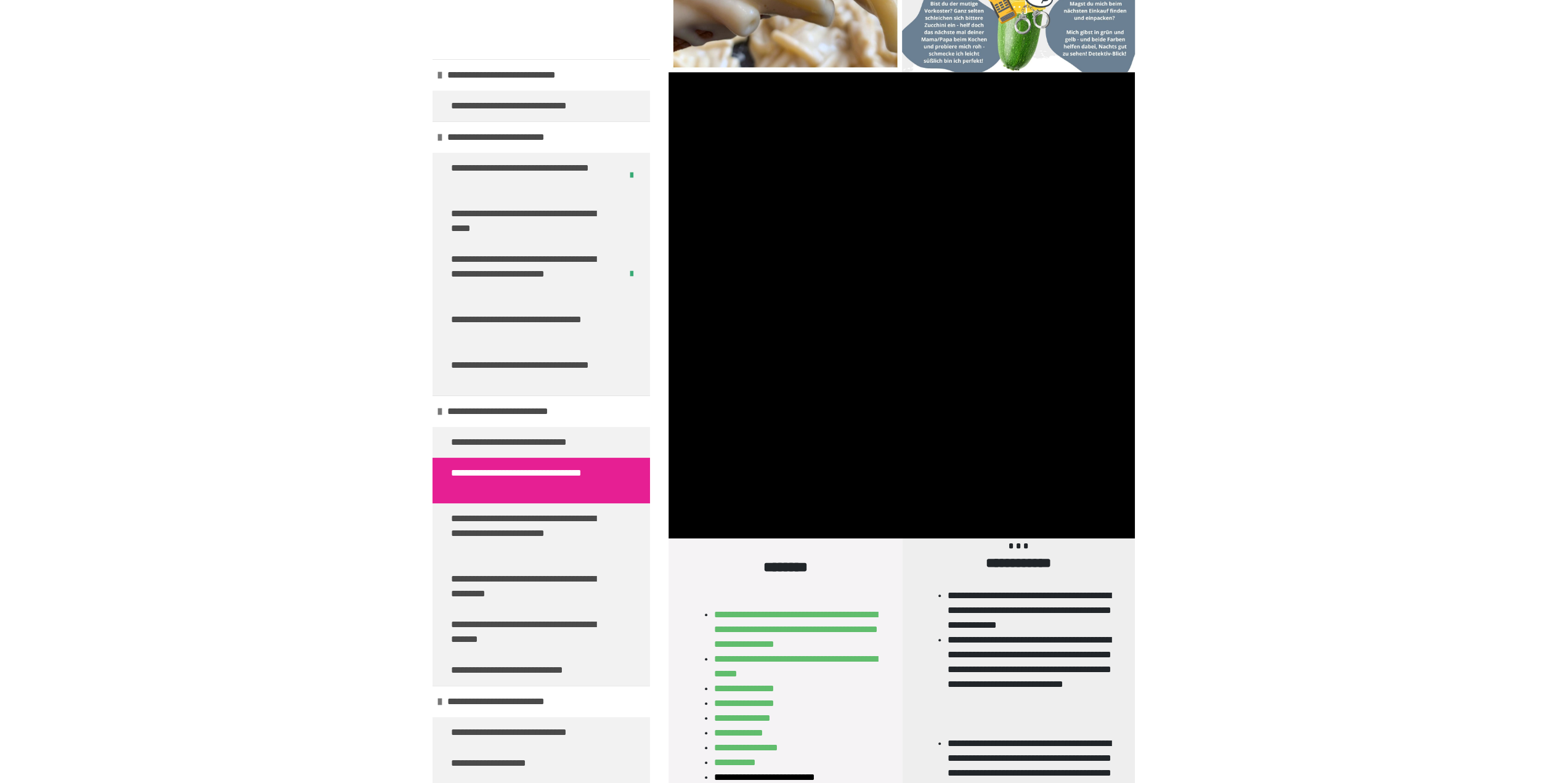 scroll, scrollTop: 222, scrollLeft: 0, axis: vertical 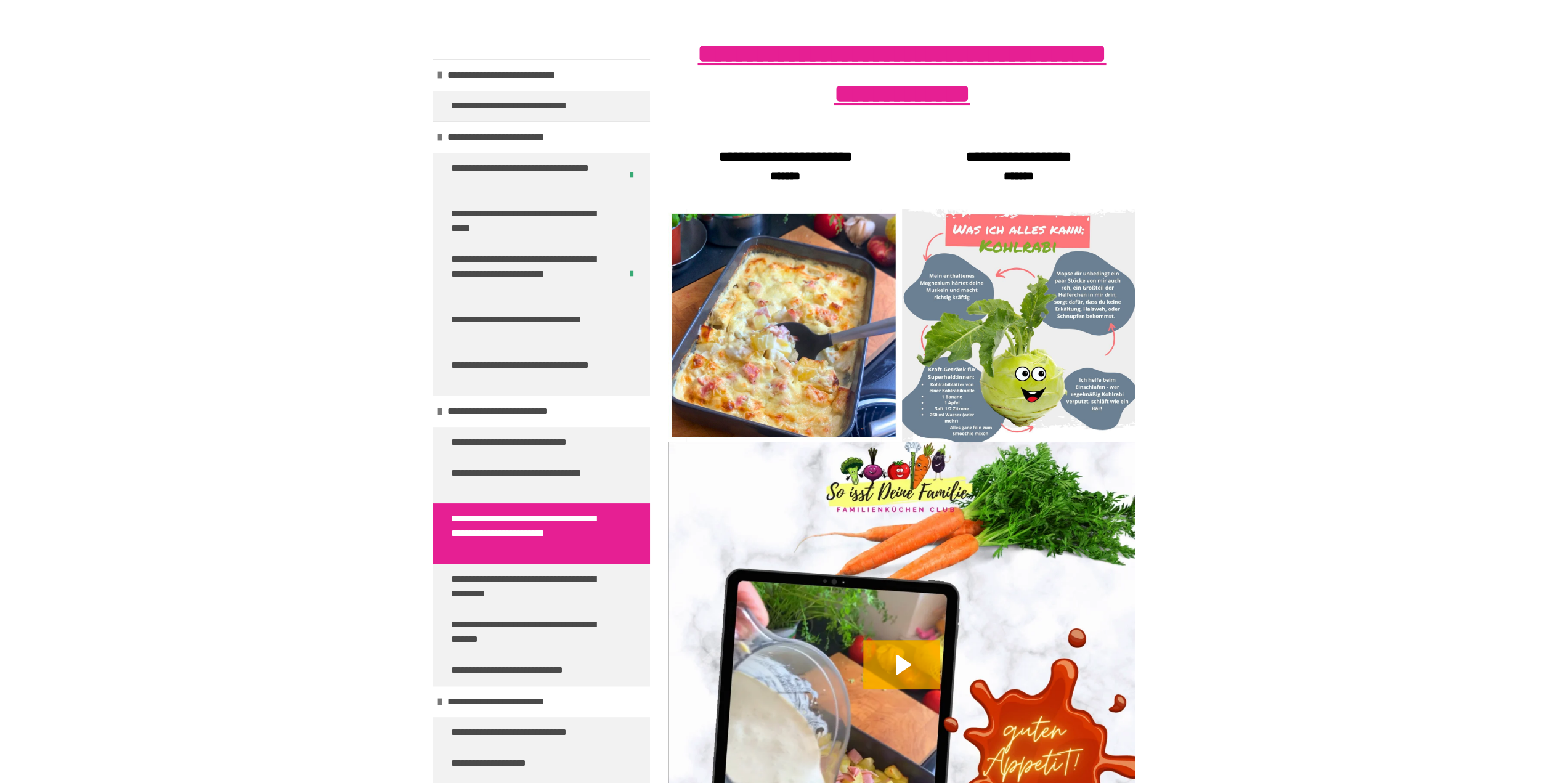 click at bounding box center [1018, 325] 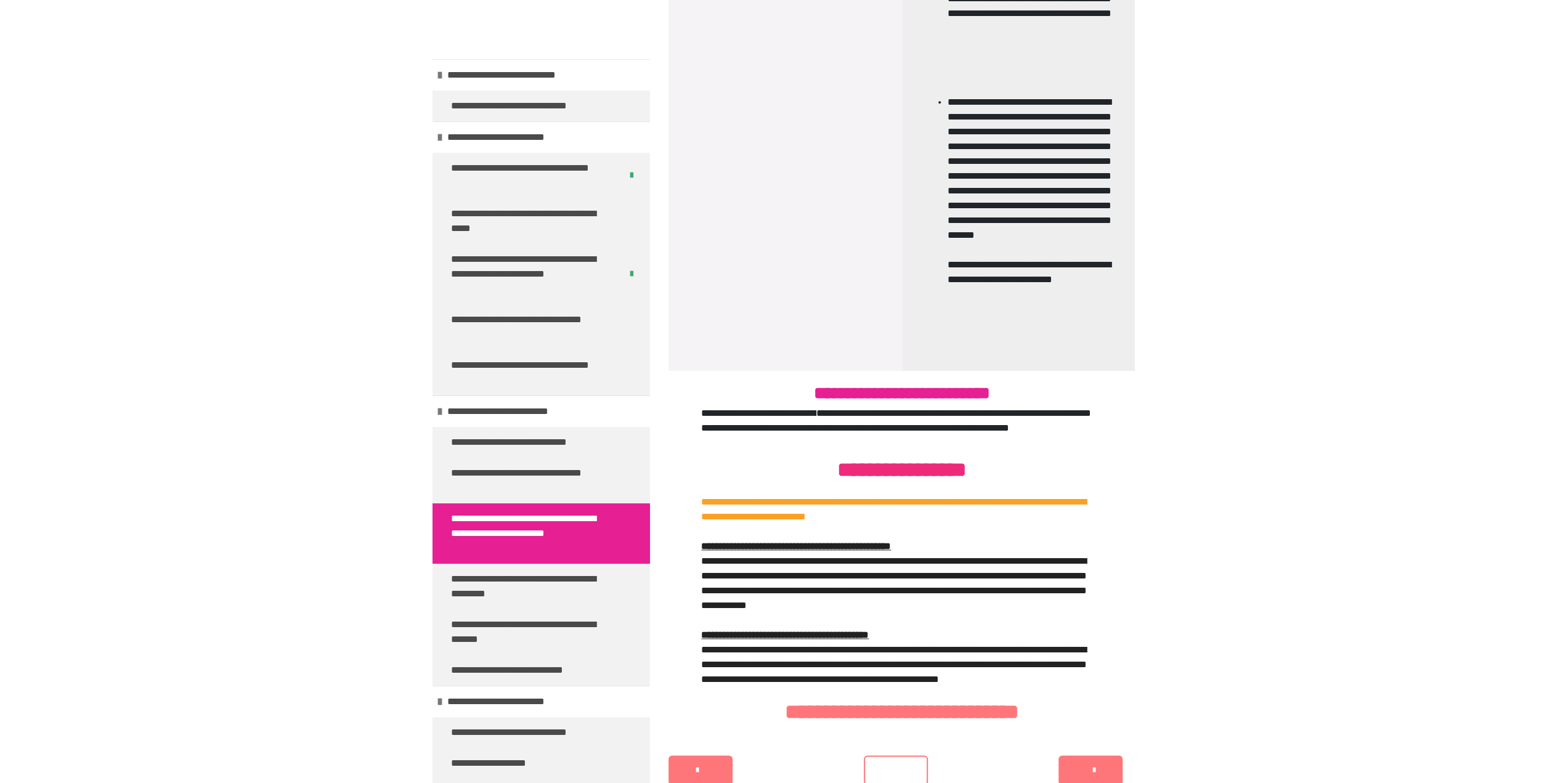 scroll, scrollTop: 1568, scrollLeft: 0, axis: vertical 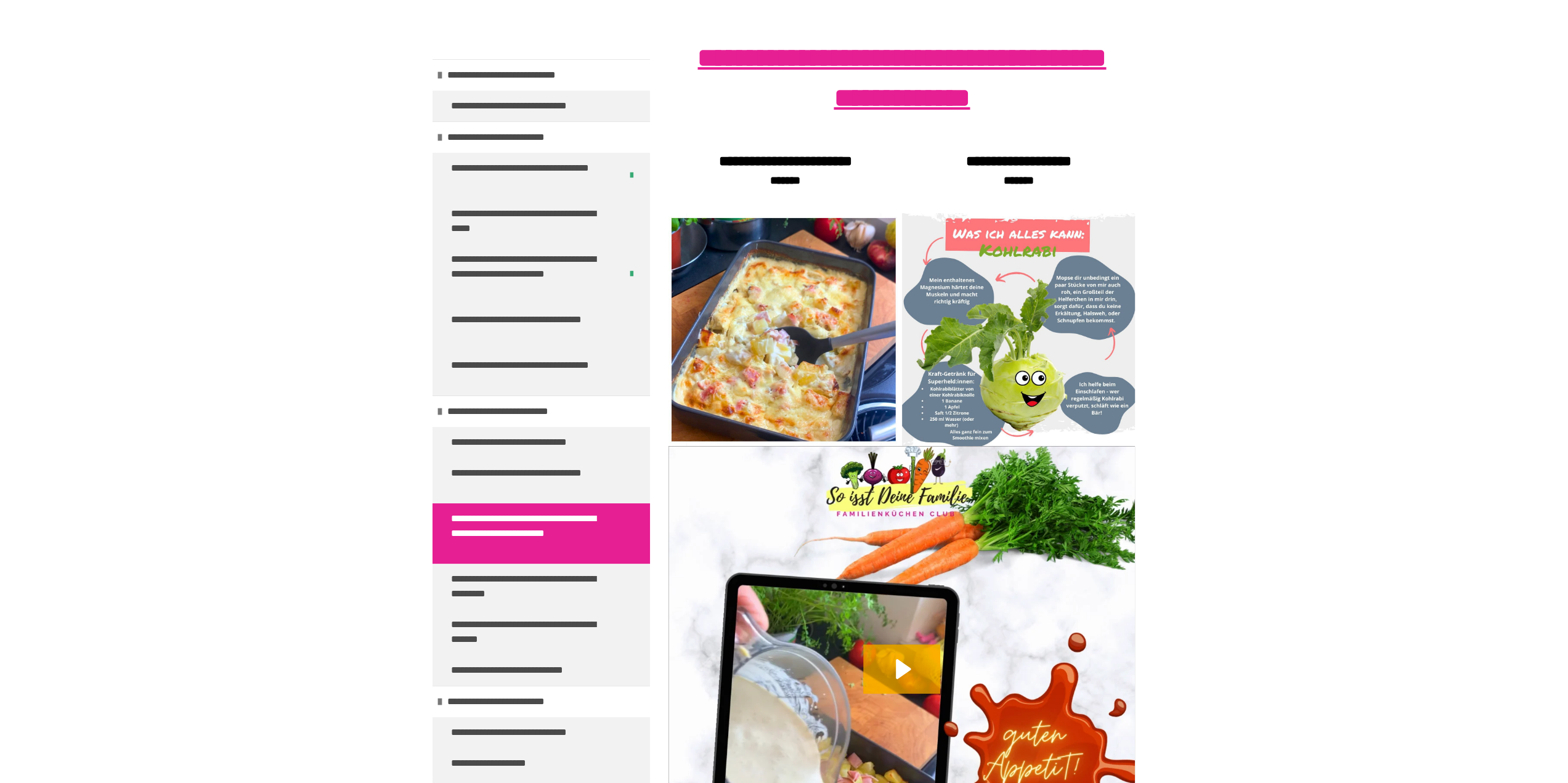 click on "*******" at bounding box center [1018, 181] 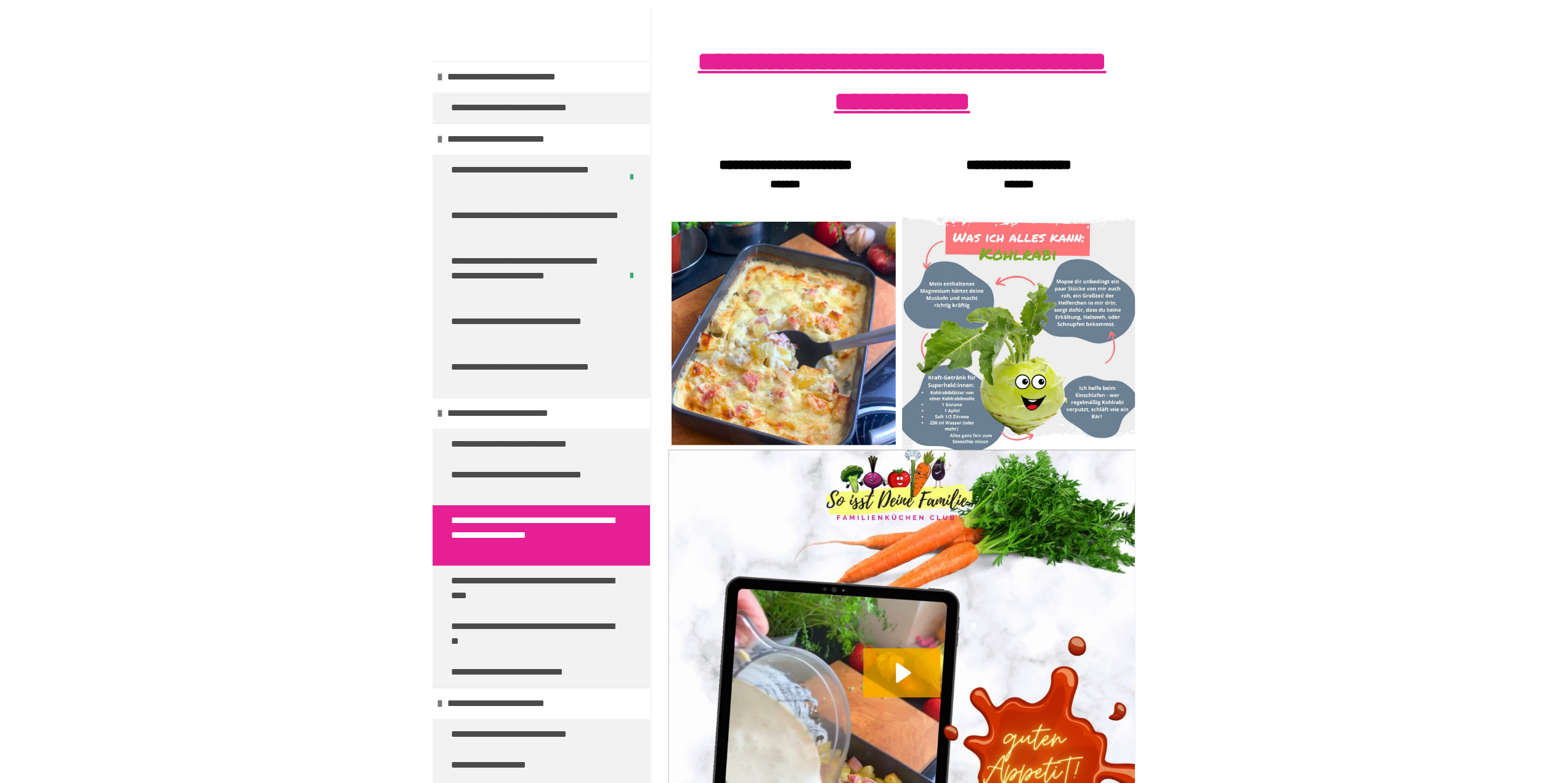 scroll, scrollTop: 213, scrollLeft: 0, axis: vertical 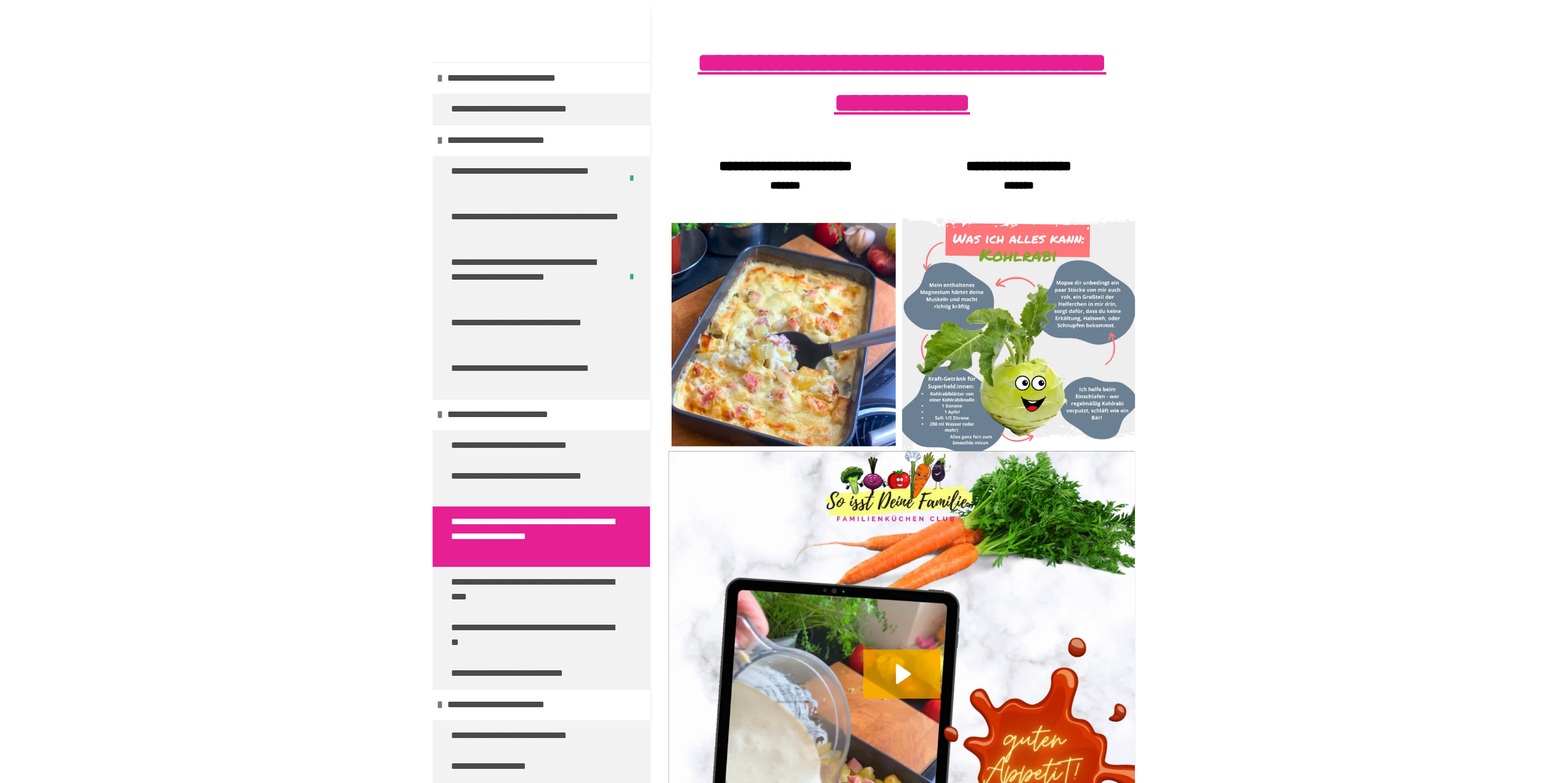 click at bounding box center (1018, 335) 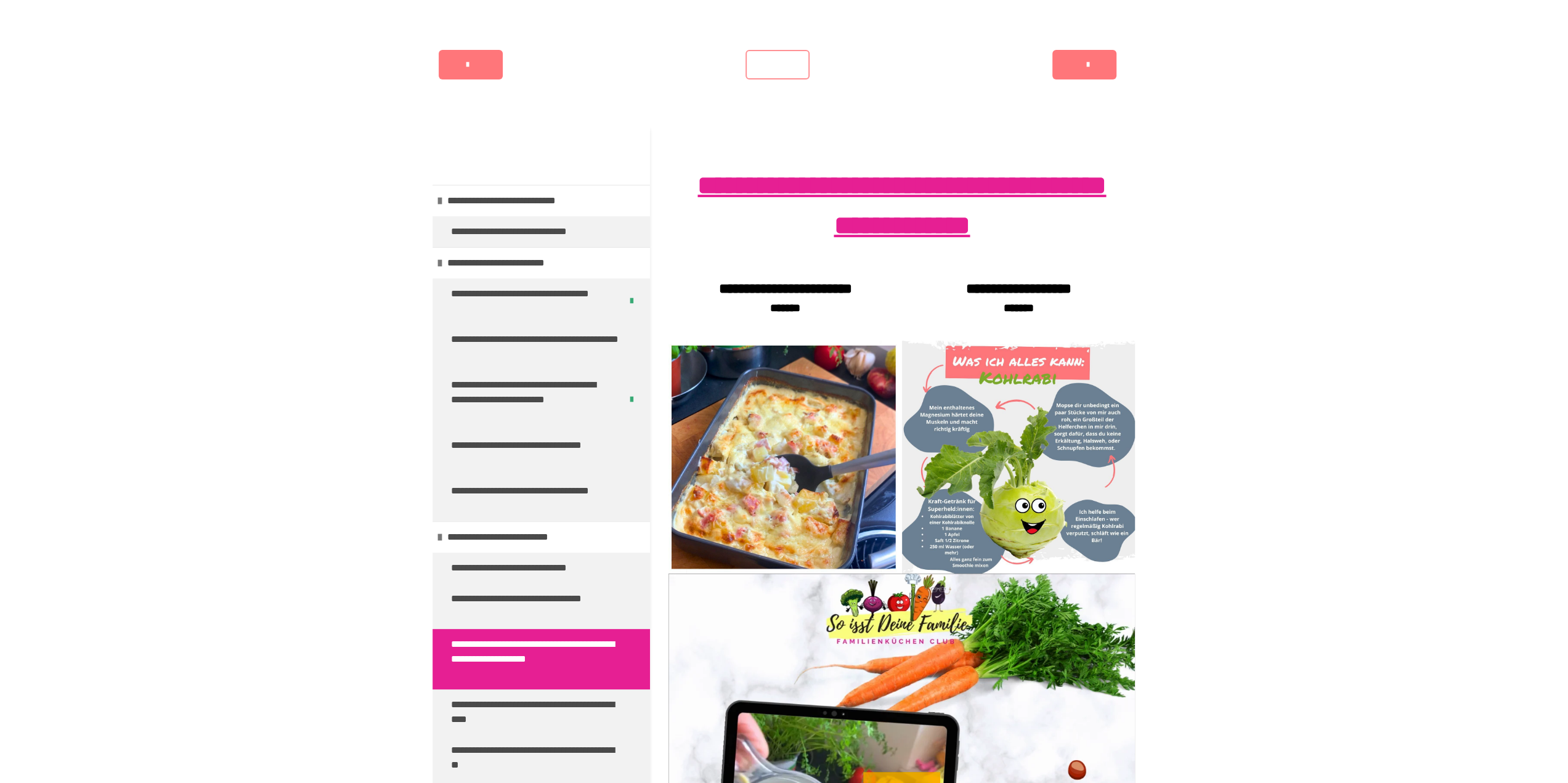 scroll, scrollTop: 90, scrollLeft: 0, axis: vertical 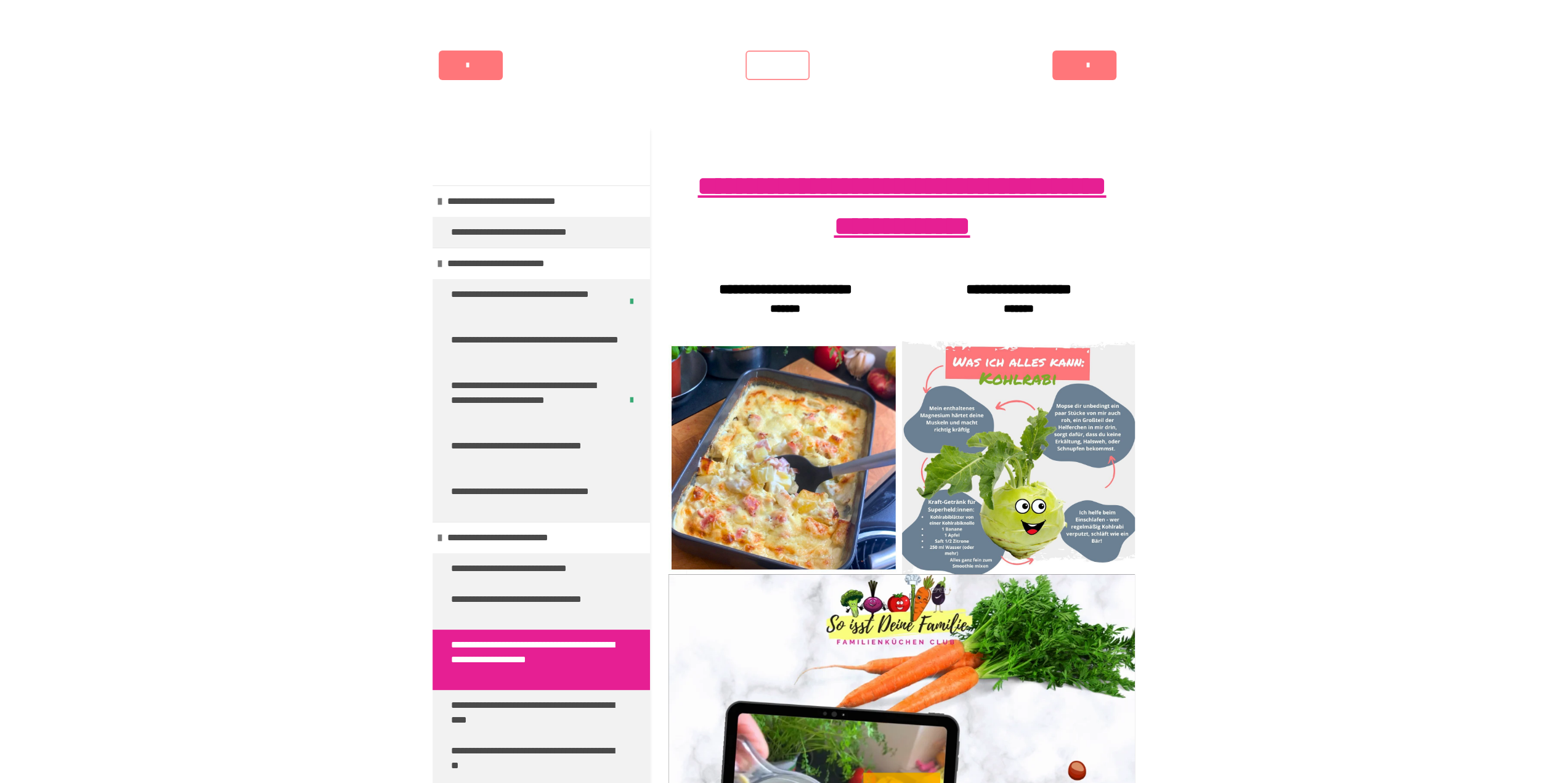 click on "********" at bounding box center (778, 65) 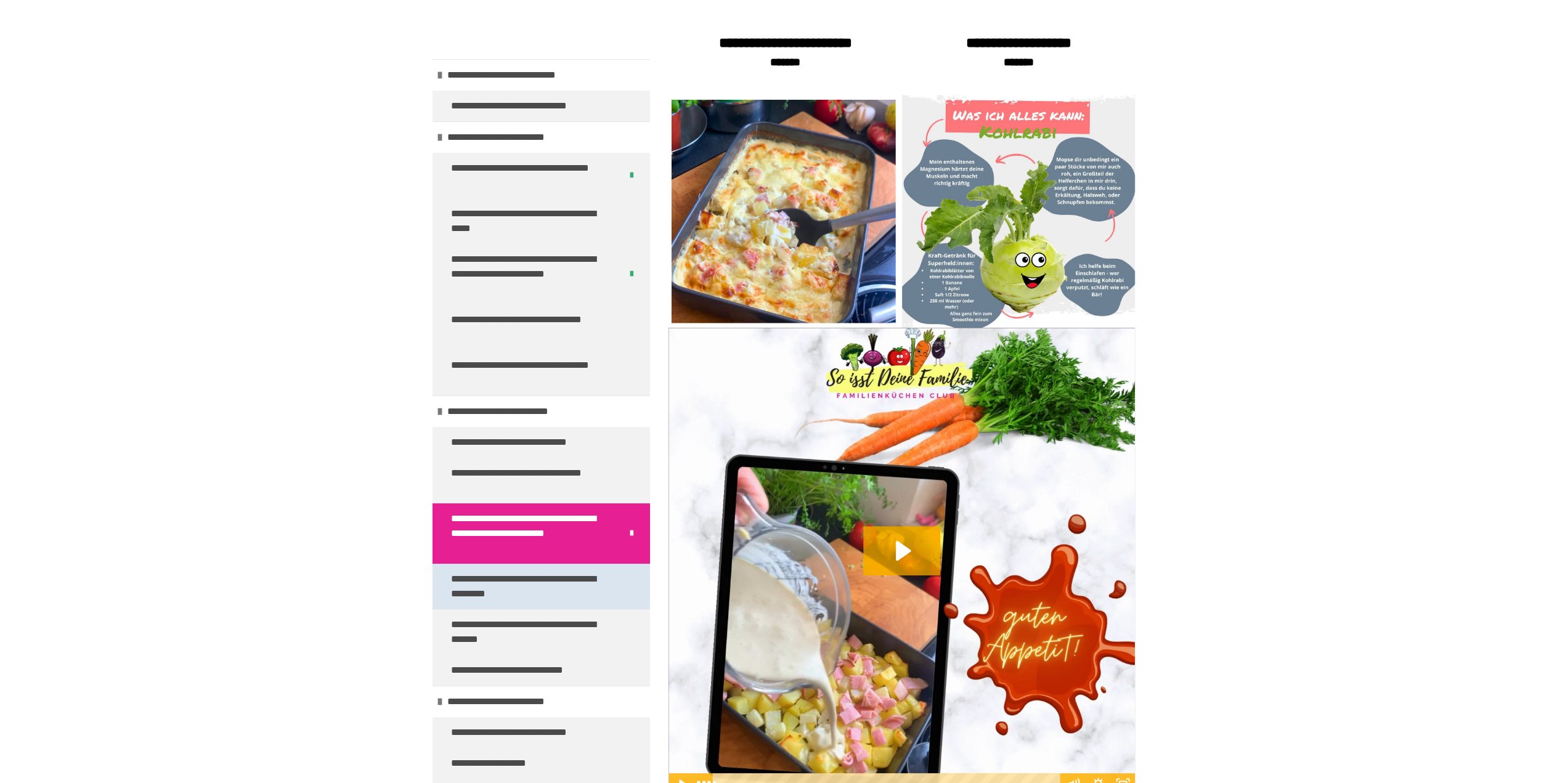 click on "**********" at bounding box center (532, 586) 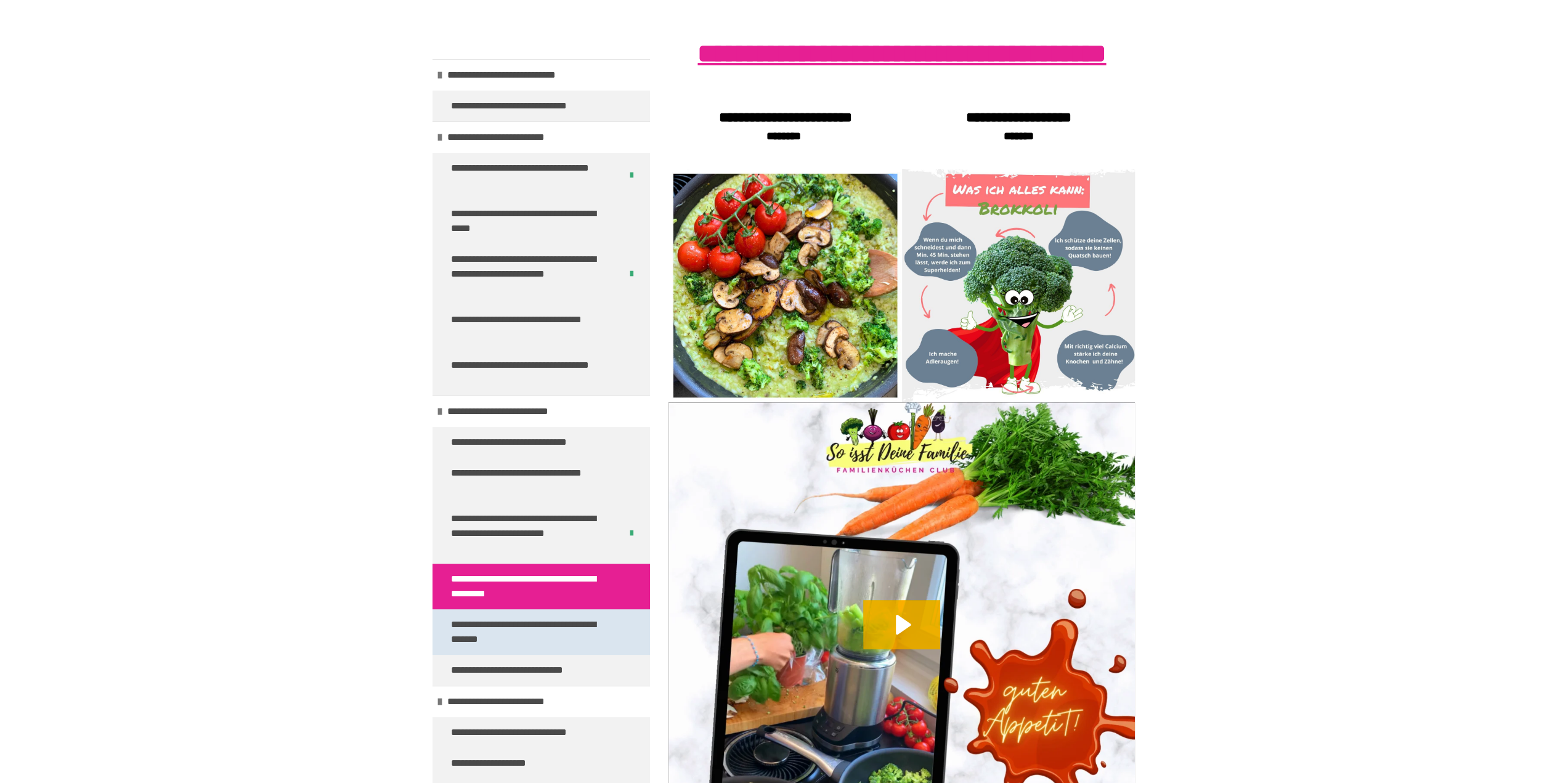 click on "**********" at bounding box center (532, 632) 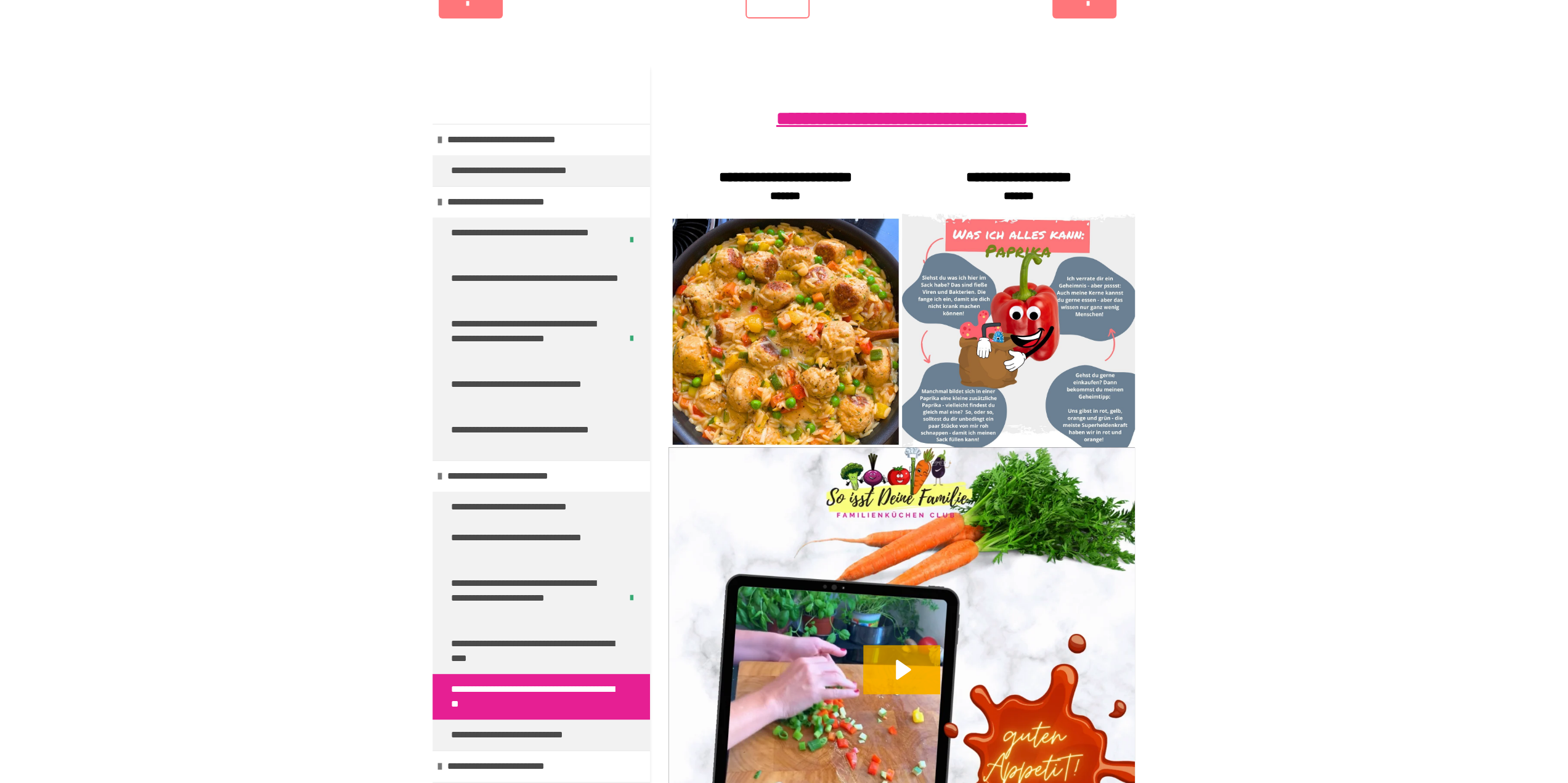 scroll, scrollTop: 153, scrollLeft: 0, axis: vertical 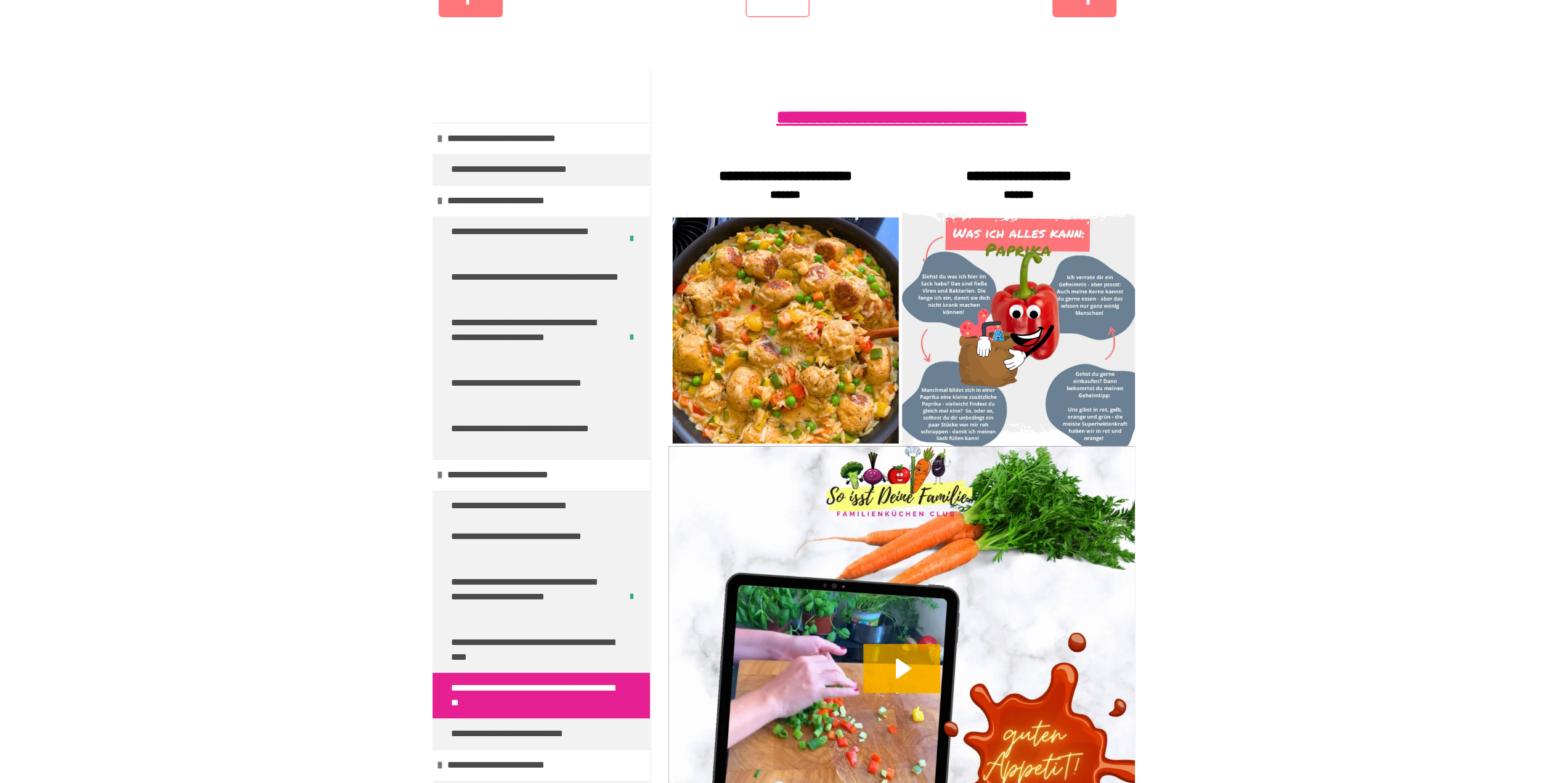 click on "********" at bounding box center [778, 2] 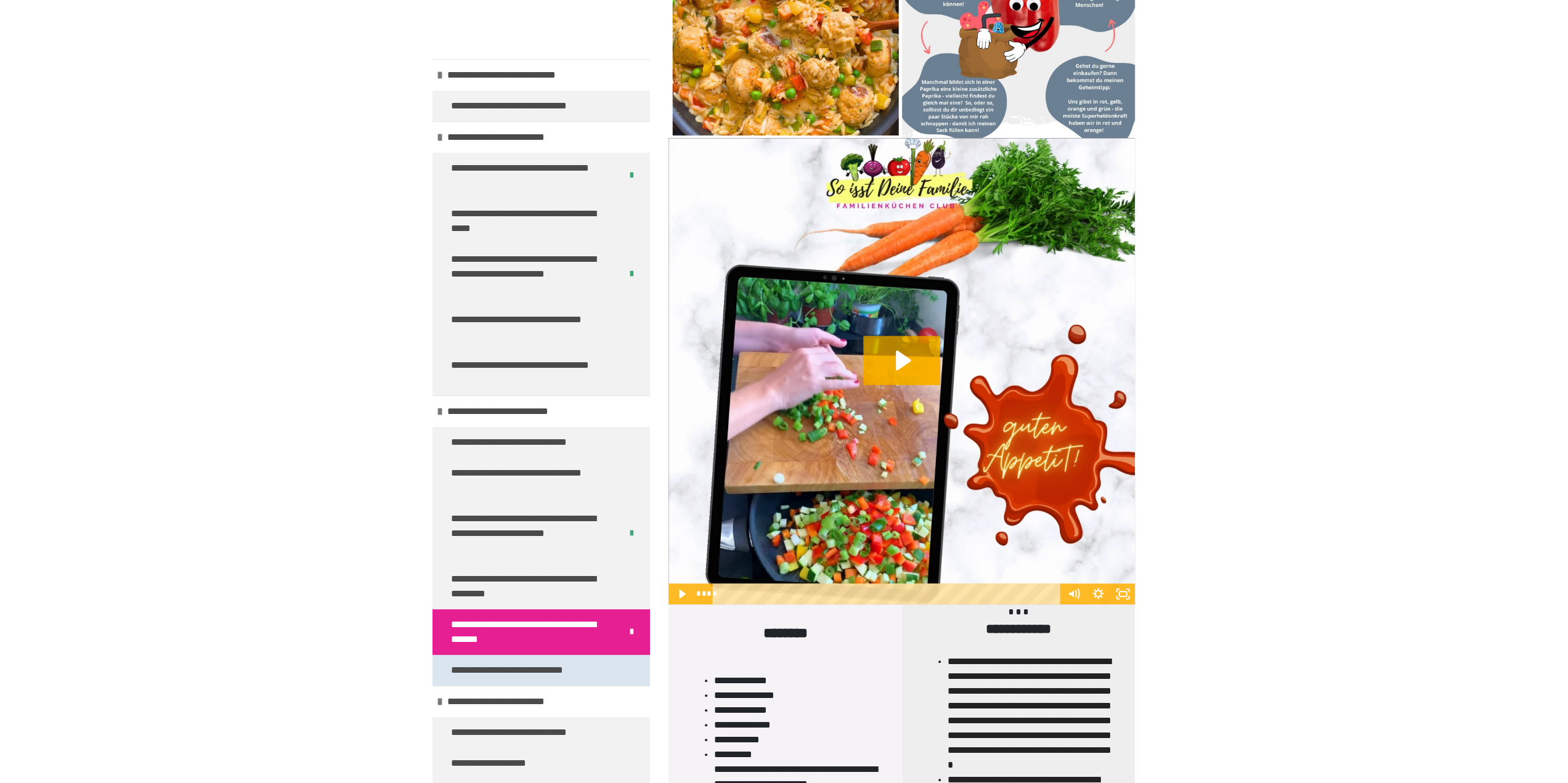 click on "**********" at bounding box center (529, 670) 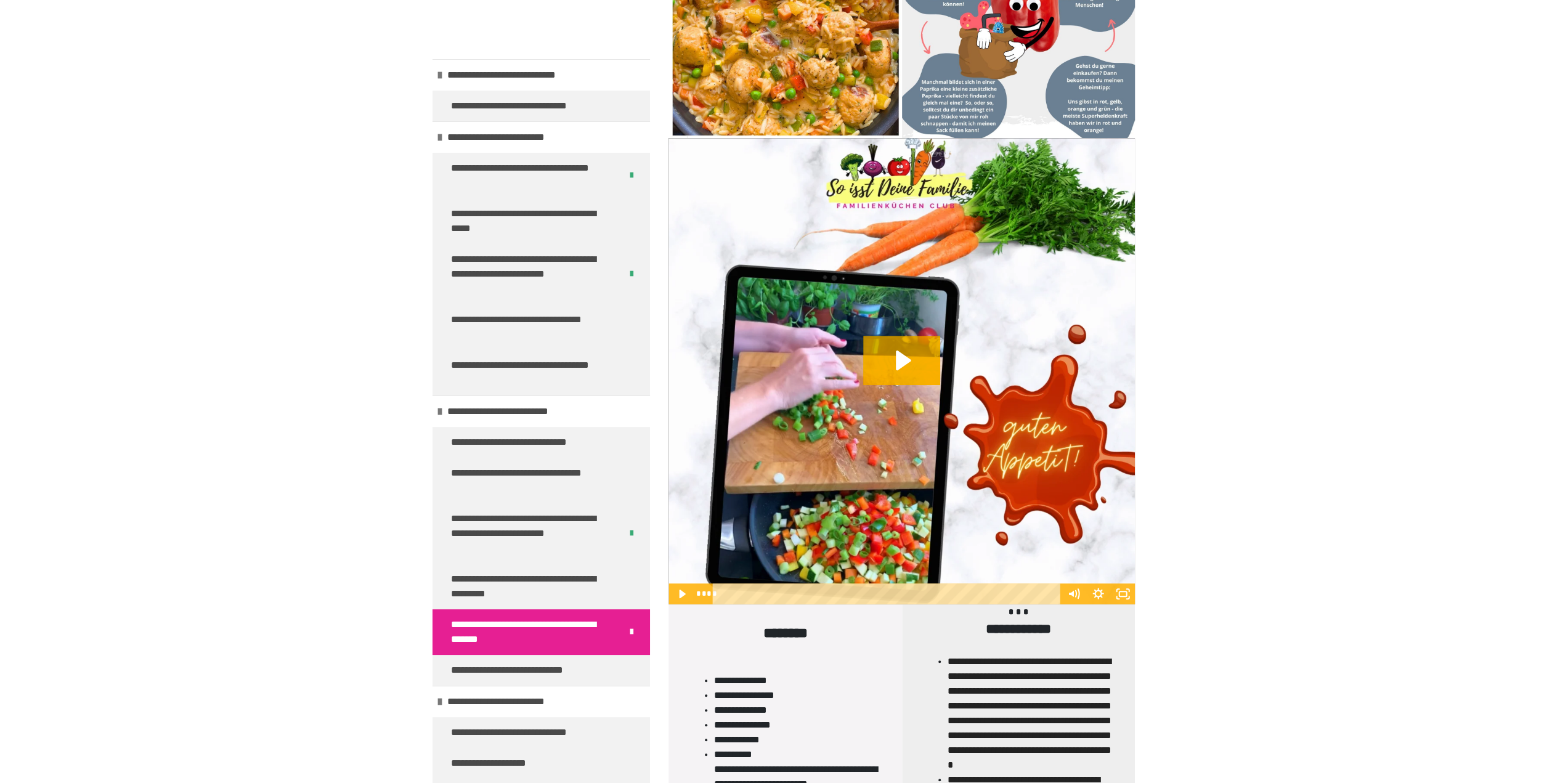 scroll, scrollTop: 222, scrollLeft: 0, axis: vertical 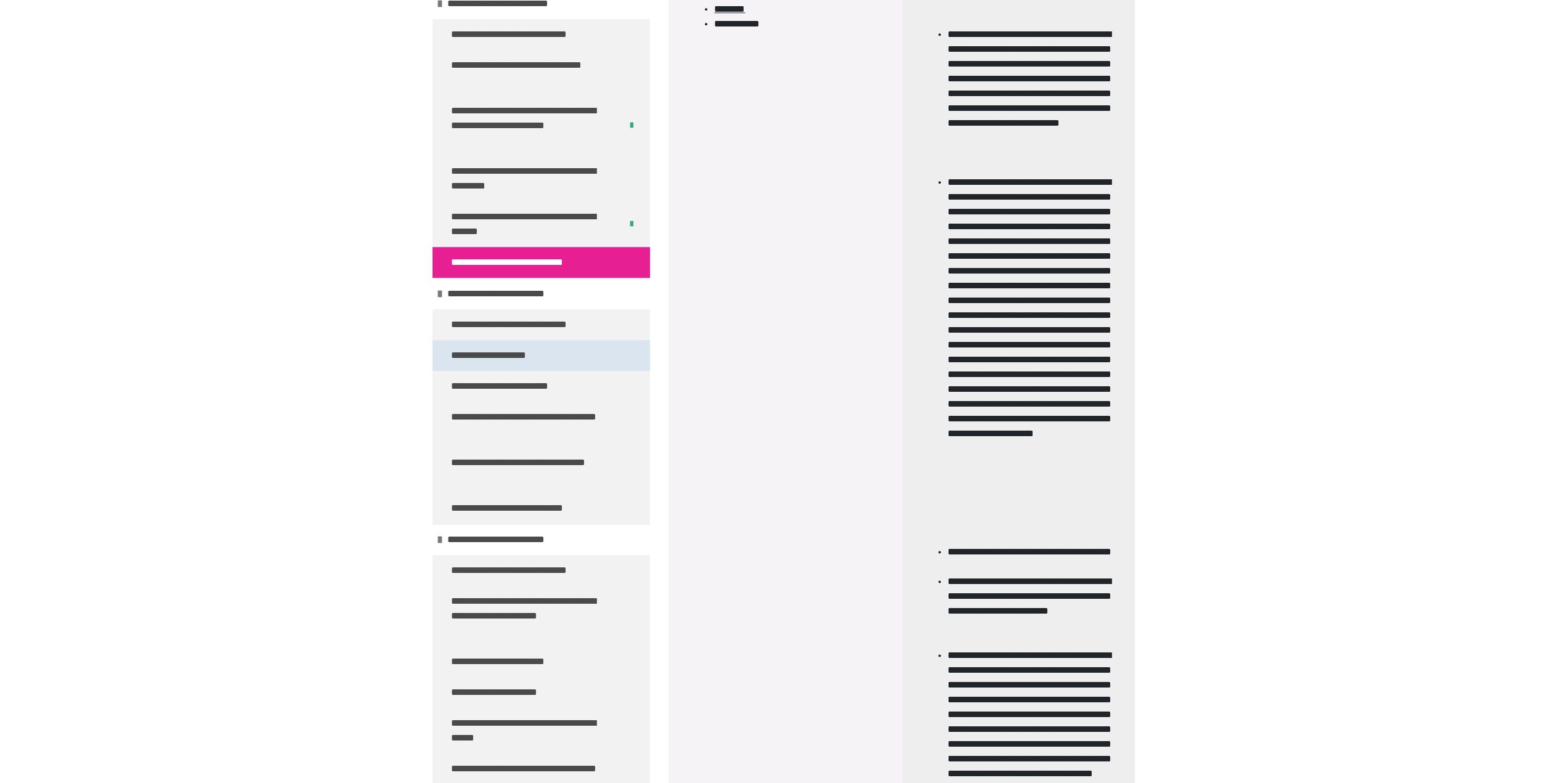 click on "**********" at bounding box center (505, 355) 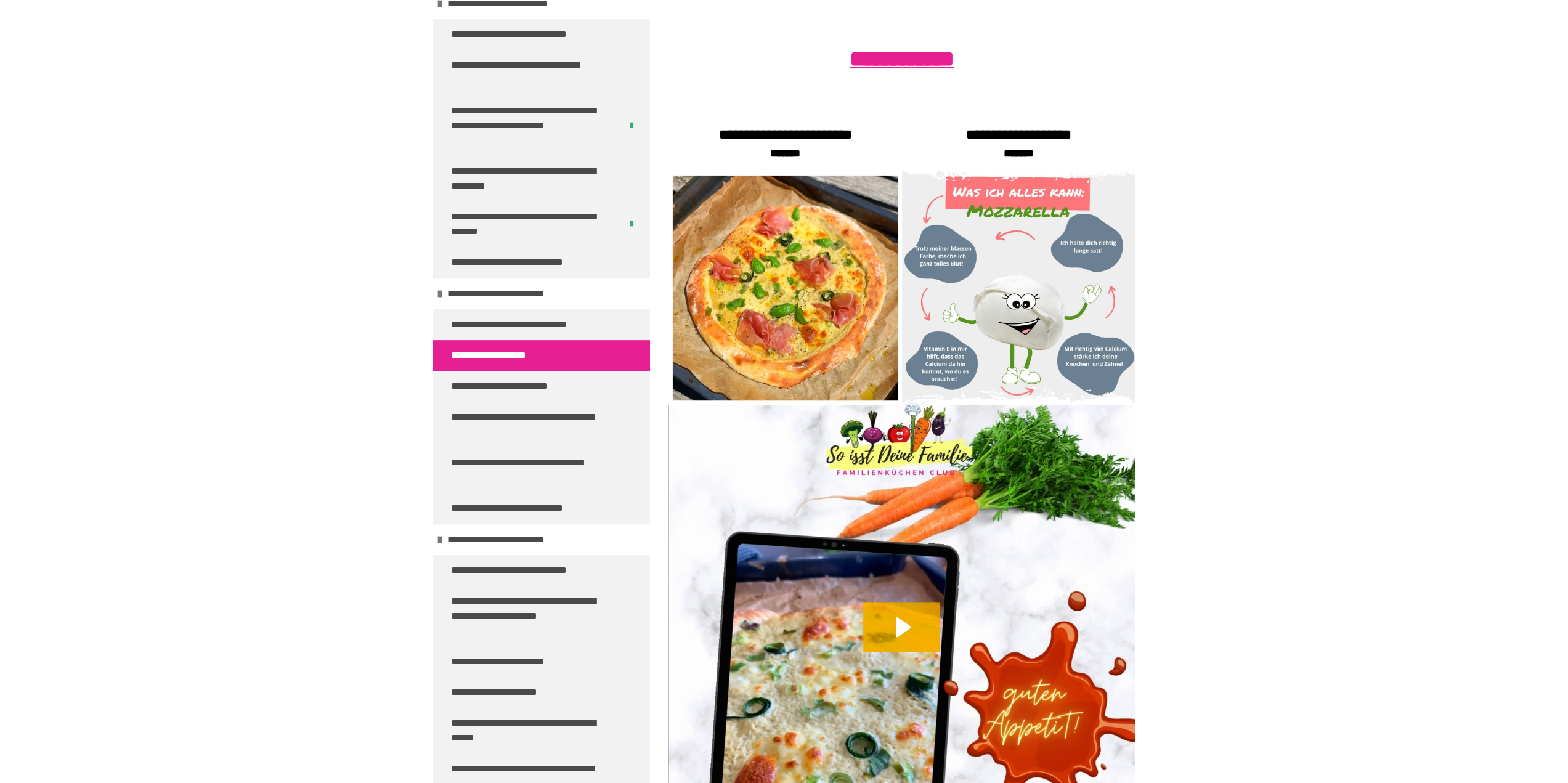 scroll, scrollTop: 199, scrollLeft: 0, axis: vertical 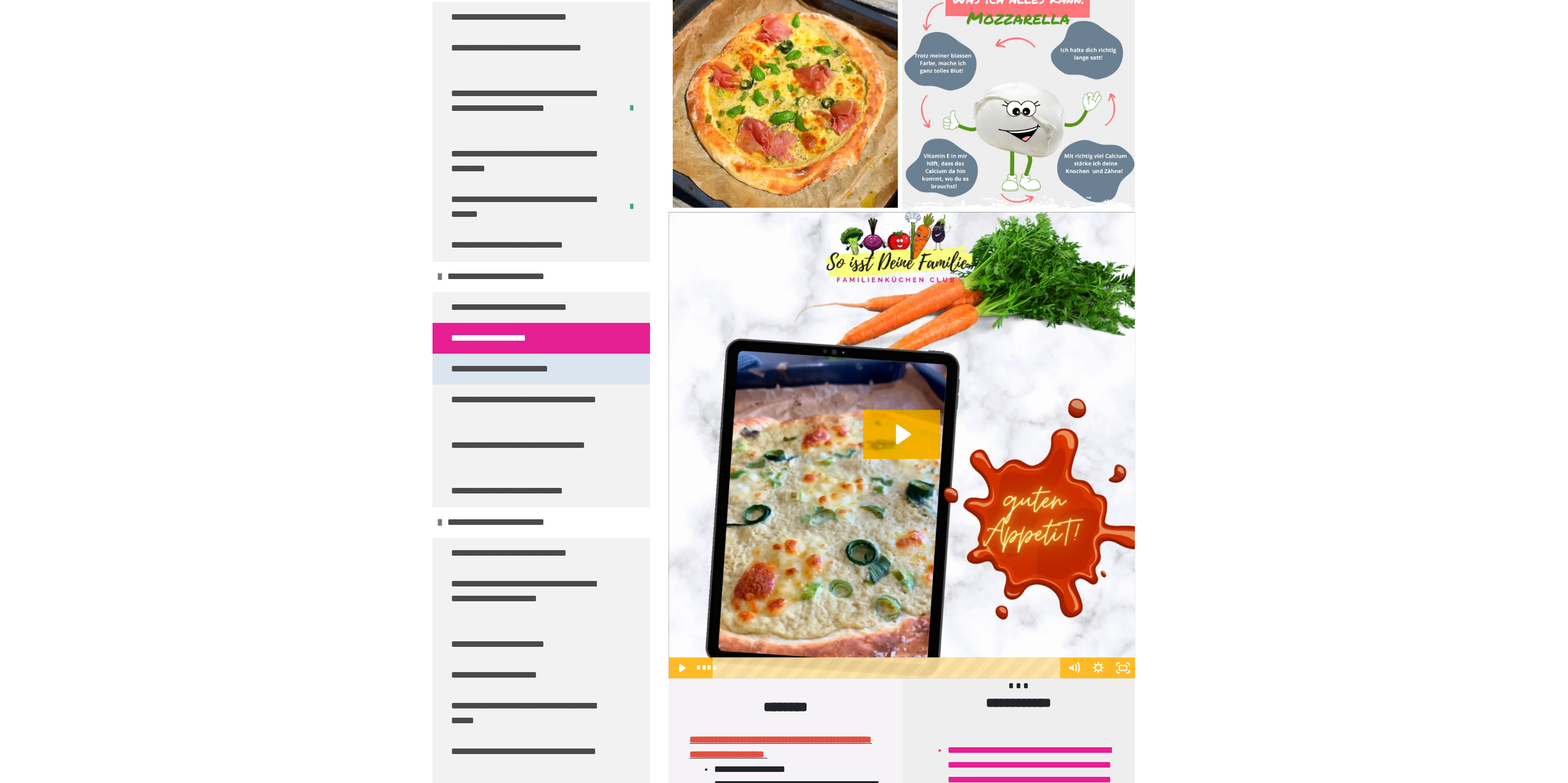 click on "**********" at bounding box center [519, 369] 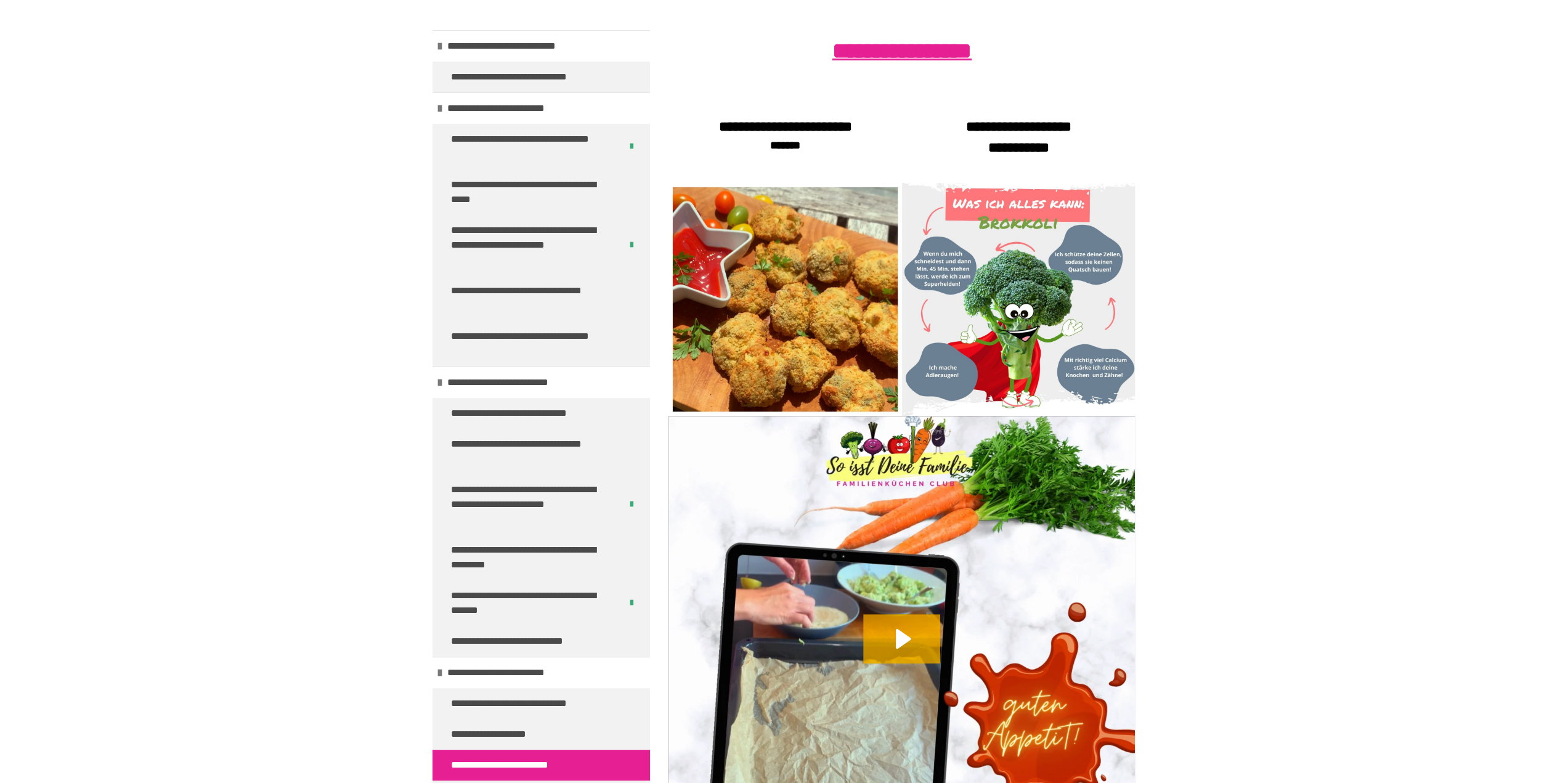 scroll, scrollTop: 0, scrollLeft: 0, axis: both 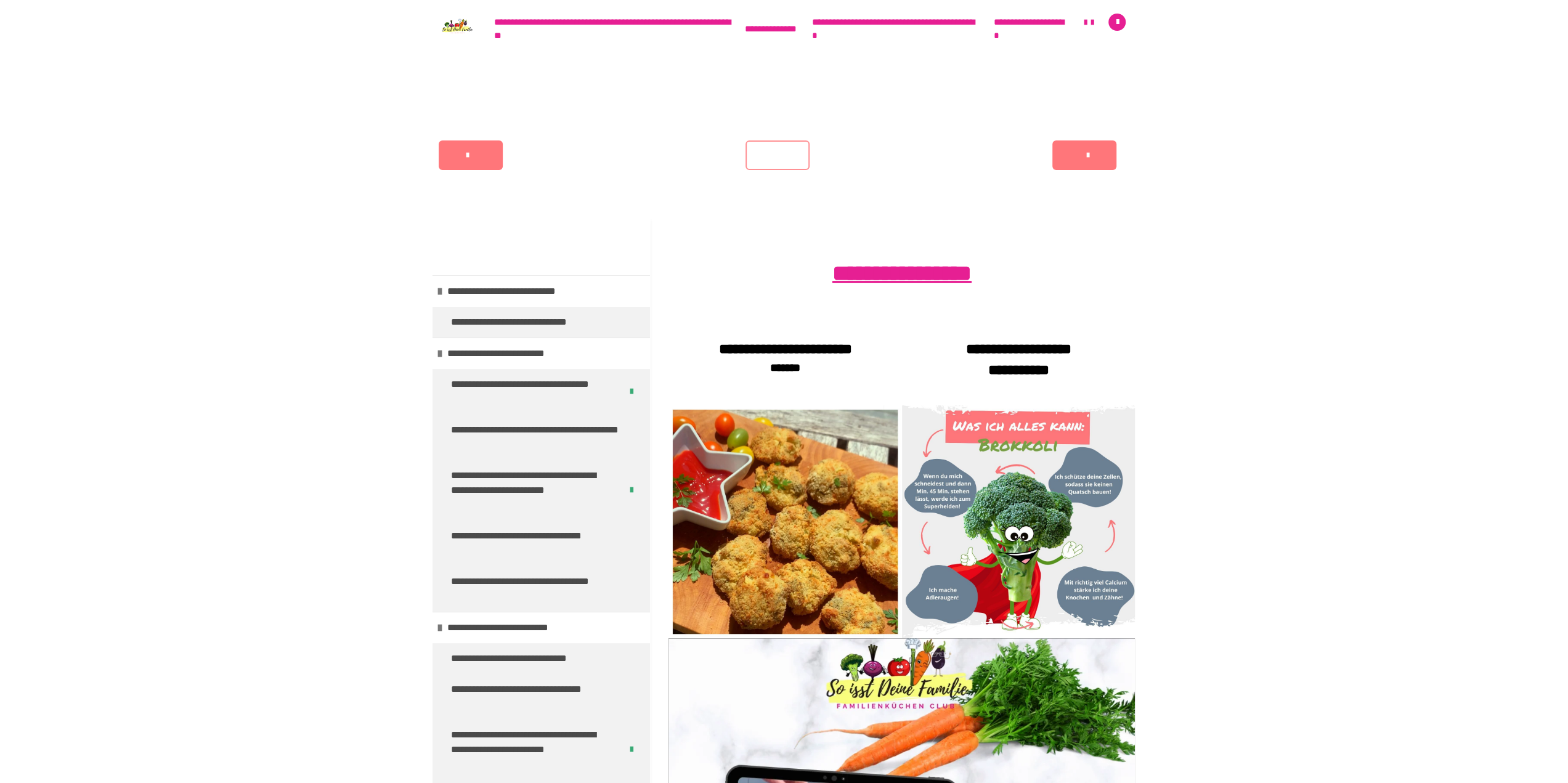 click on "********" at bounding box center (778, 155) 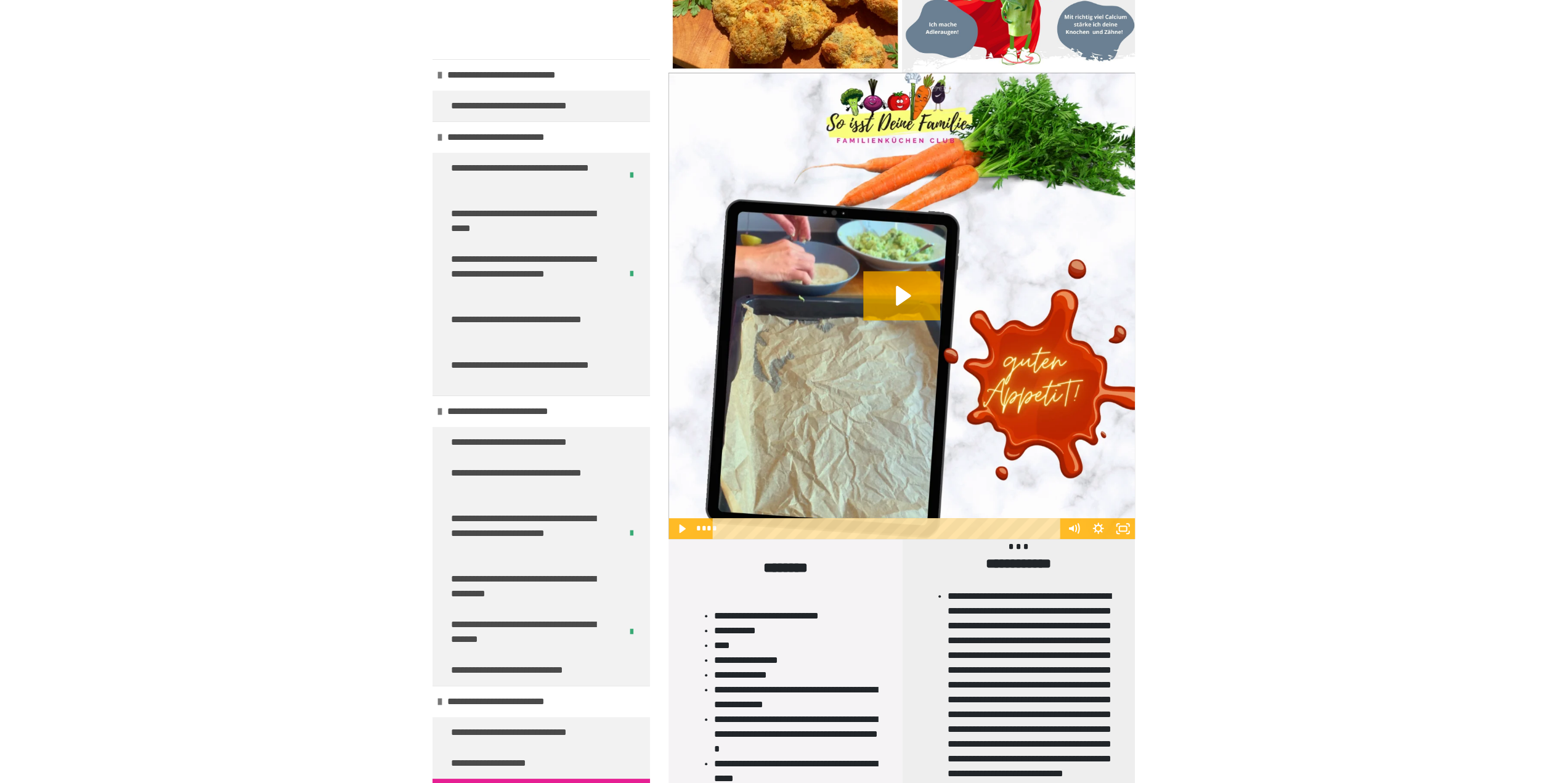 scroll, scrollTop: 582, scrollLeft: 0, axis: vertical 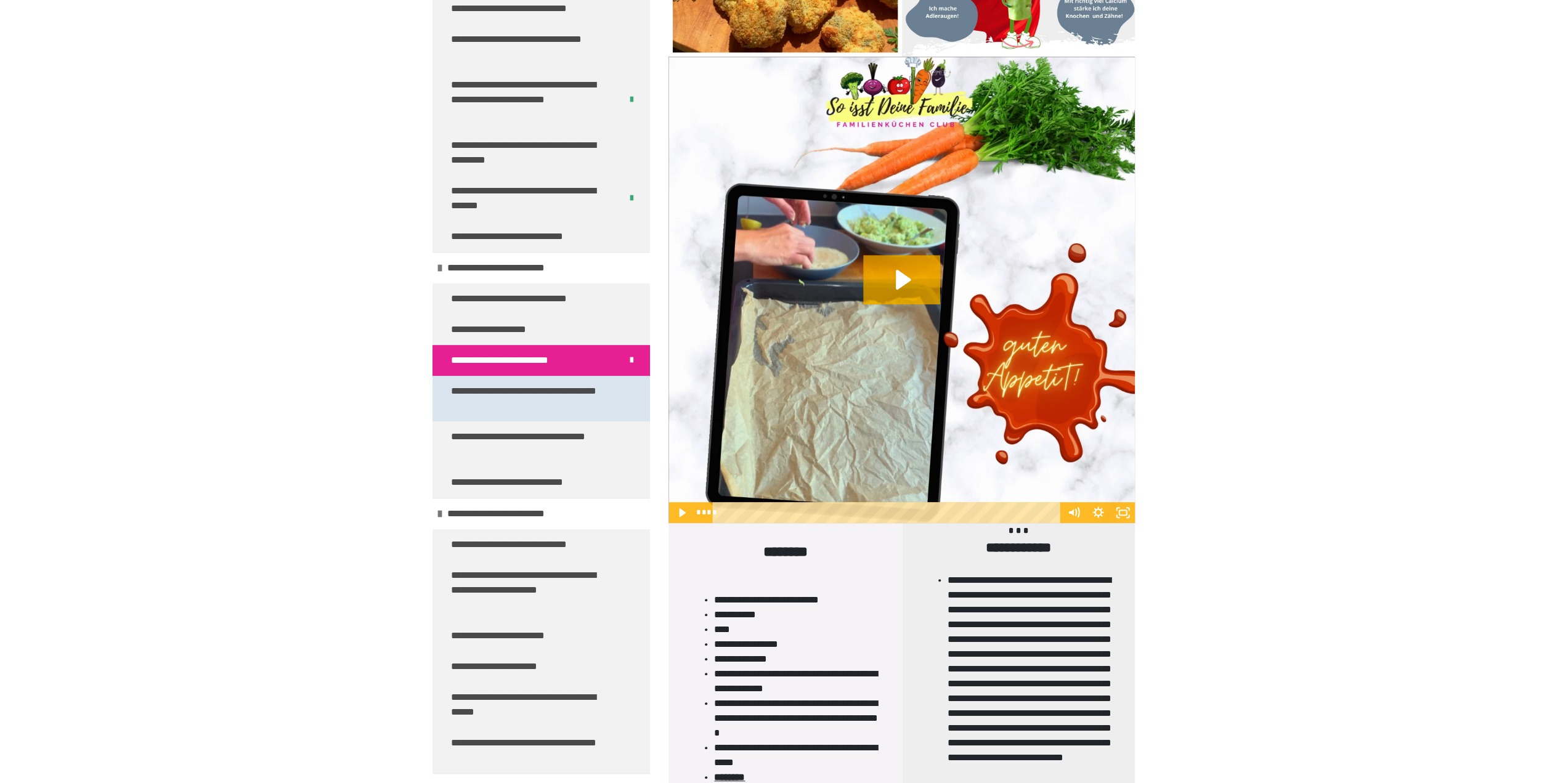click on "**********" at bounding box center [532, 399] 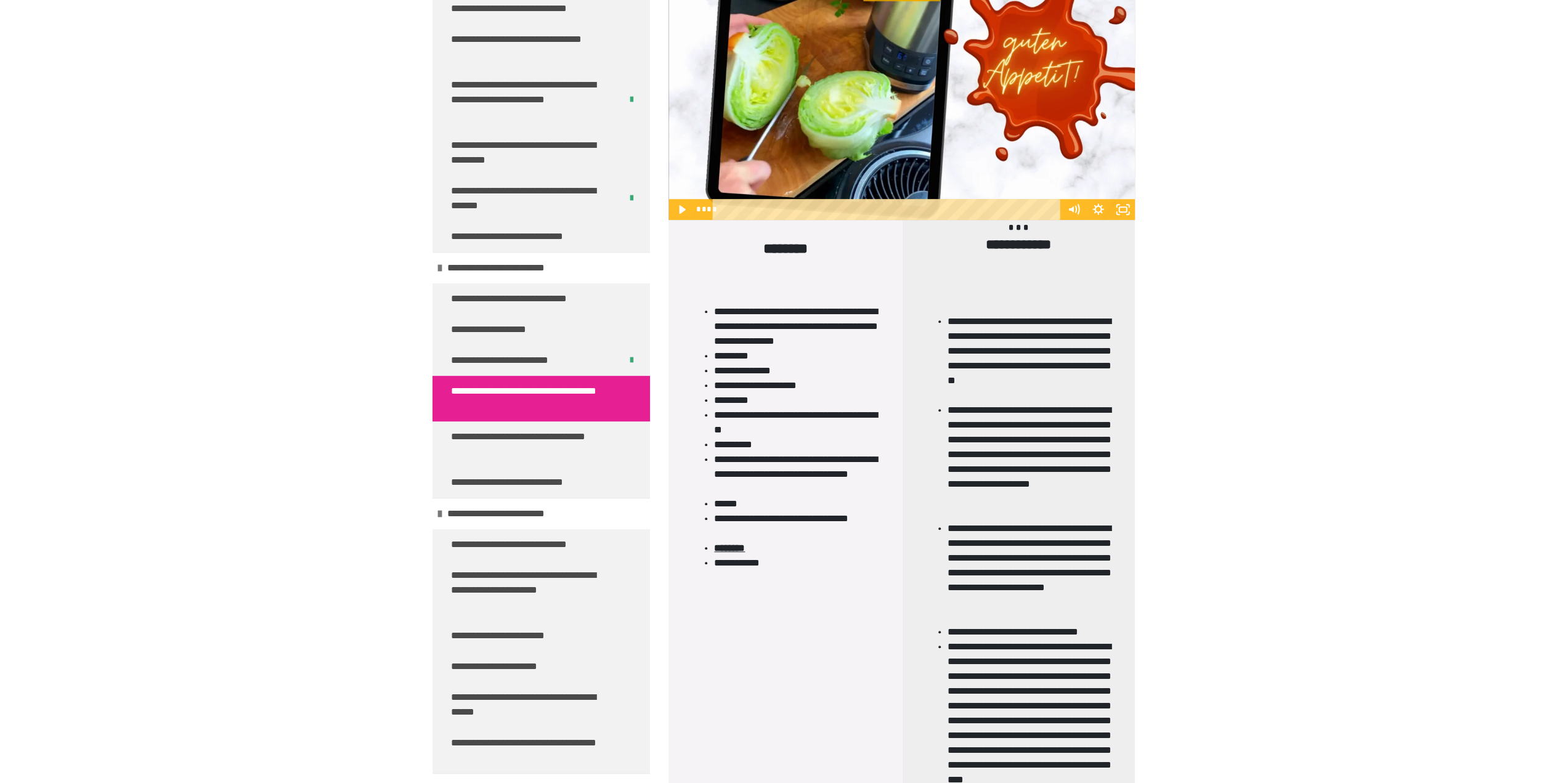 scroll, scrollTop: 876, scrollLeft: 0, axis: vertical 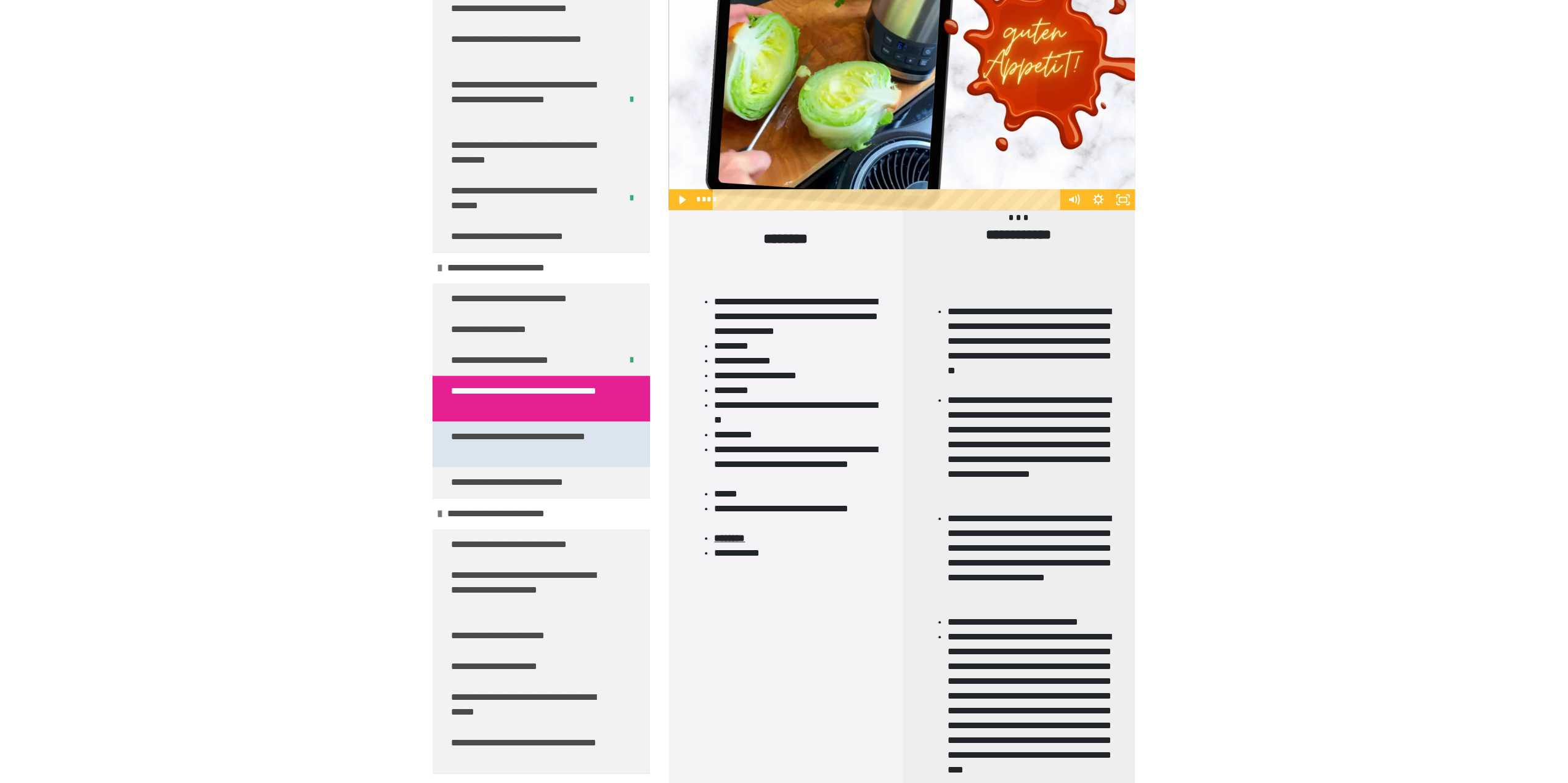 click on "**********" at bounding box center [532, 444] 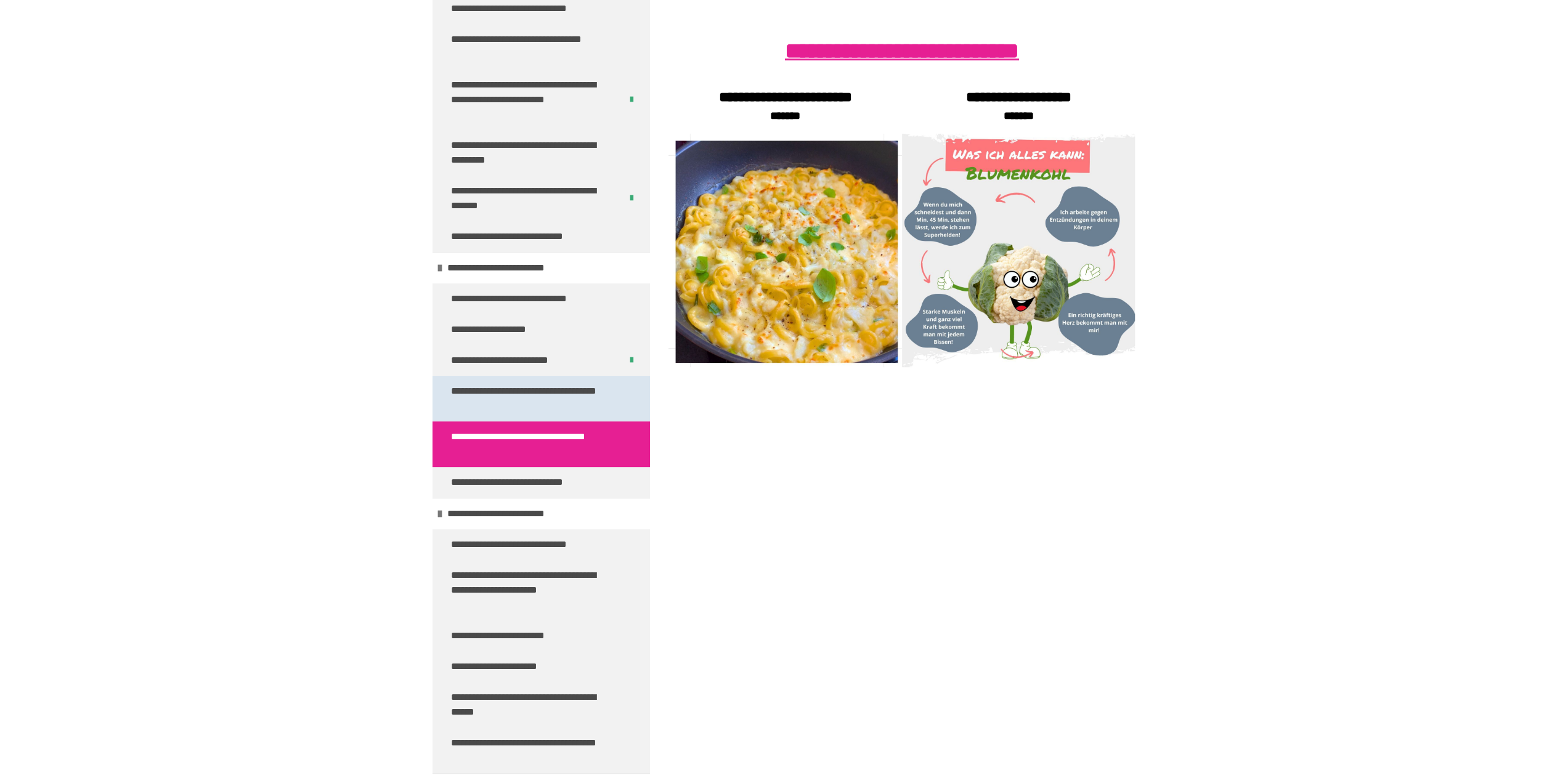 click on "**********" at bounding box center [532, 399] 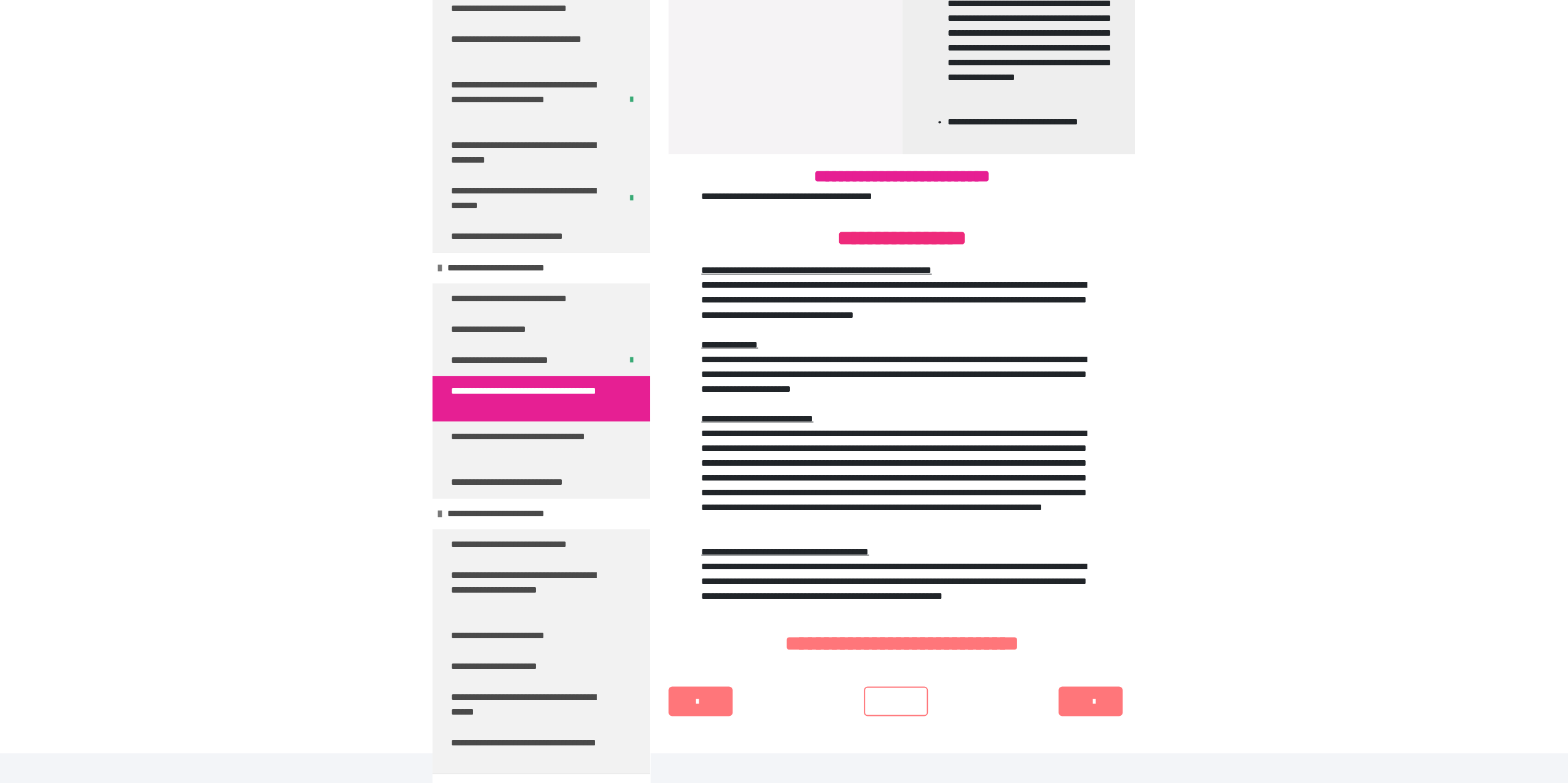 scroll, scrollTop: 2056, scrollLeft: 0, axis: vertical 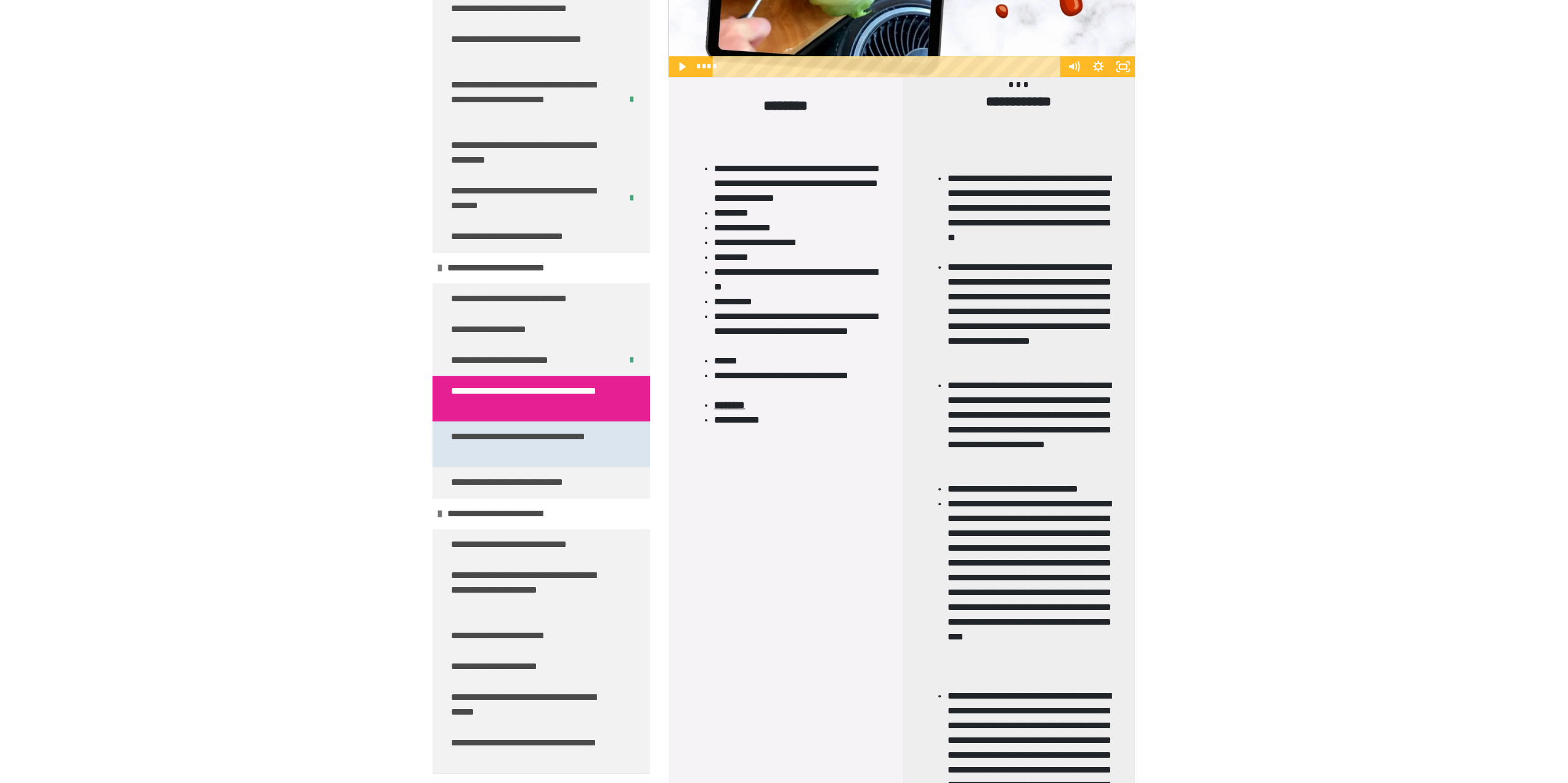 click on "**********" at bounding box center (532, 444) 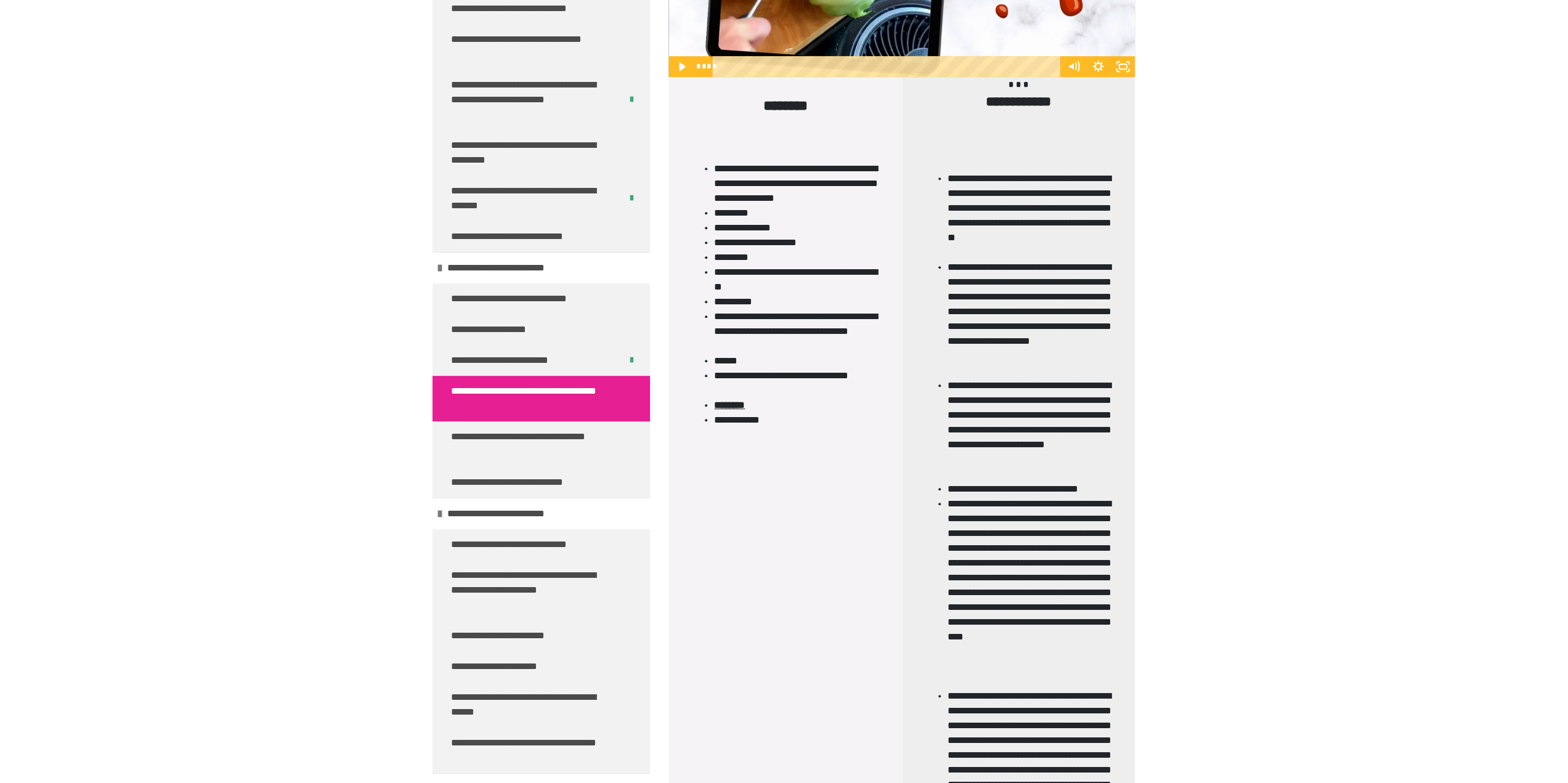 scroll, scrollTop: 222, scrollLeft: 0, axis: vertical 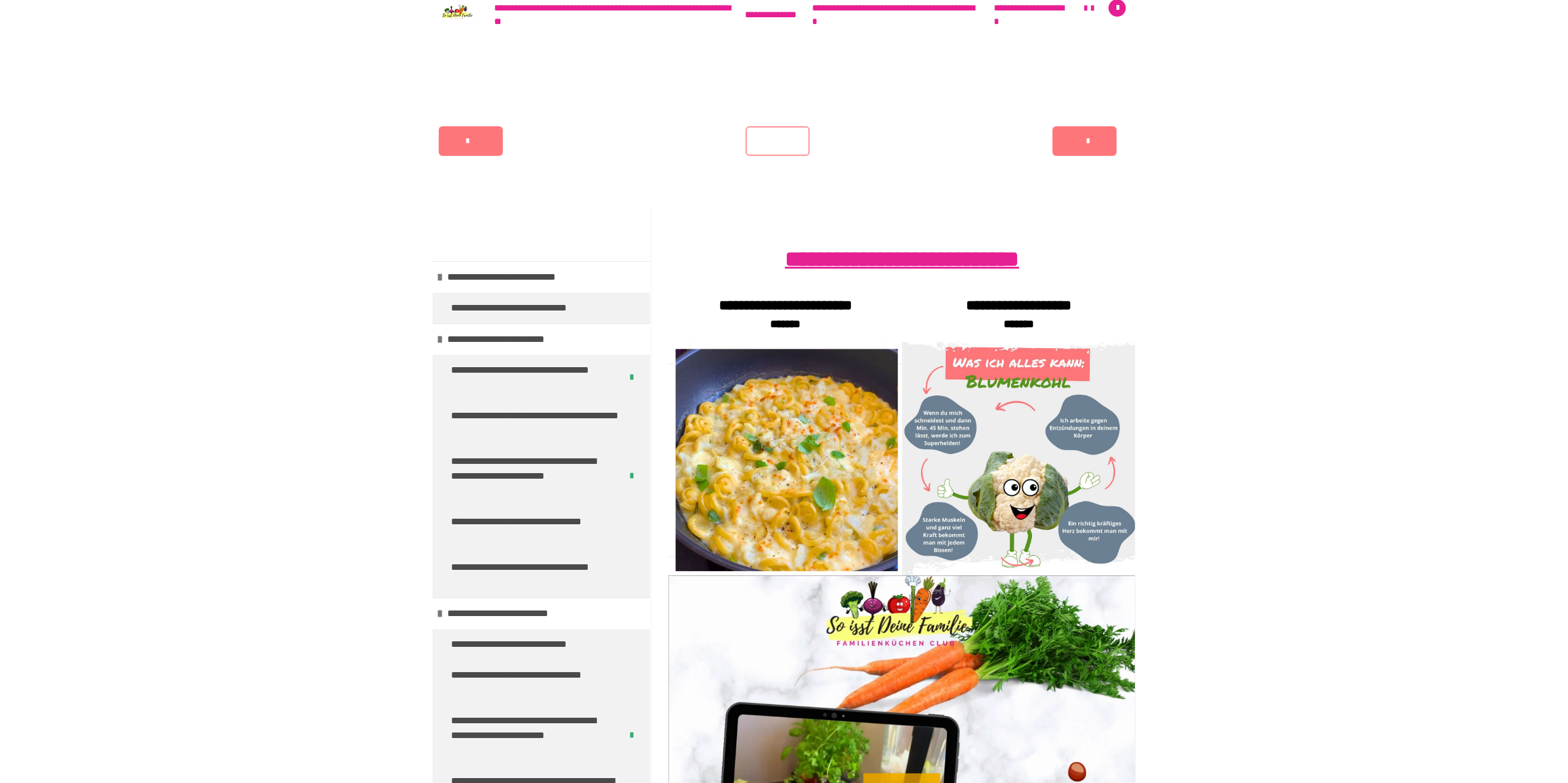 click on "********" at bounding box center (778, 141) 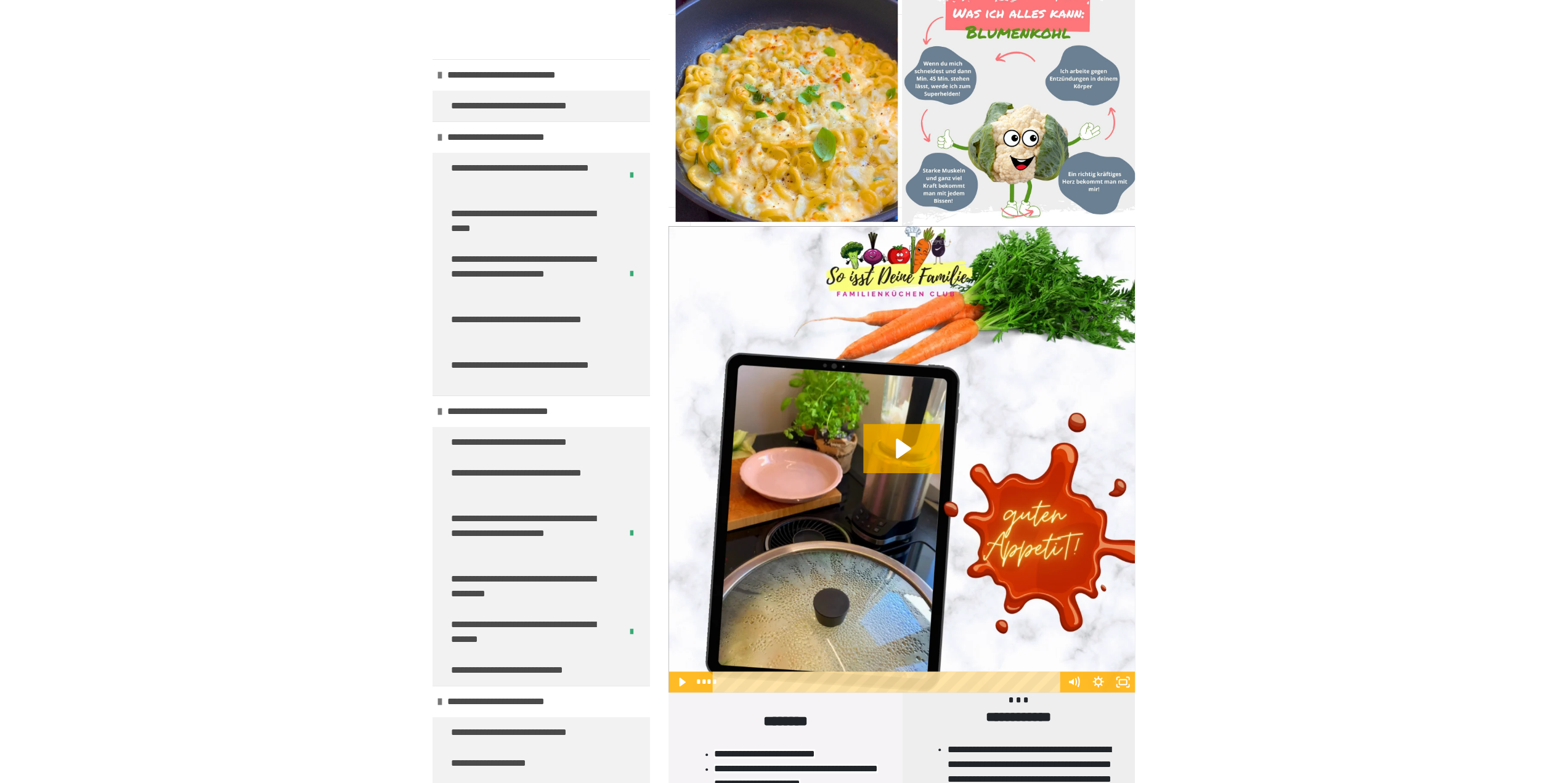 scroll, scrollTop: 367, scrollLeft: 0, axis: vertical 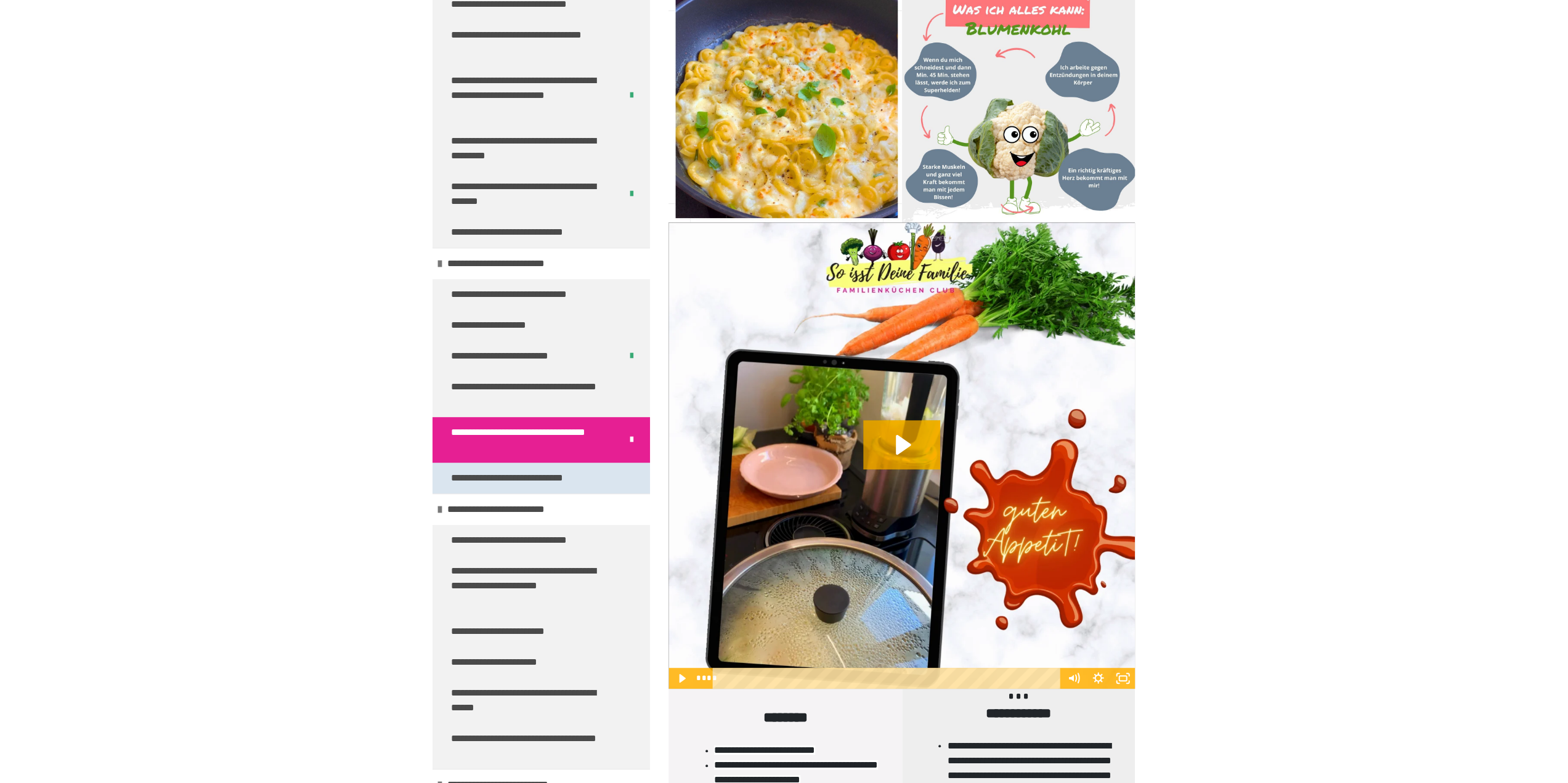 click on "**********" at bounding box center (524, 478) 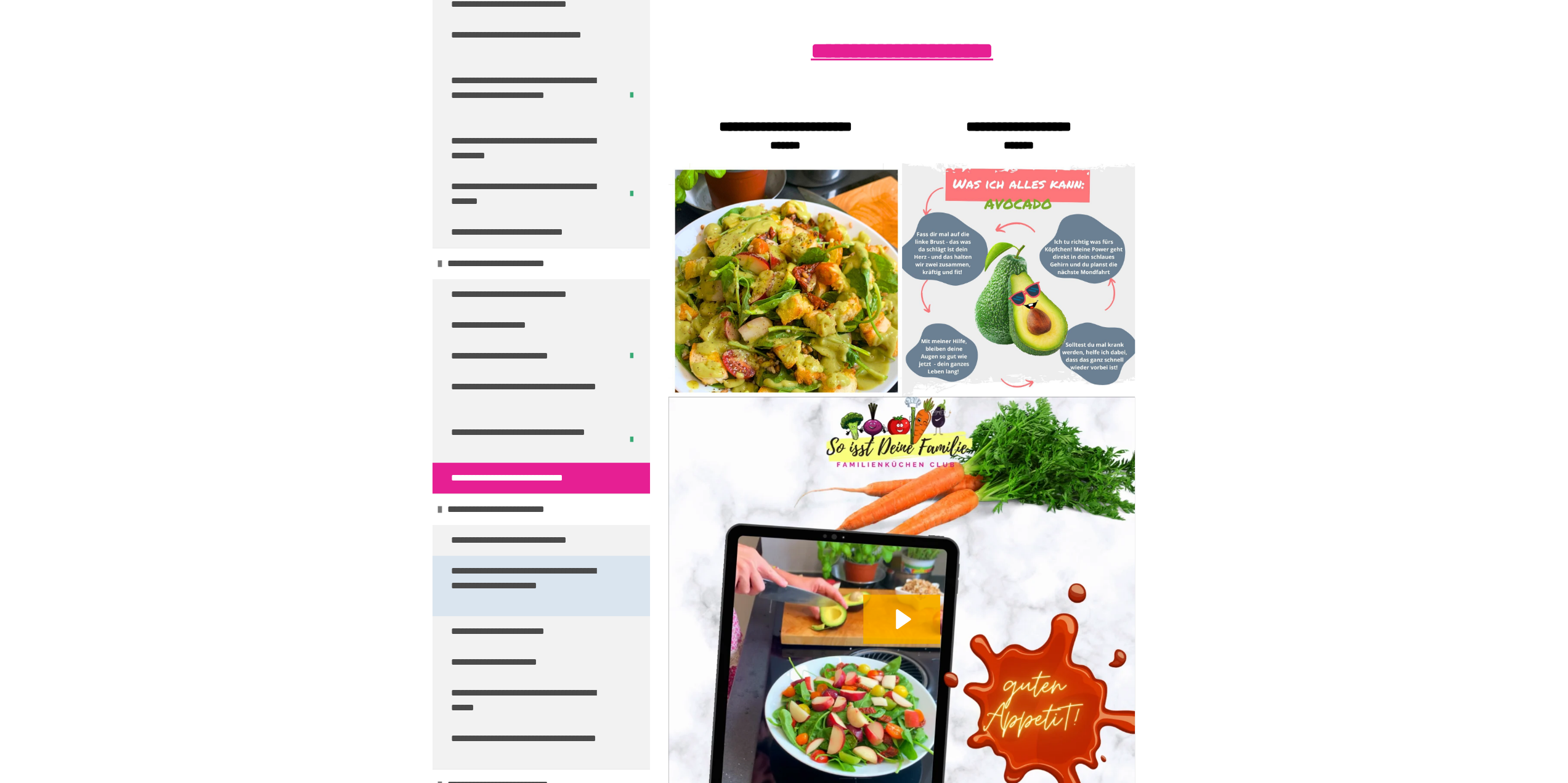 click on "**********" at bounding box center (532, 586) 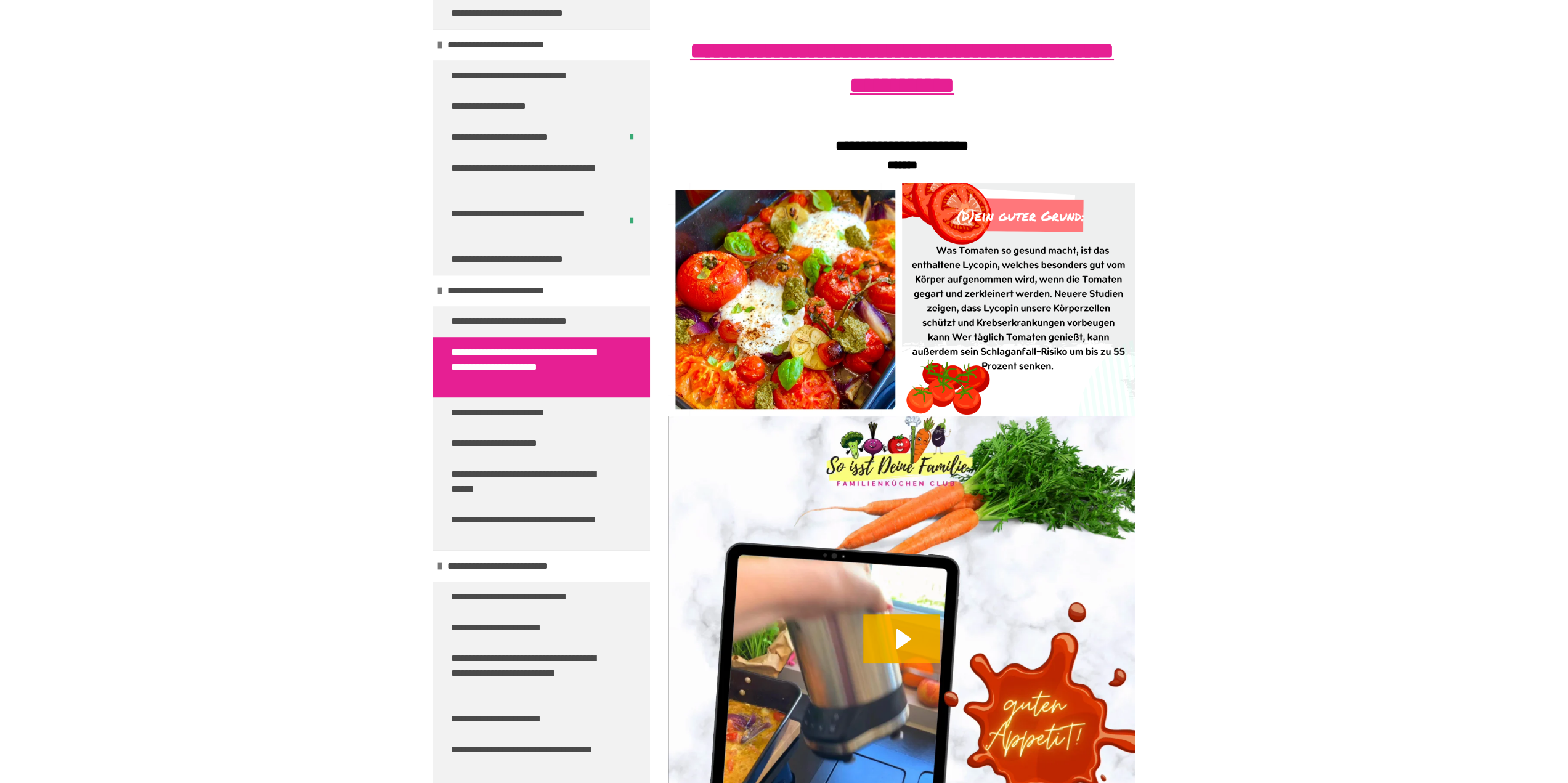 scroll, scrollTop: 657, scrollLeft: 0, axis: vertical 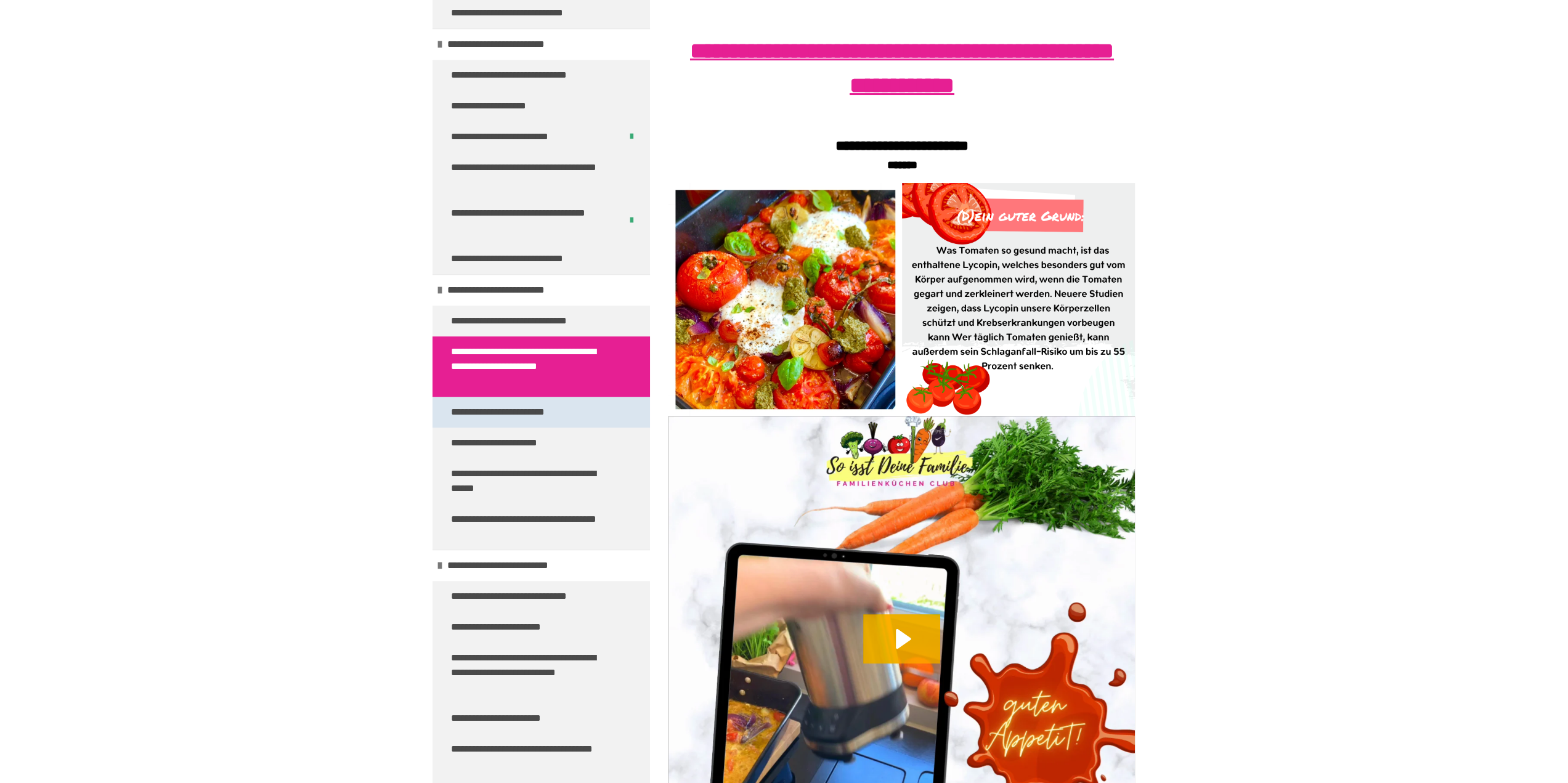 click on "**********" at bounding box center [516, 412] 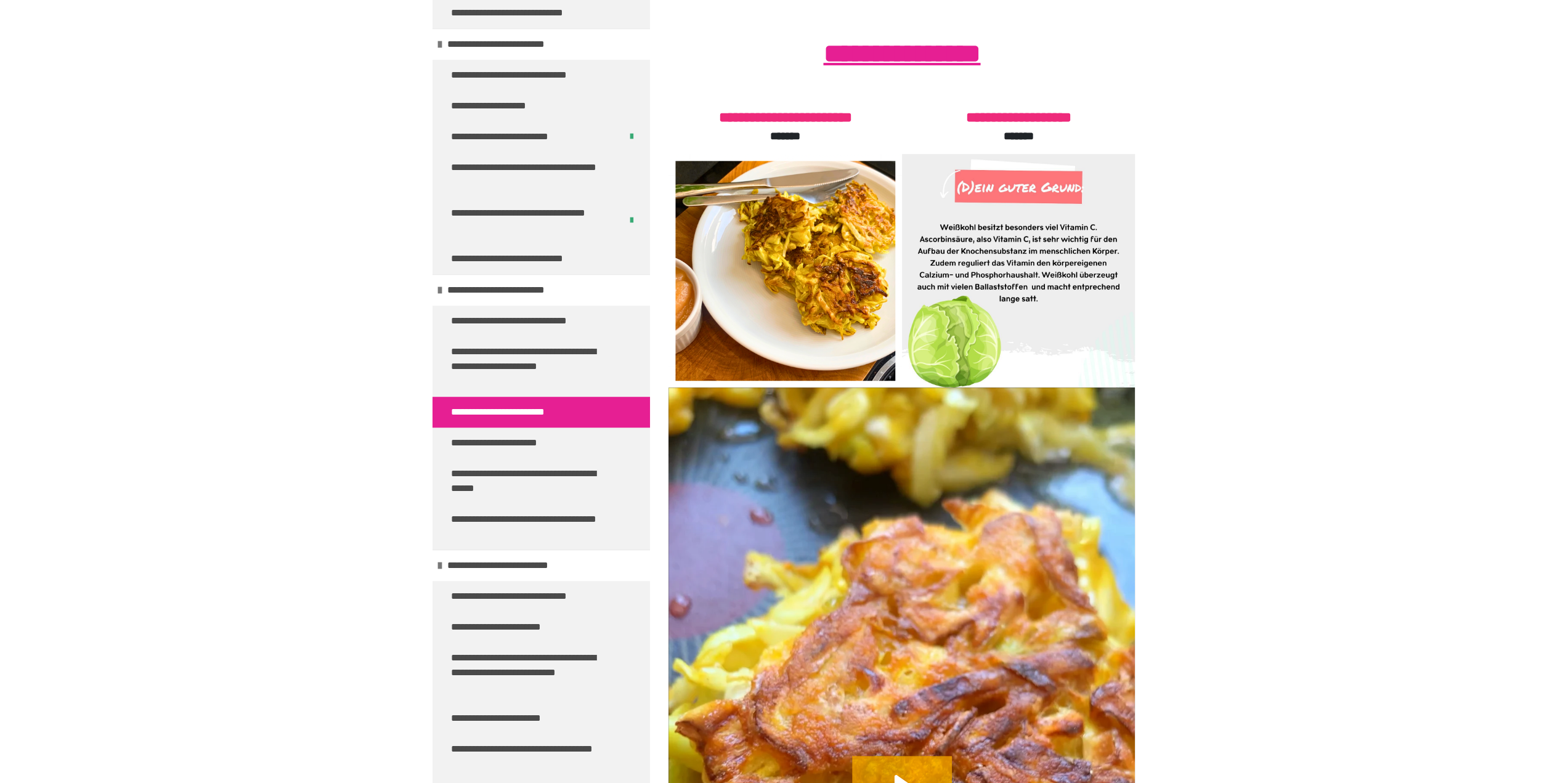 scroll, scrollTop: 160, scrollLeft: 0, axis: vertical 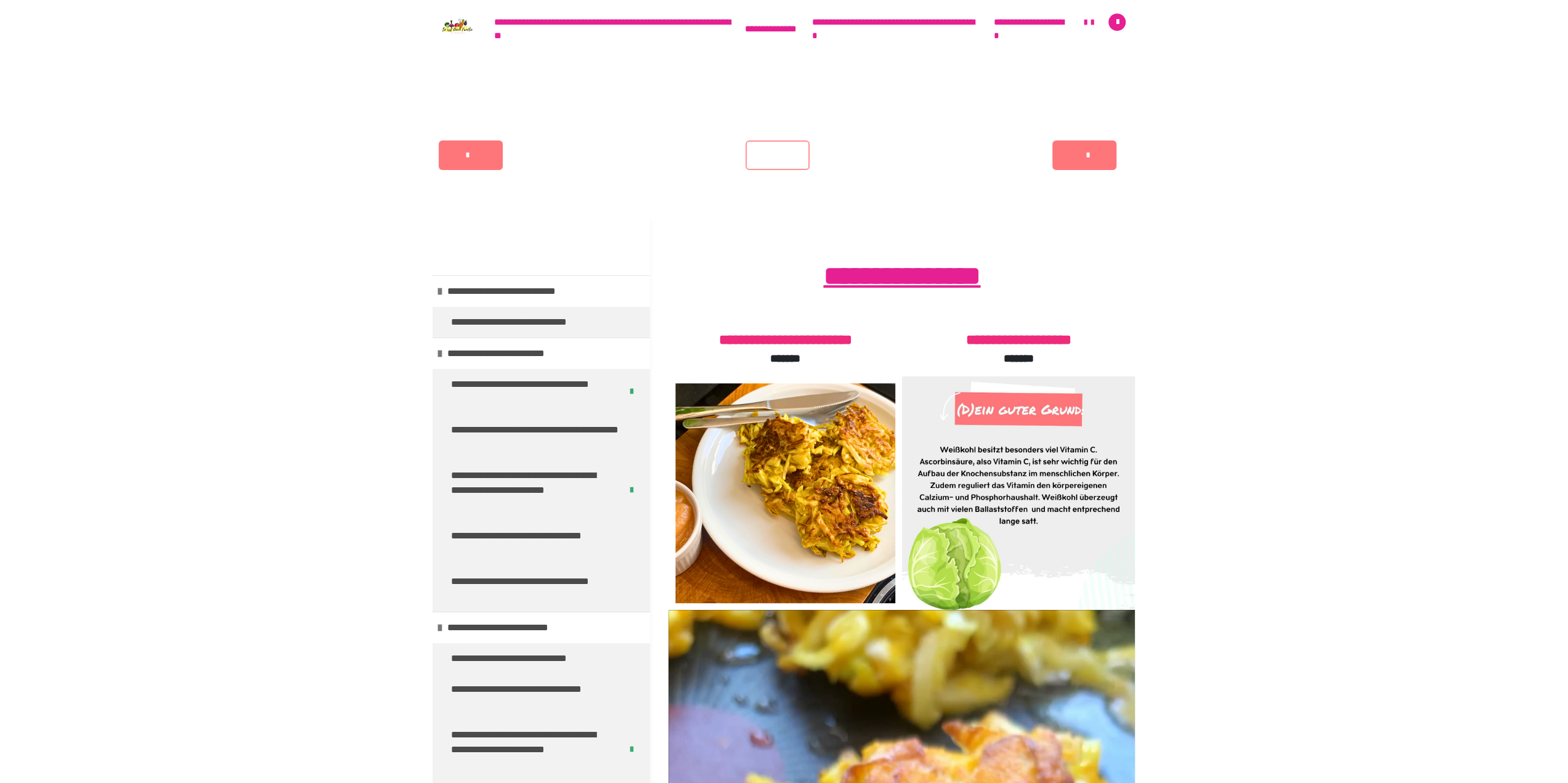 click on "********" at bounding box center (778, 155) 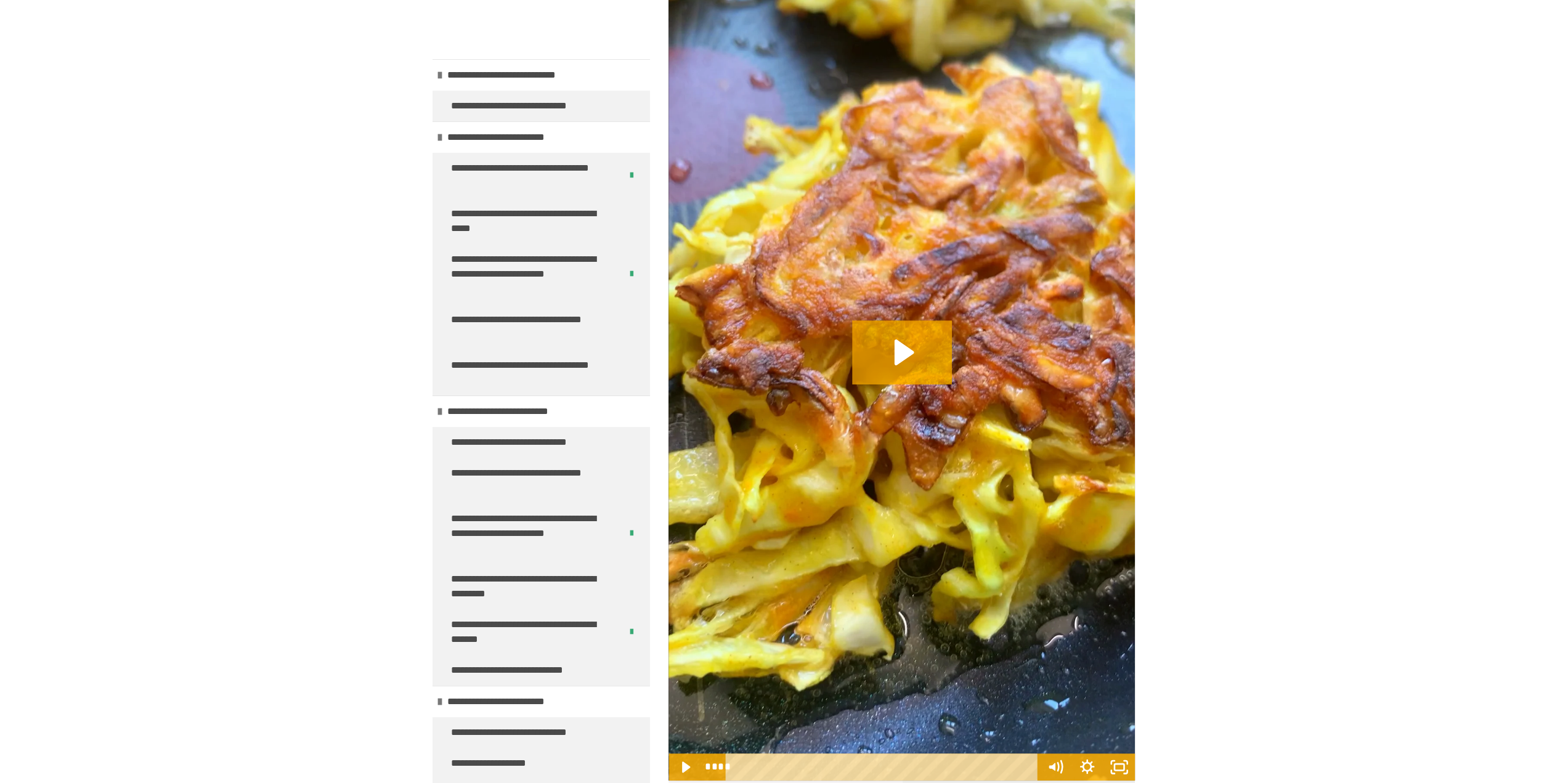 scroll, scrollTop: 683, scrollLeft: 0, axis: vertical 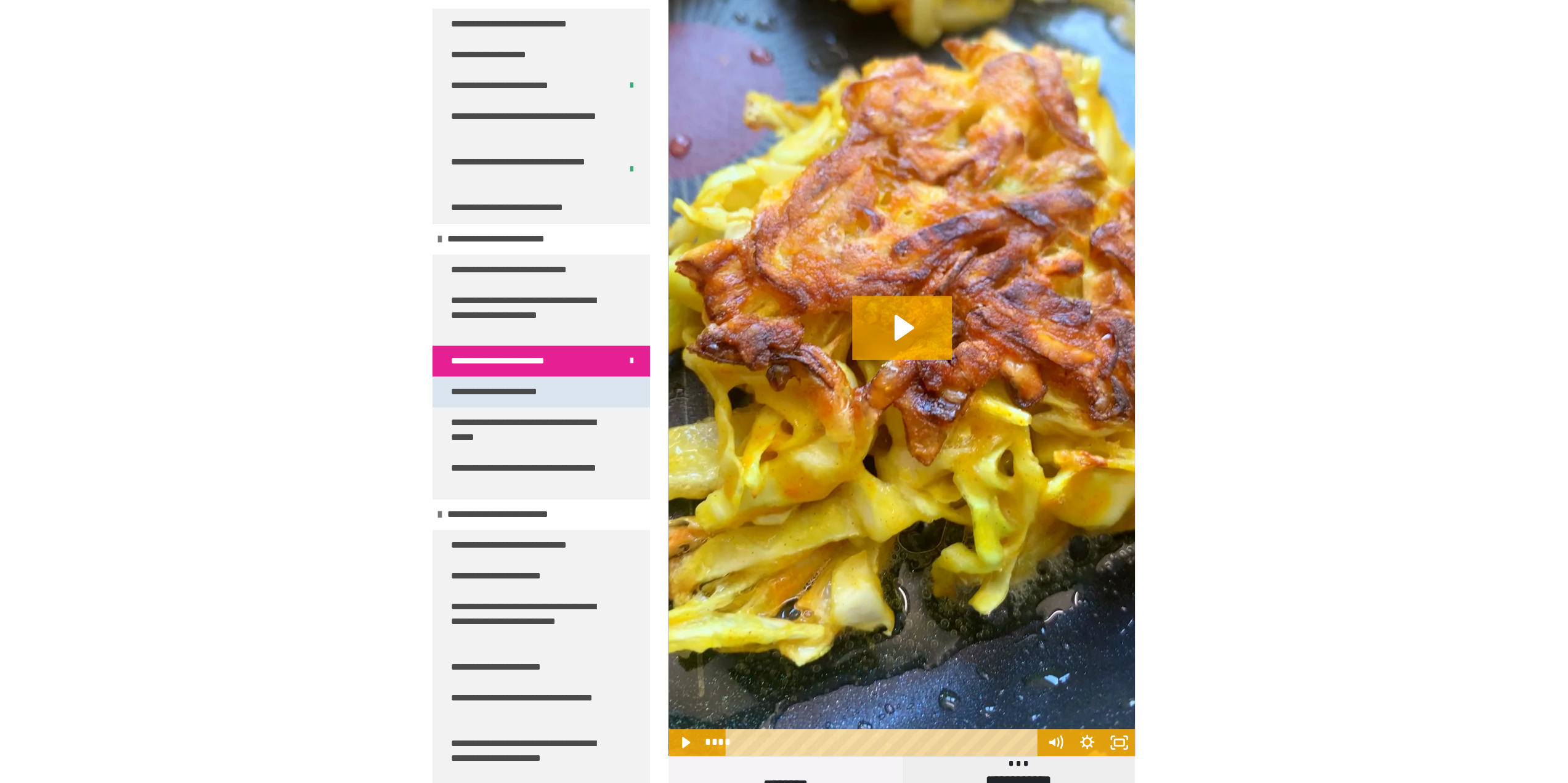 click on "**********" at bounding box center (514, 392) 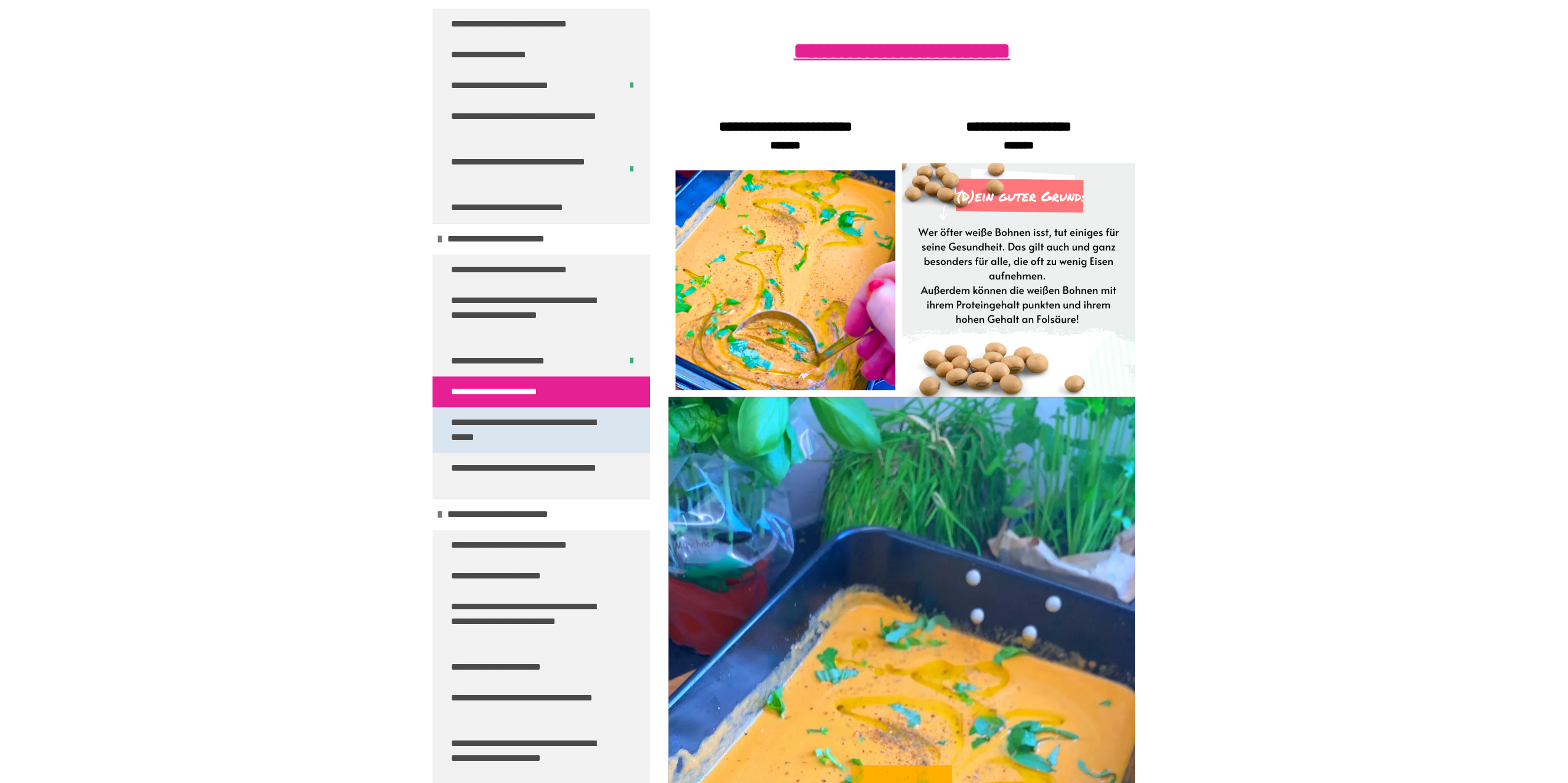 click on "**********" at bounding box center (532, 430) 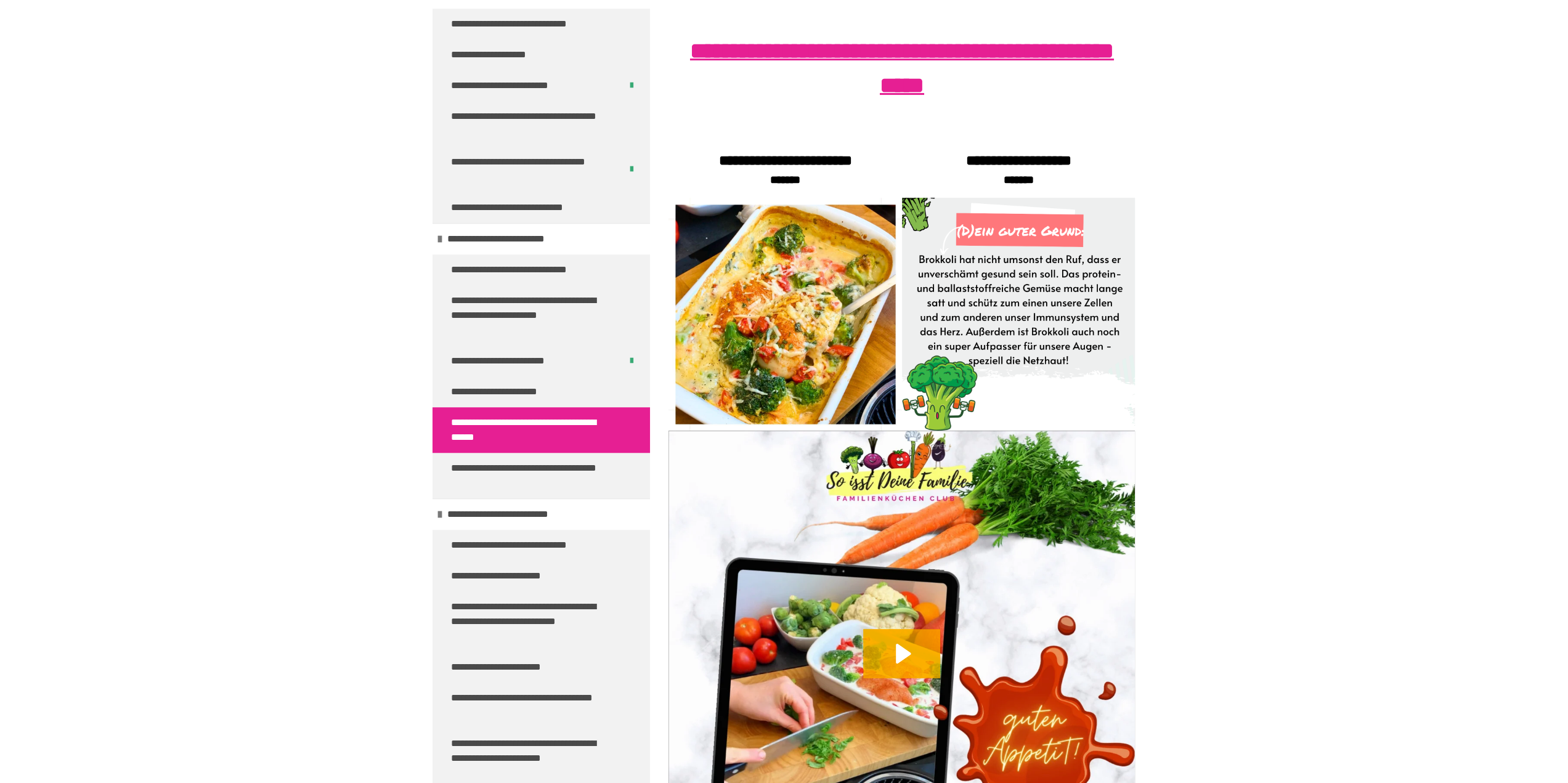 scroll, scrollTop: 150, scrollLeft: 0, axis: vertical 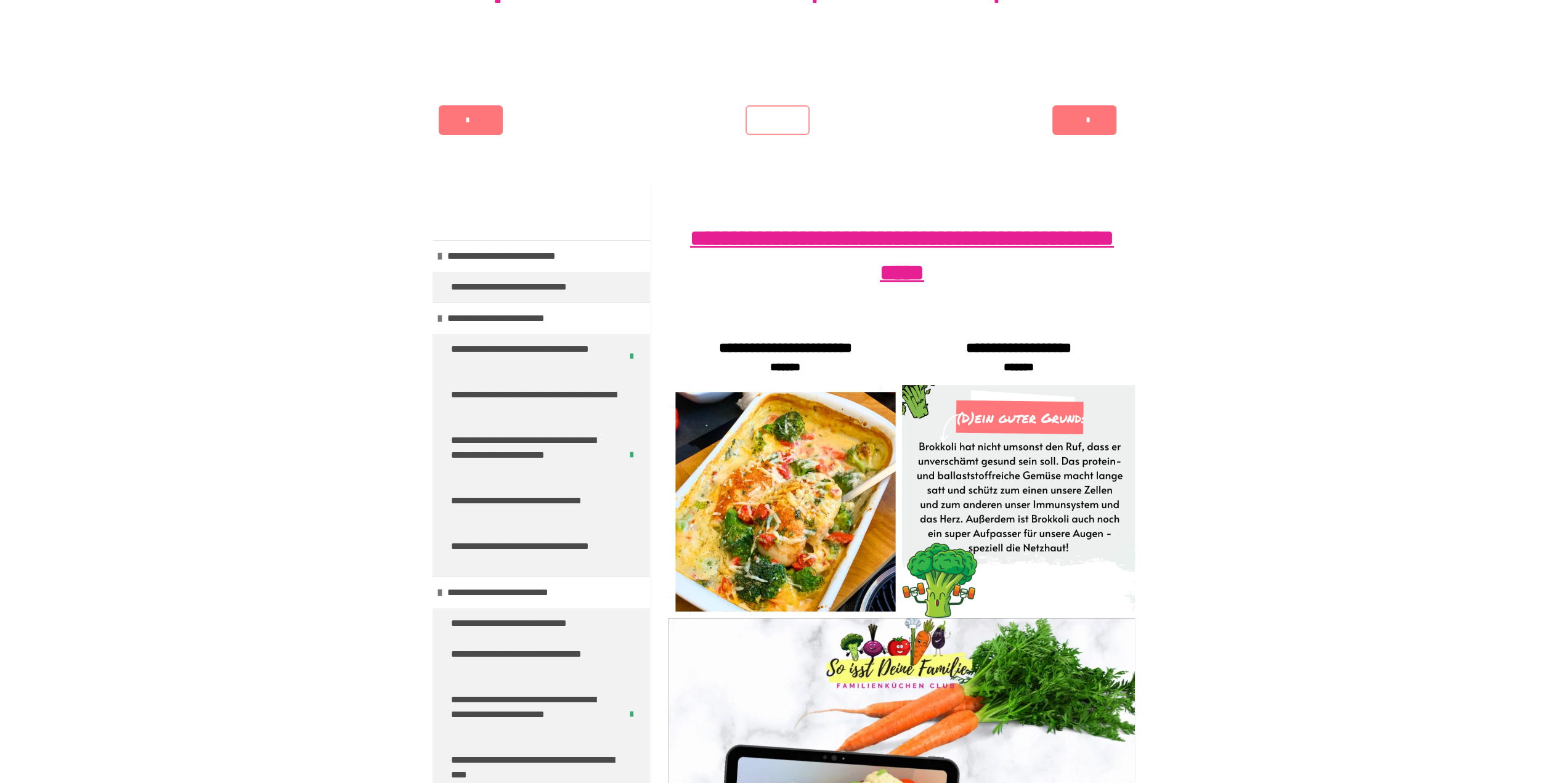 click on "********" at bounding box center (778, 120) 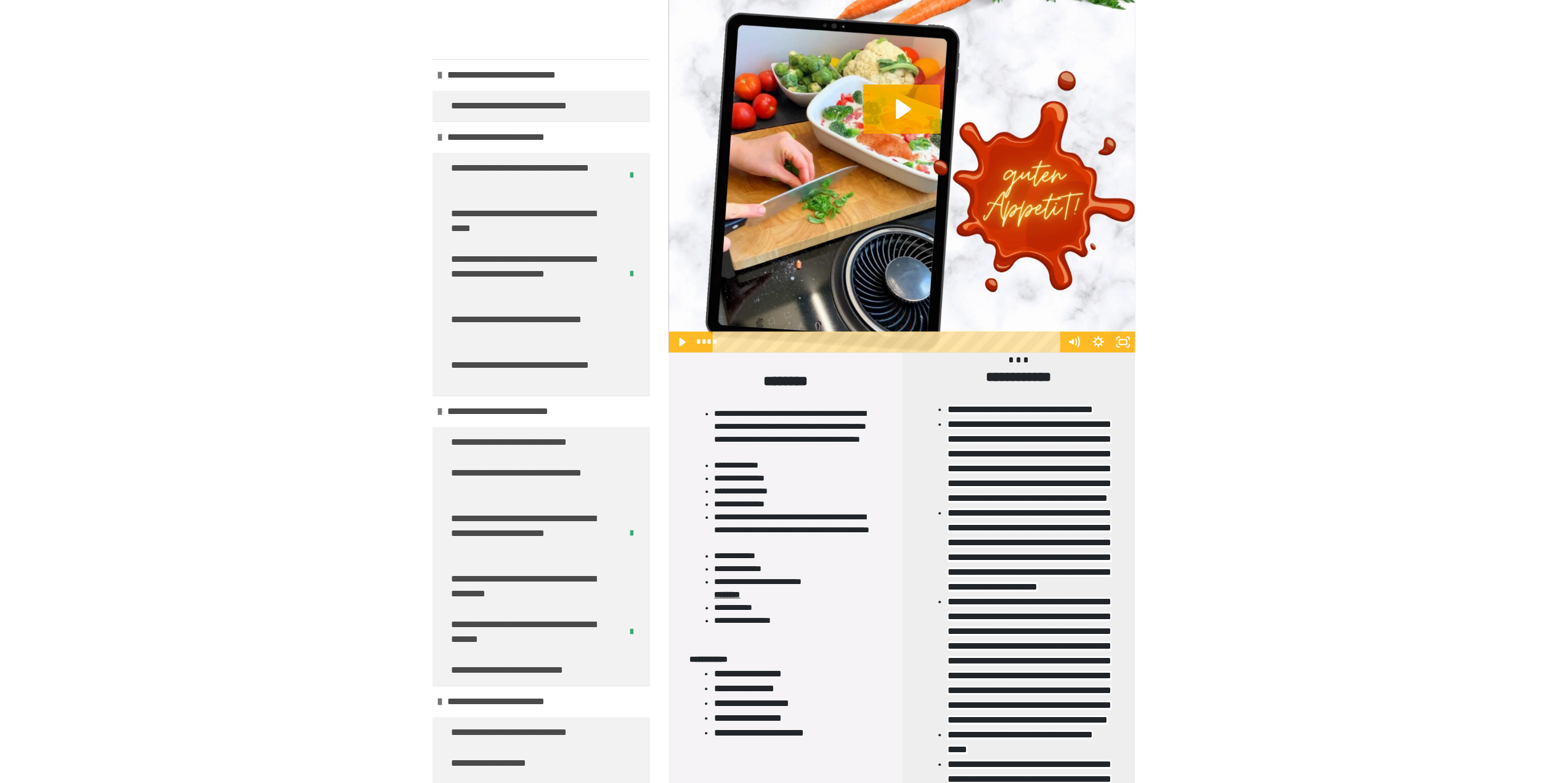 scroll, scrollTop: 797, scrollLeft: 0, axis: vertical 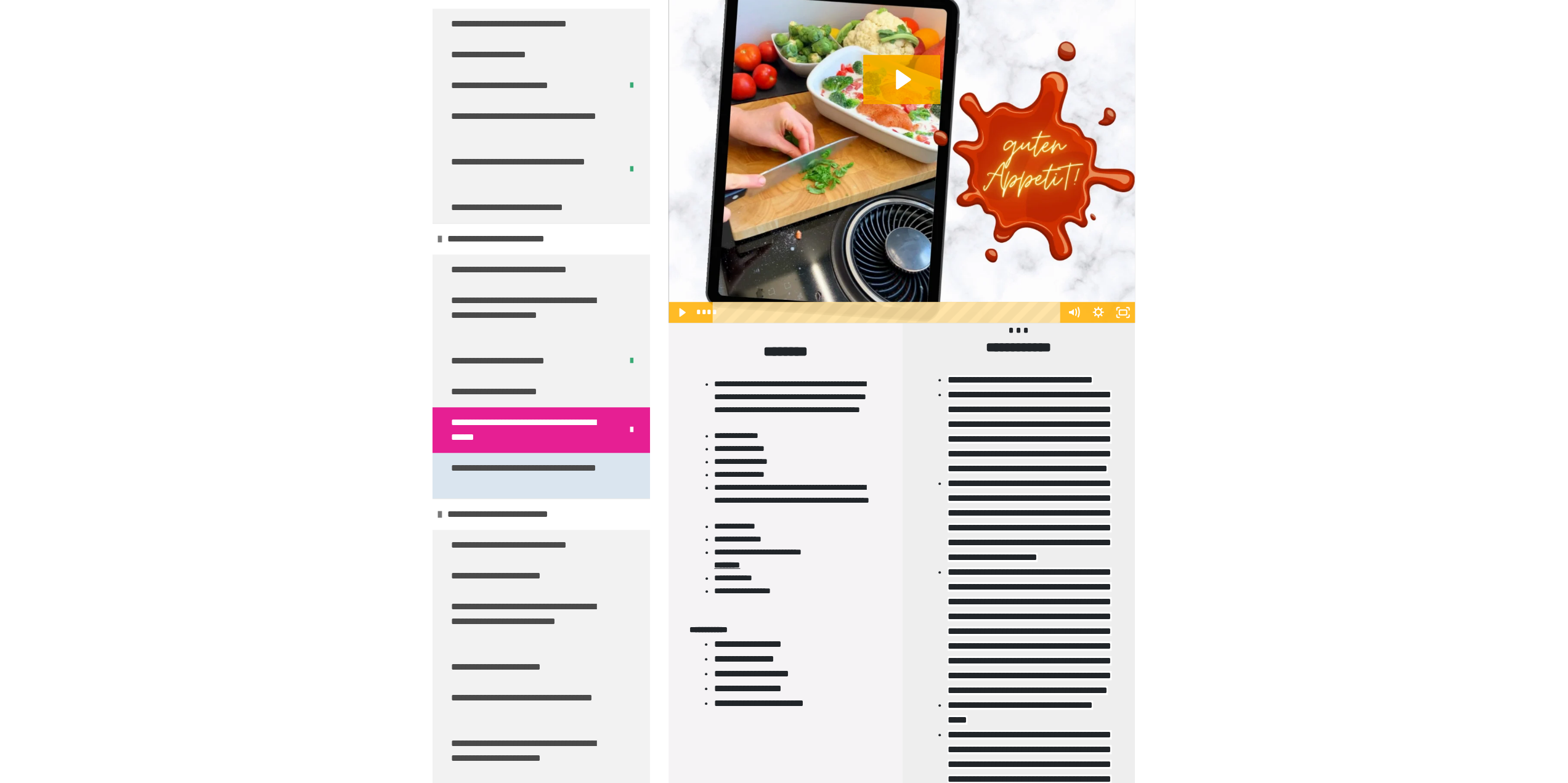 click on "**********" at bounding box center [532, 476] 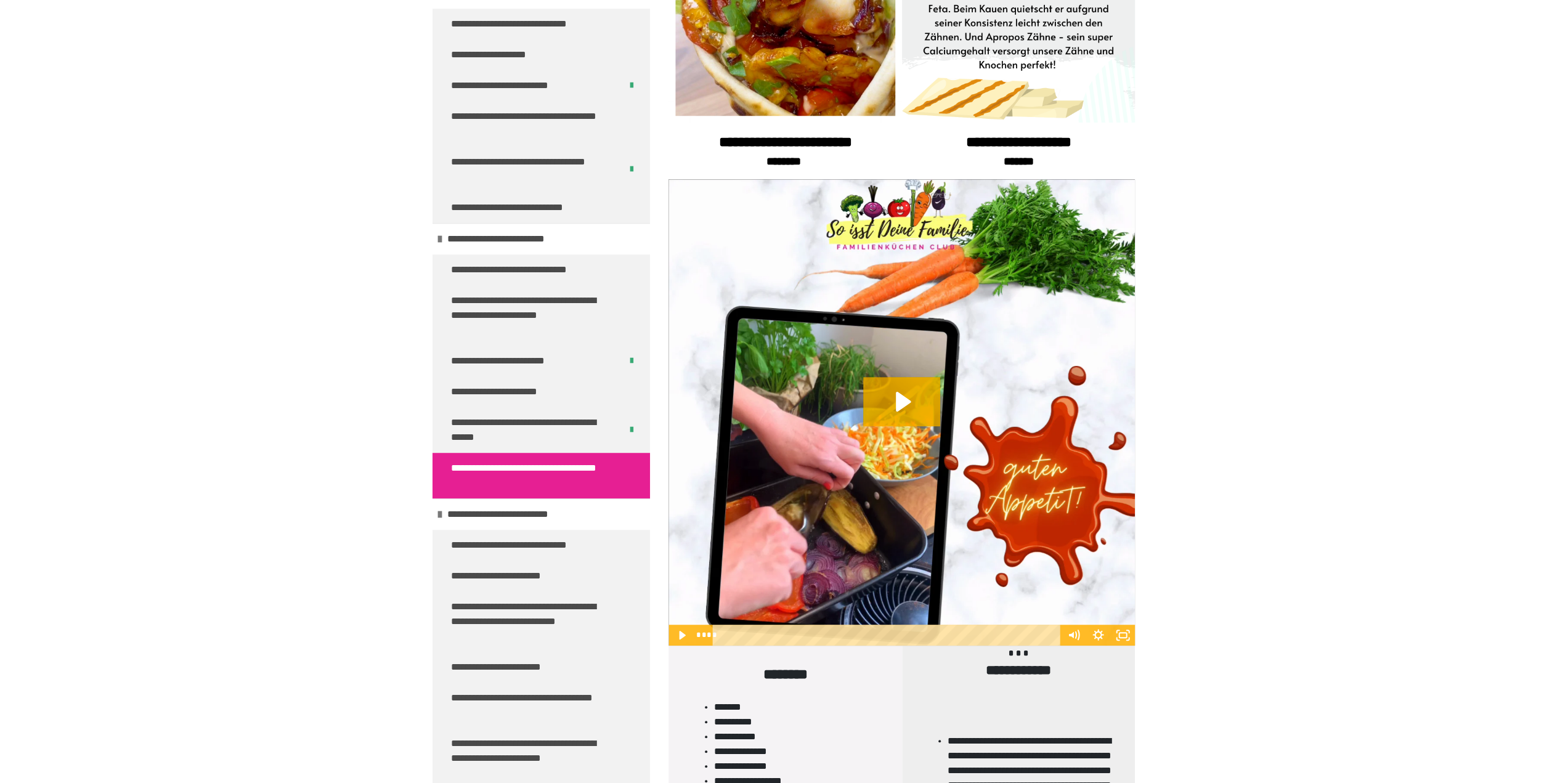 scroll, scrollTop: 415, scrollLeft: 0, axis: vertical 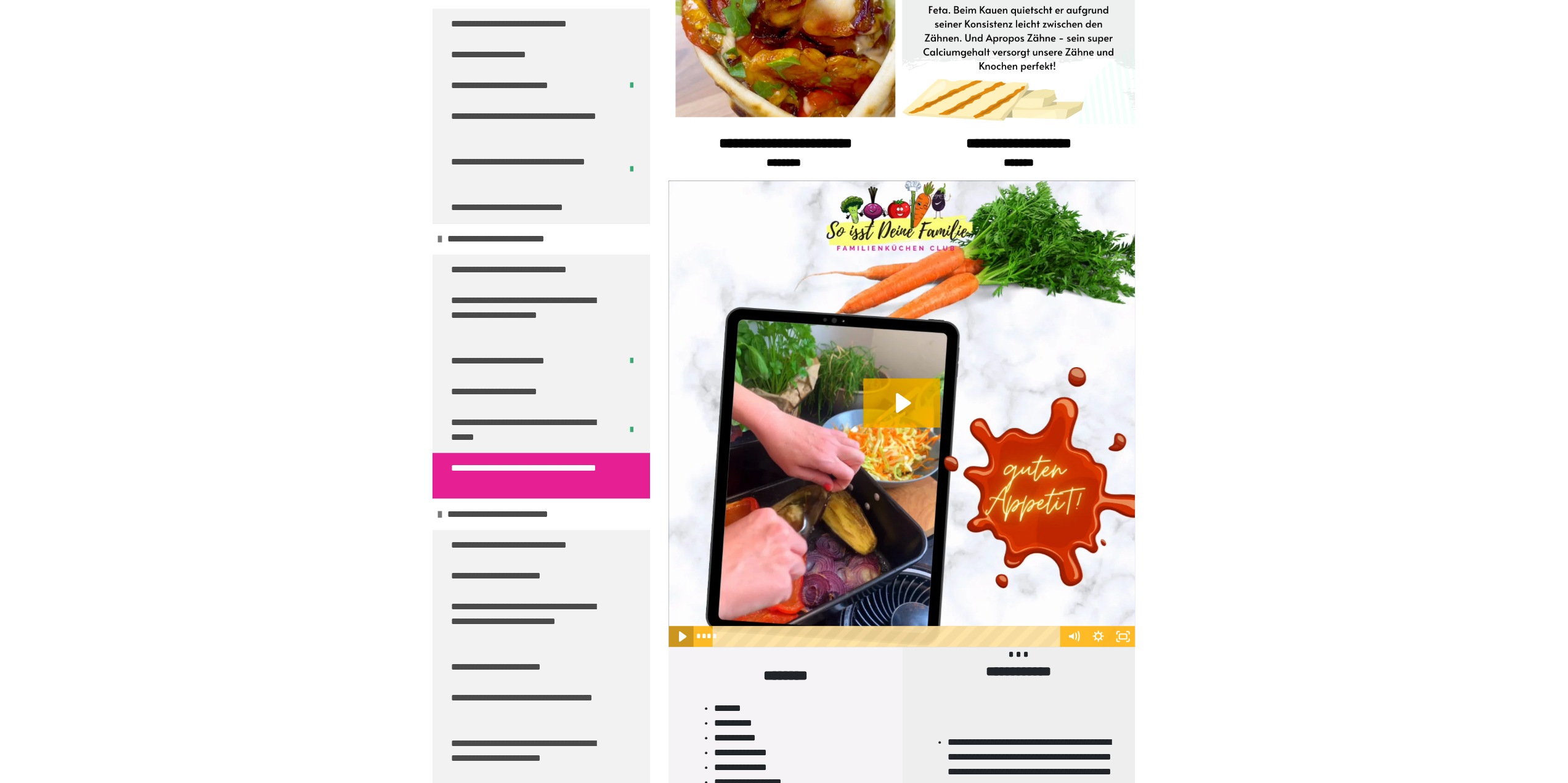 click 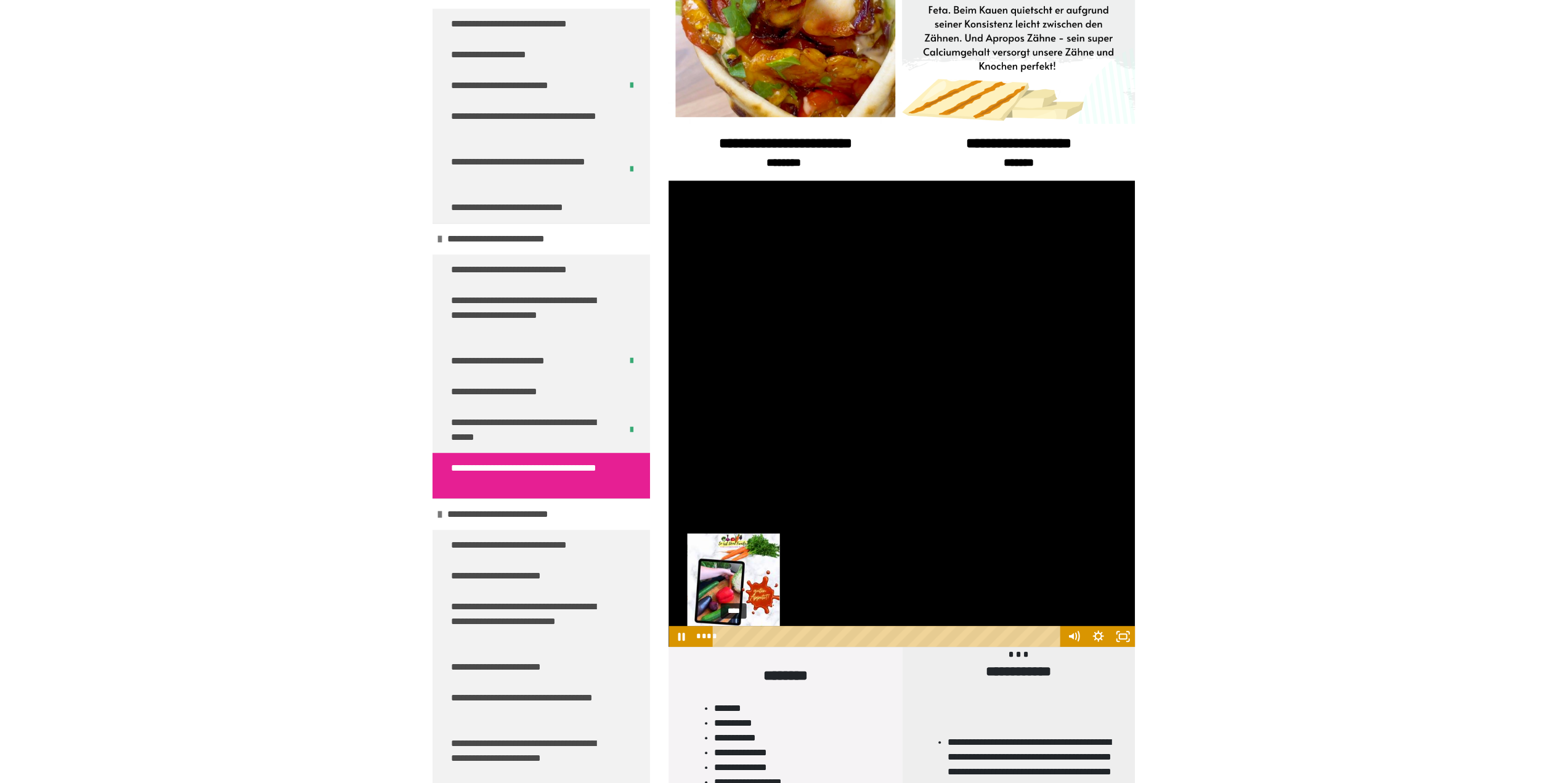 click on "****" at bounding box center [888, 636] 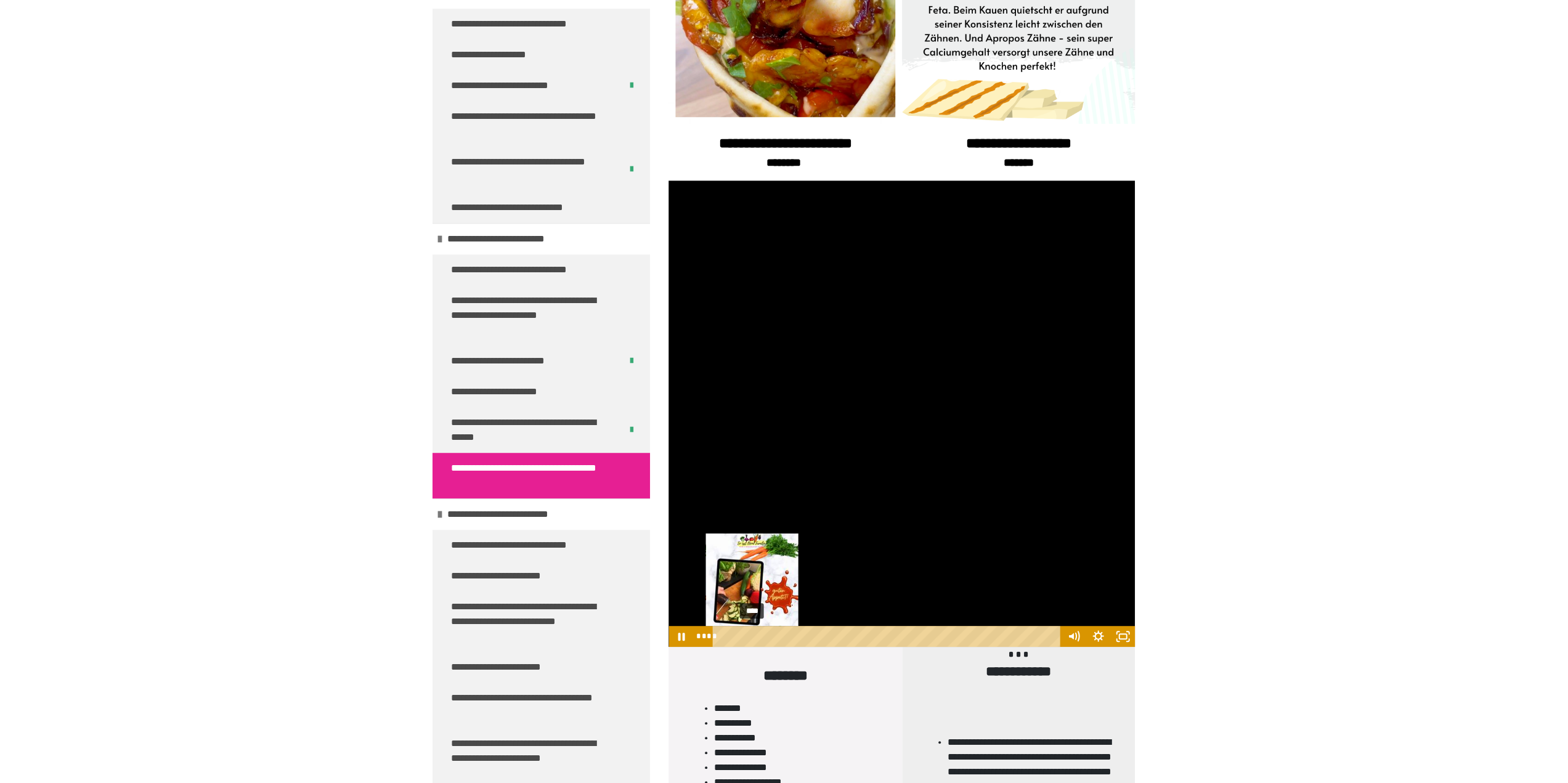 click on "****" at bounding box center (888, 636) 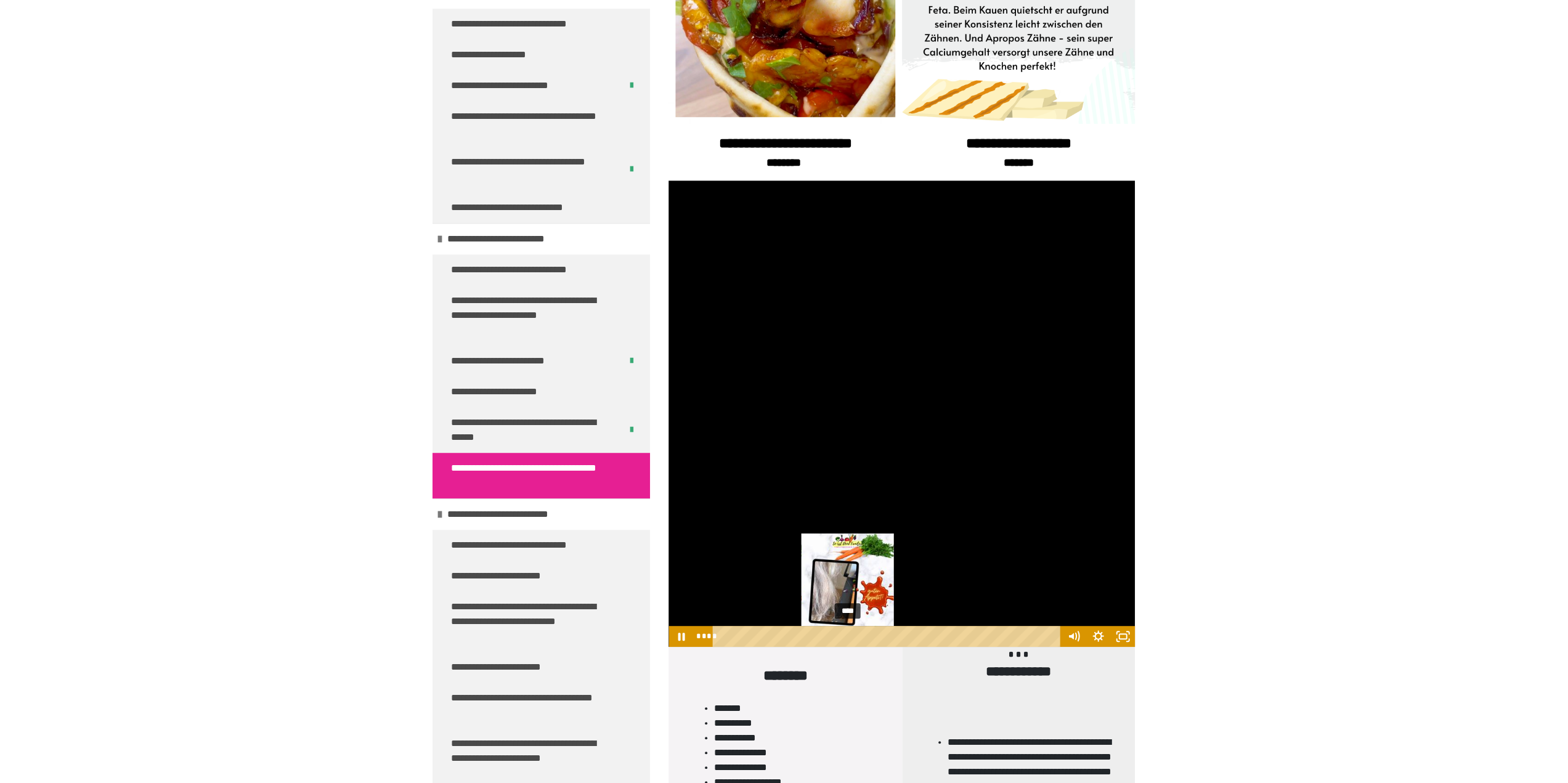 click on "****" at bounding box center [888, 636] 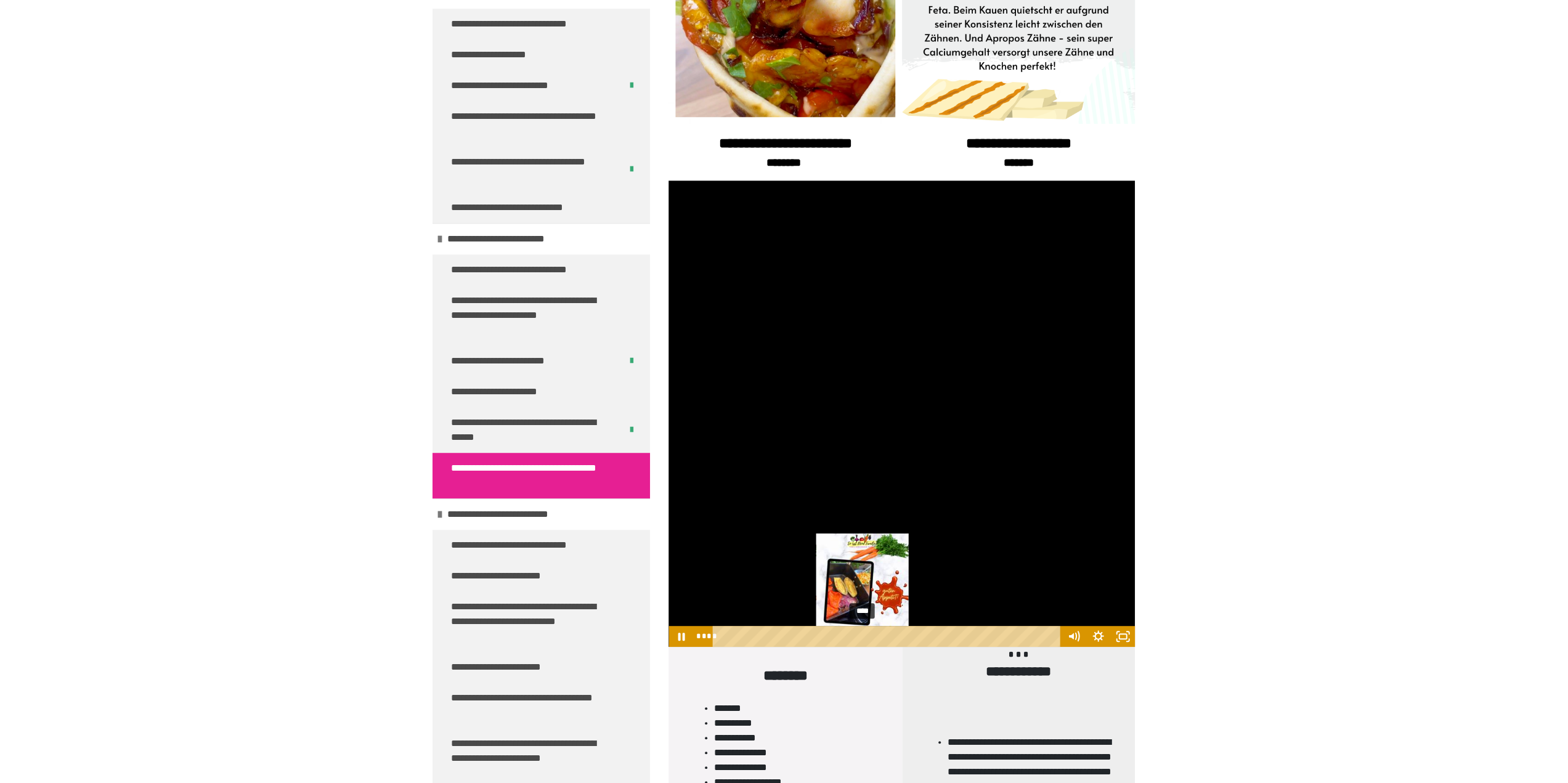 click on "****" at bounding box center (888, 636) 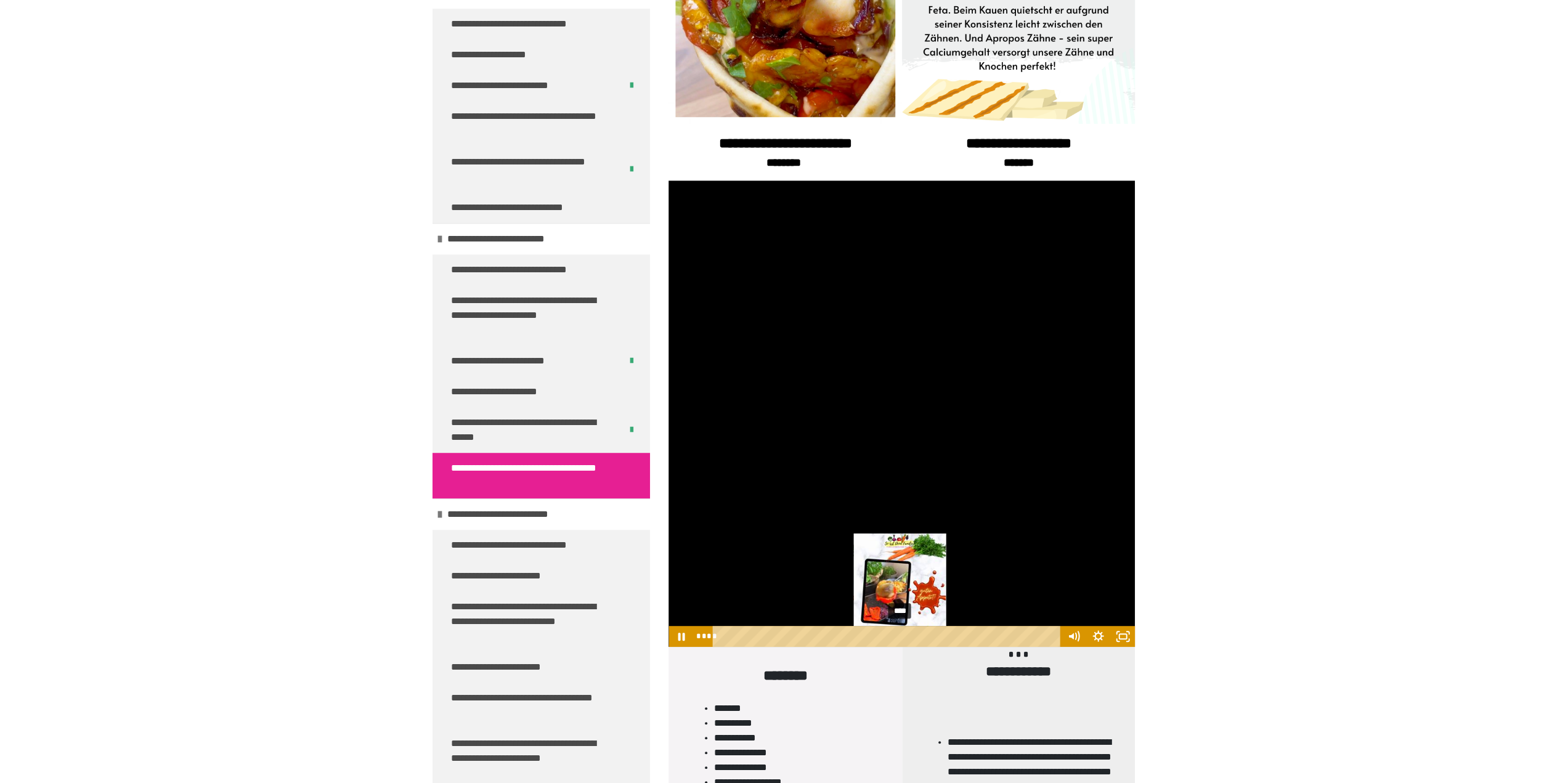 click on "****" at bounding box center (888, 636) 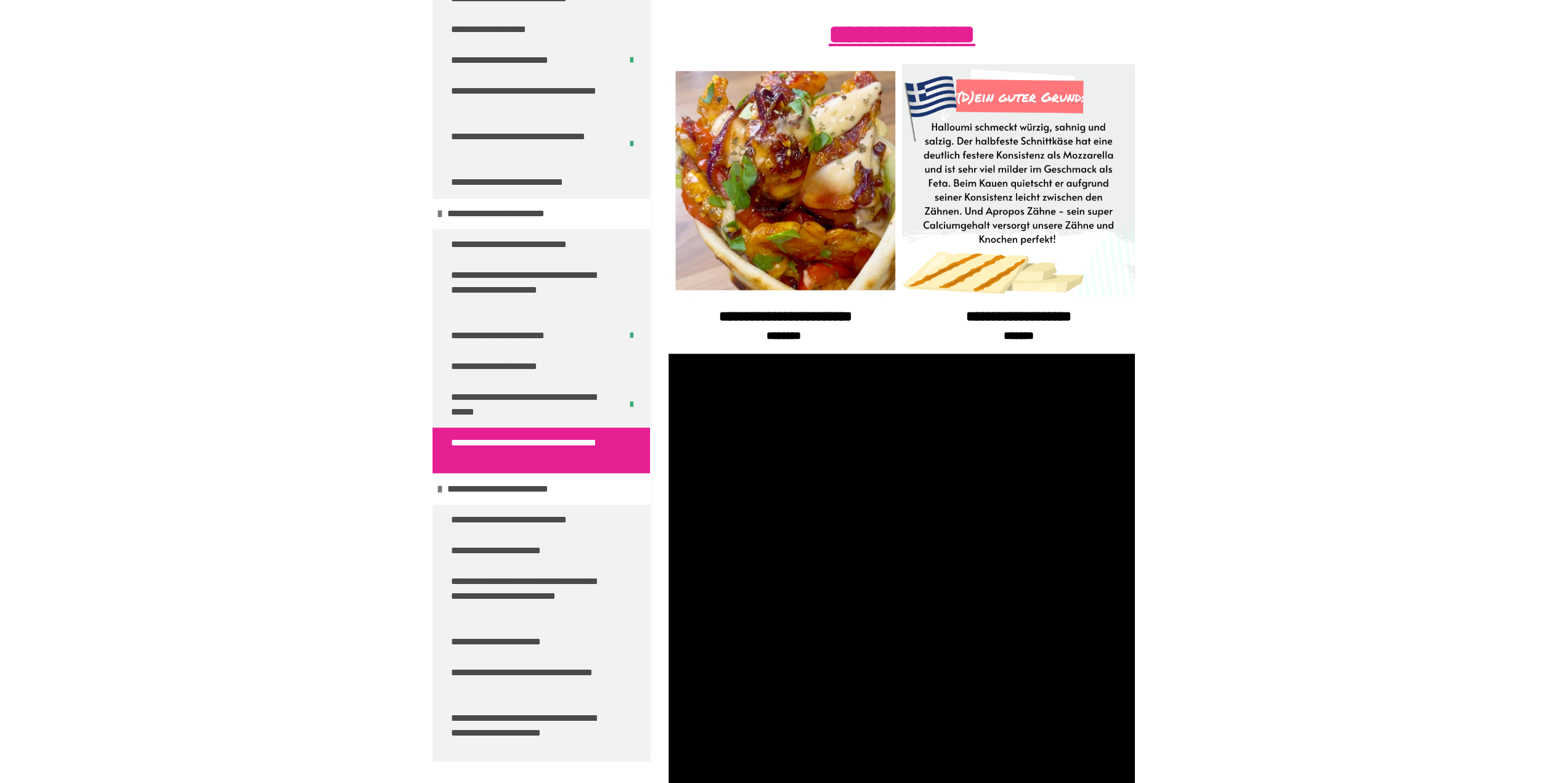 scroll, scrollTop: 179, scrollLeft: 0, axis: vertical 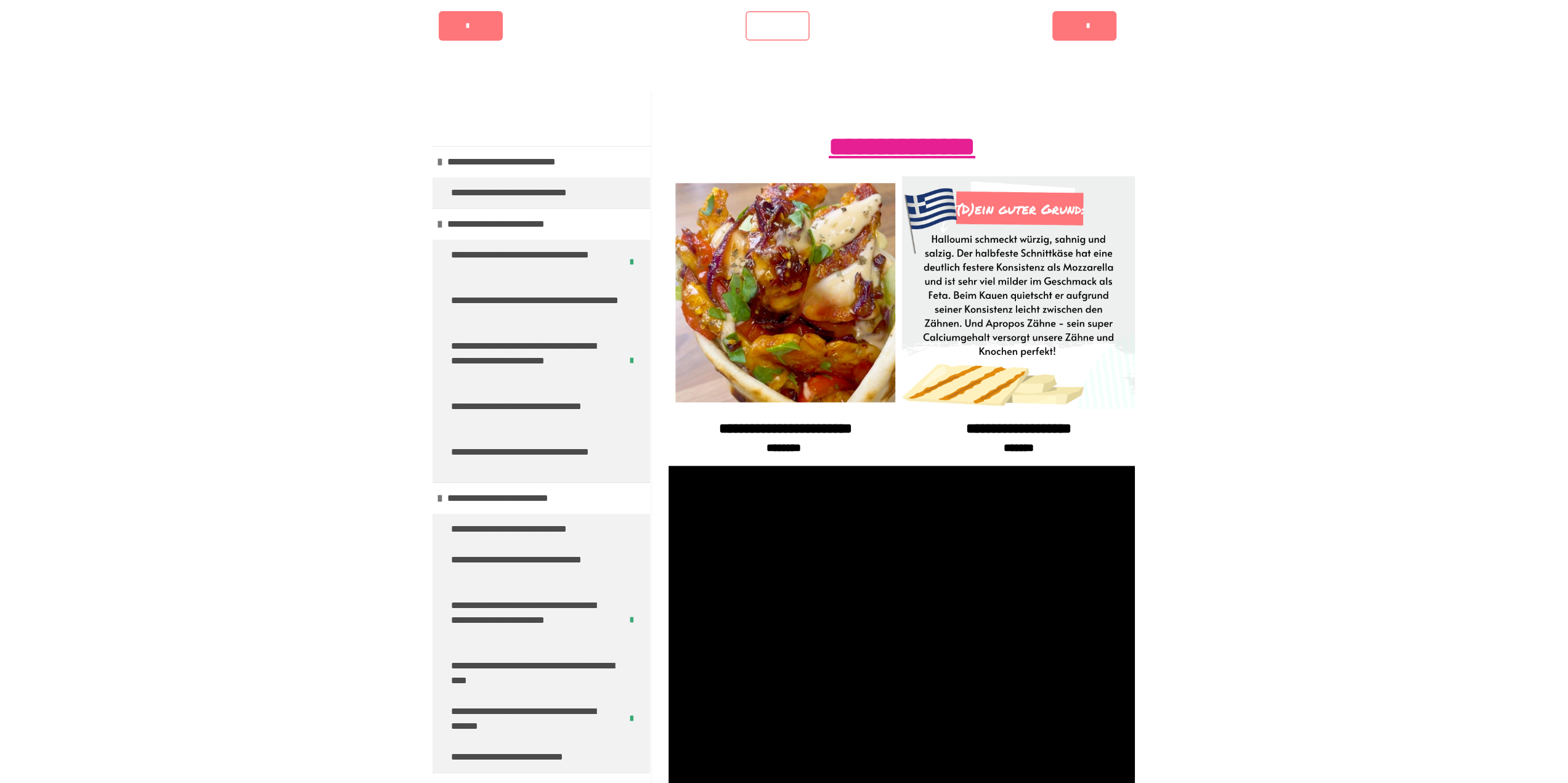 click on "********" at bounding box center [778, 26] 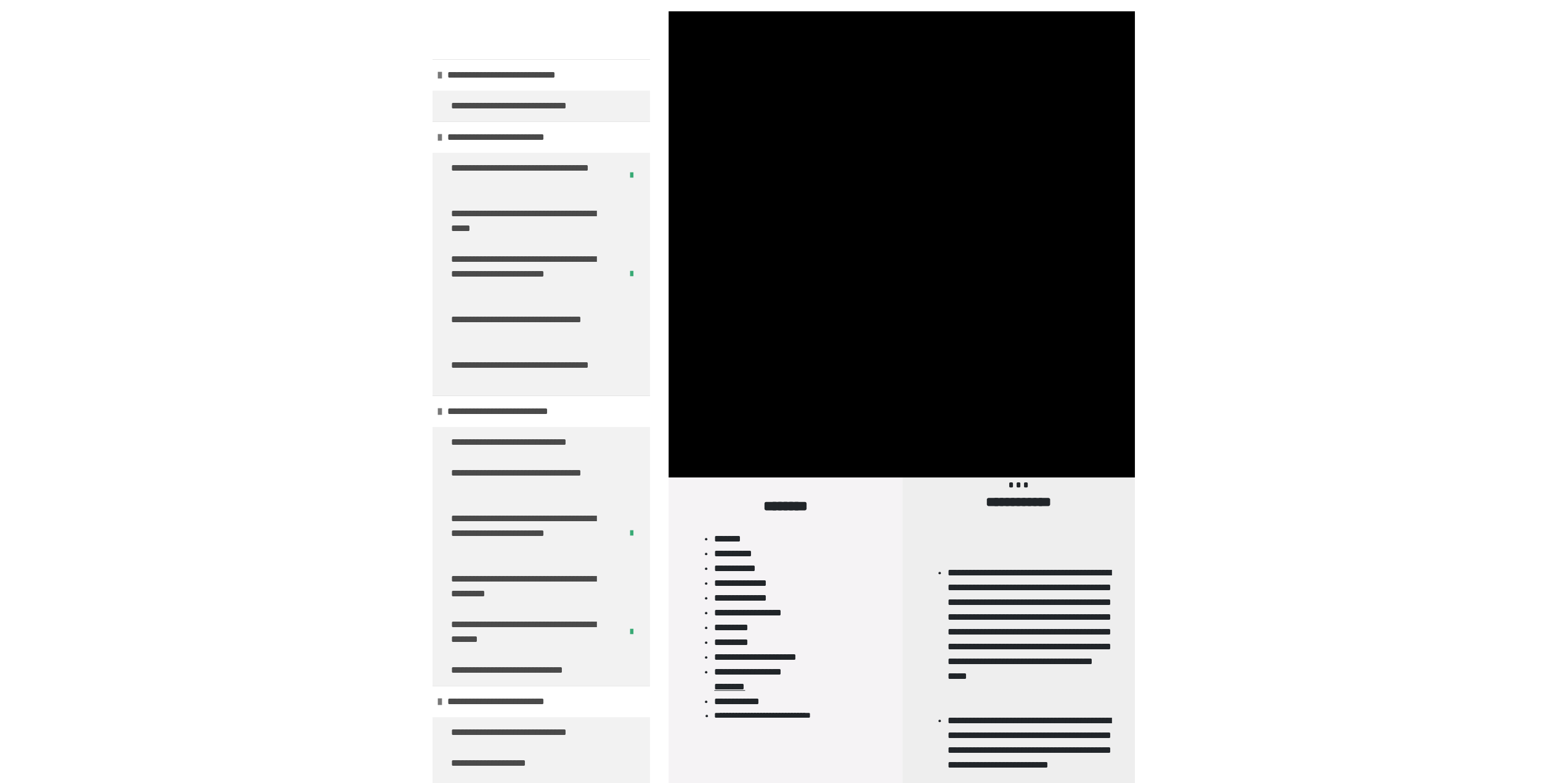 scroll, scrollTop: 624, scrollLeft: 0, axis: vertical 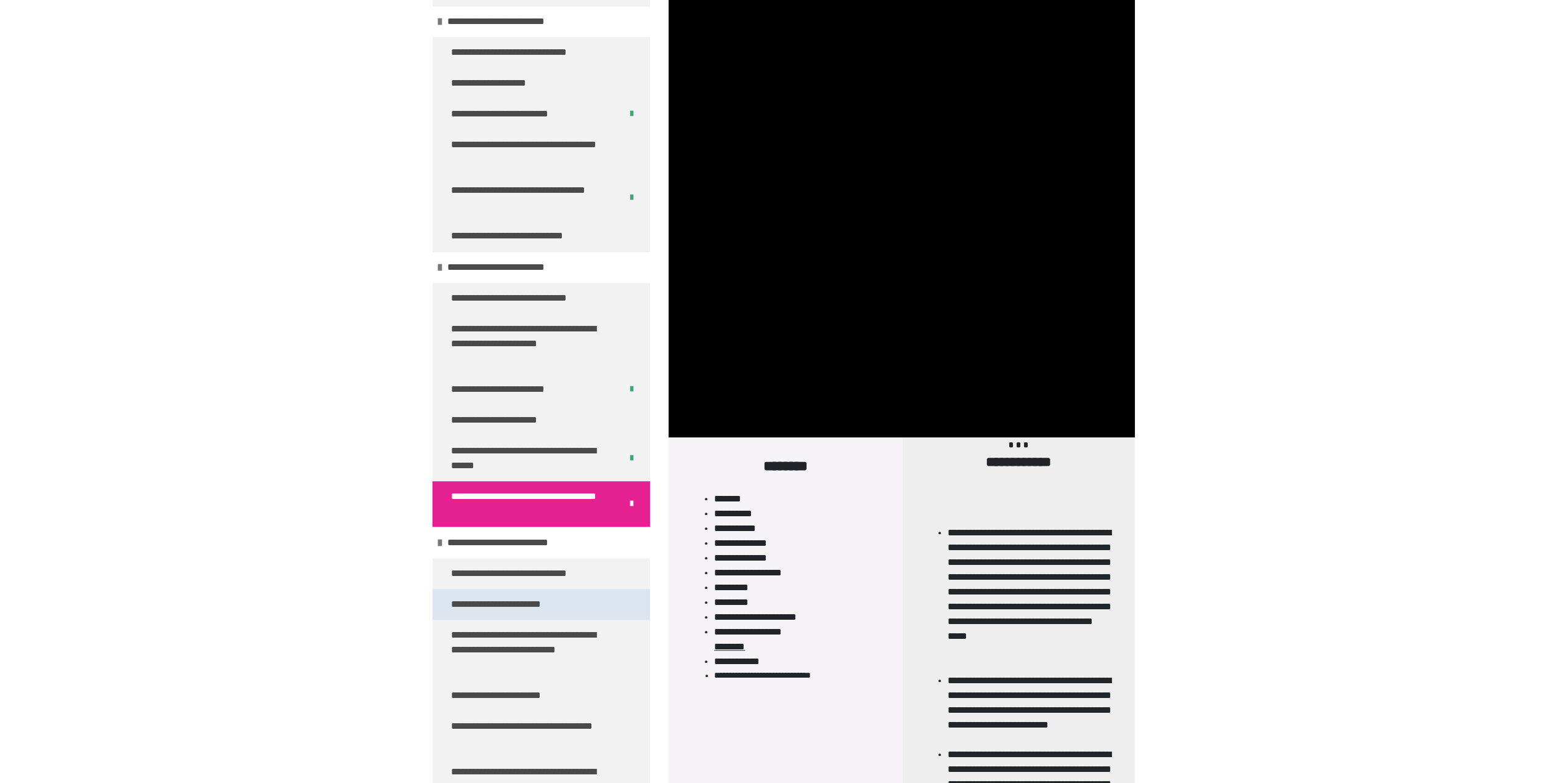 click on "**********" at bounding box center [515, 604] 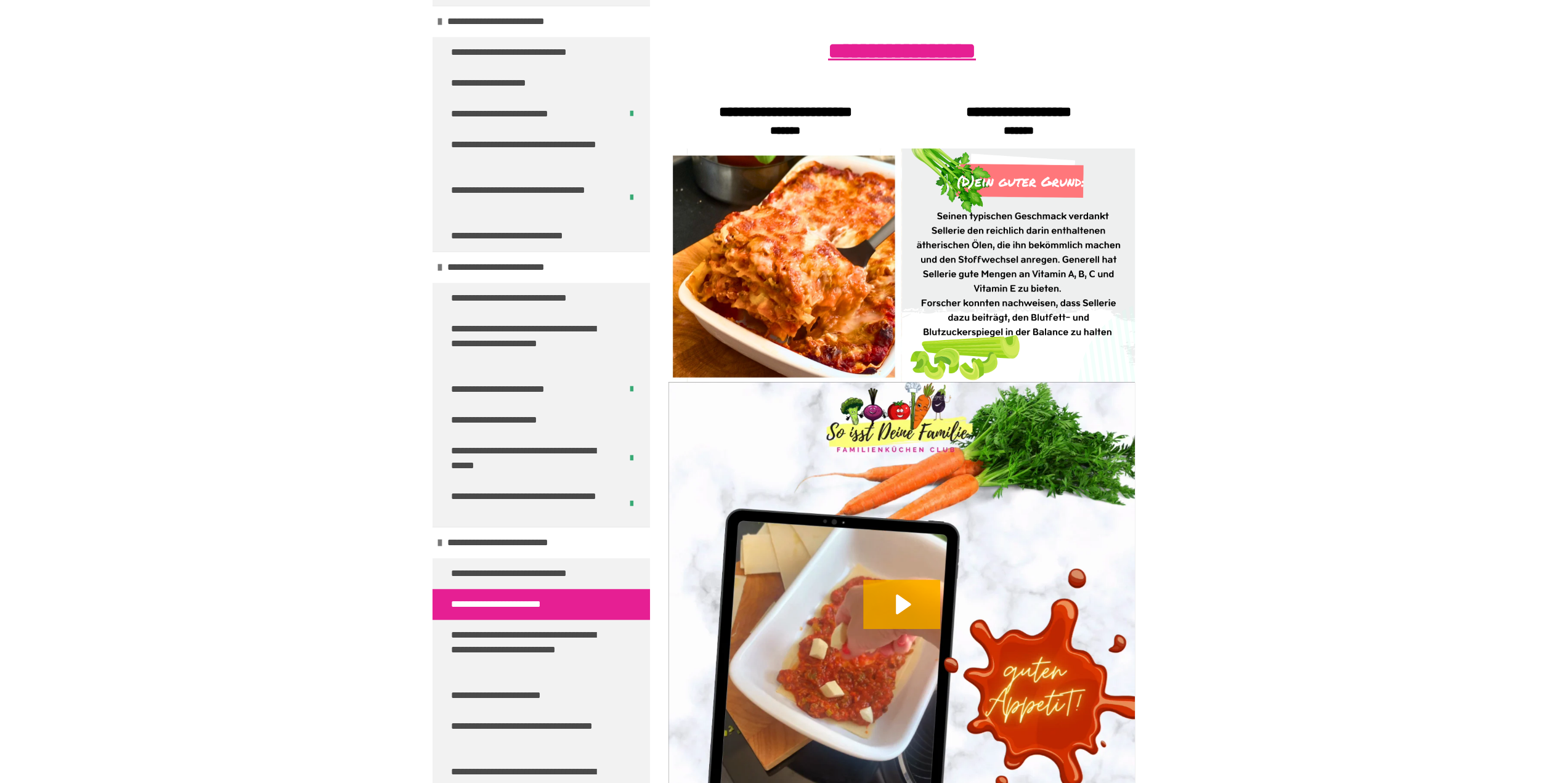 scroll, scrollTop: 198, scrollLeft: 0, axis: vertical 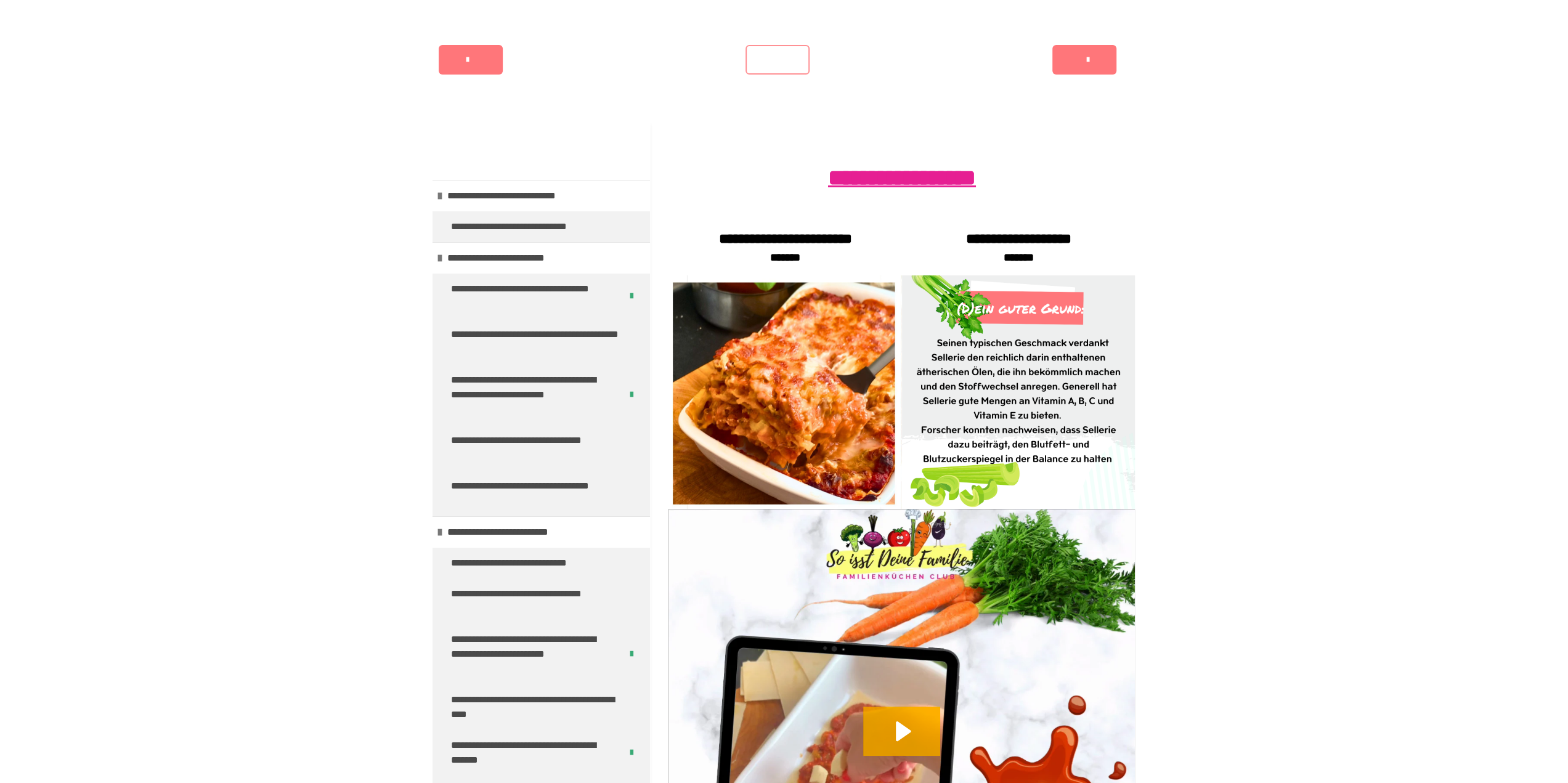 drag, startPoint x: 787, startPoint y: 61, endPoint x: 798, endPoint y: 63, distance: 11.18034 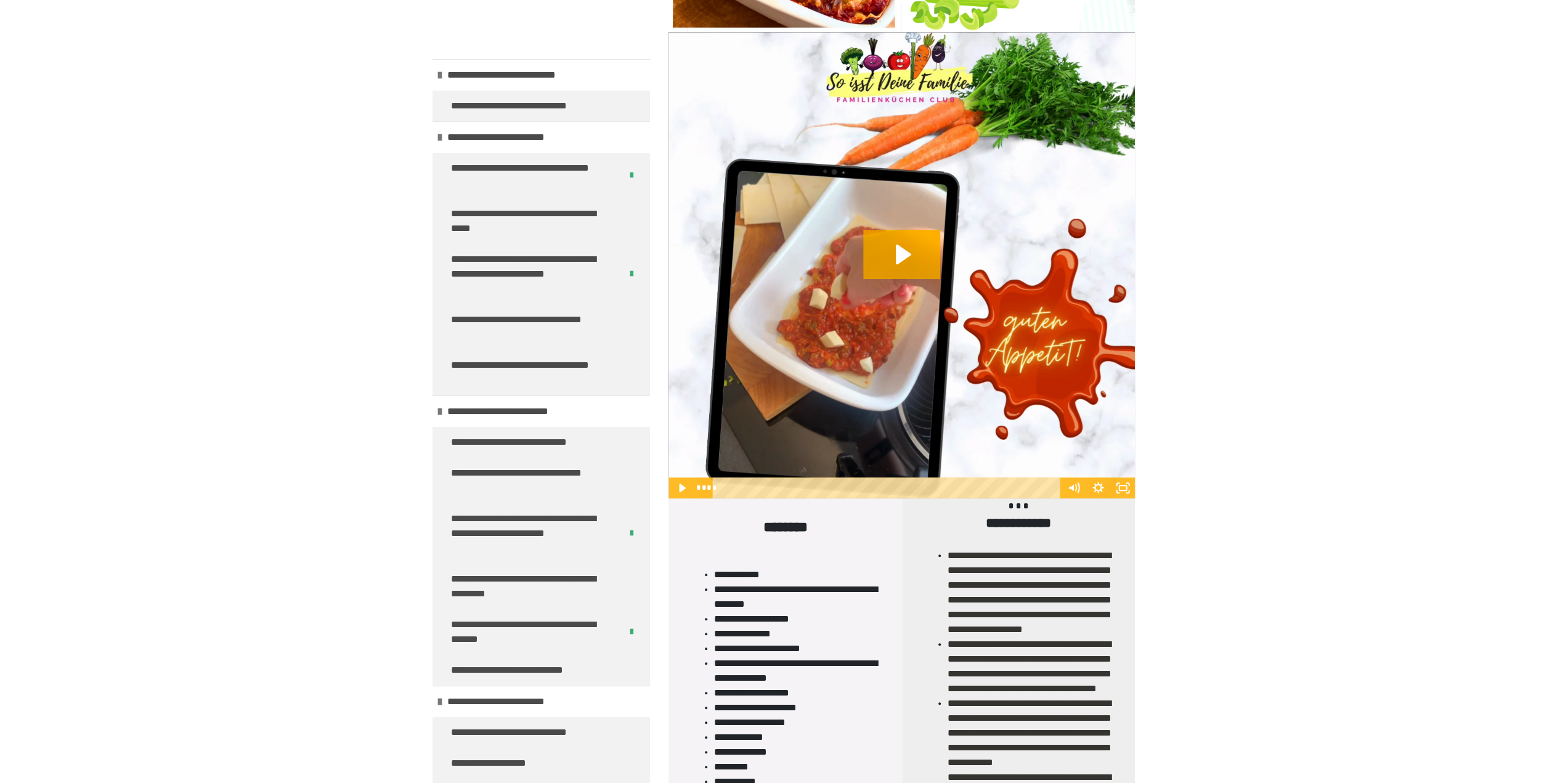scroll, scrollTop: 580, scrollLeft: 0, axis: vertical 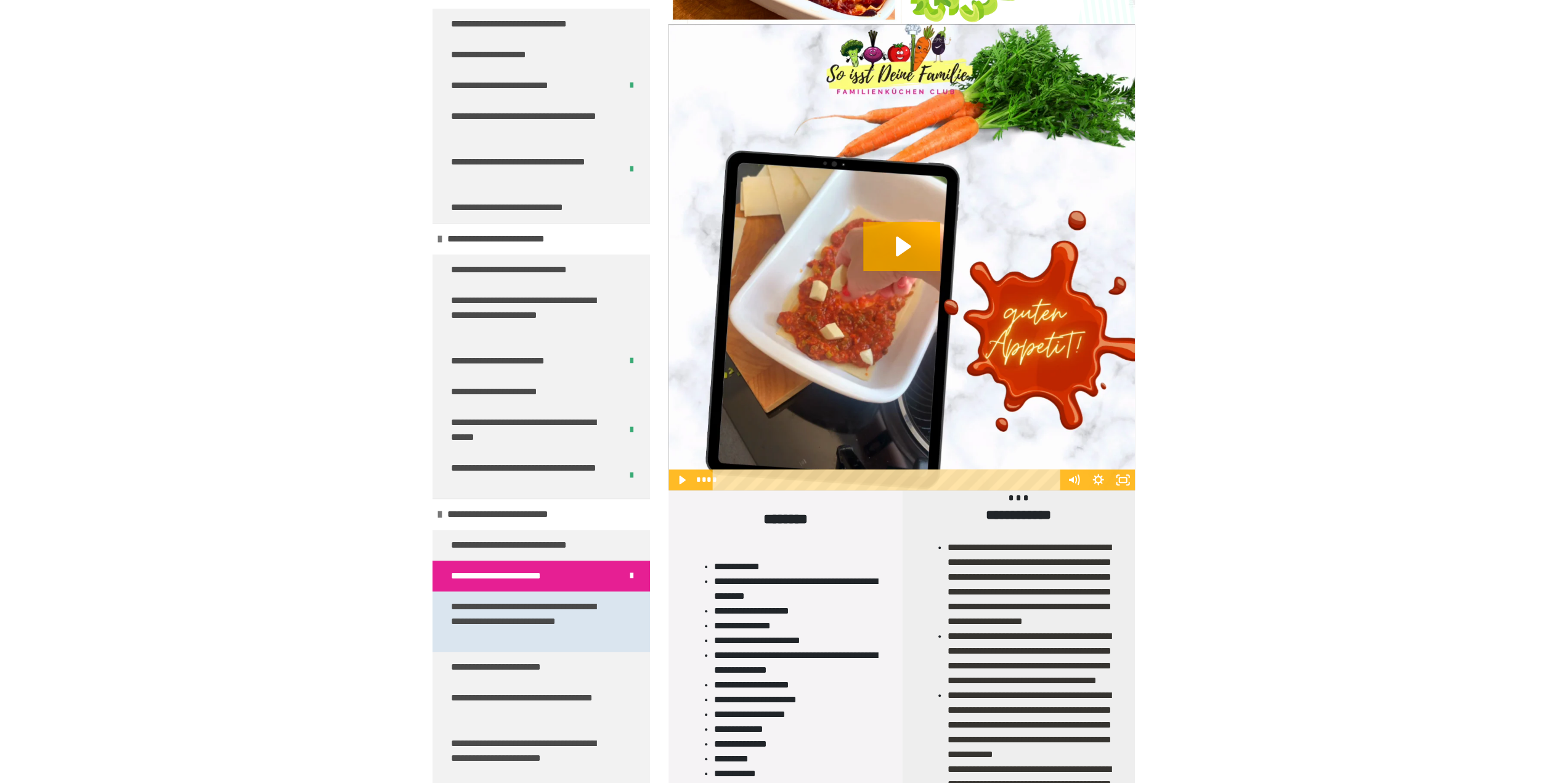 click on "**********" at bounding box center (532, 622) 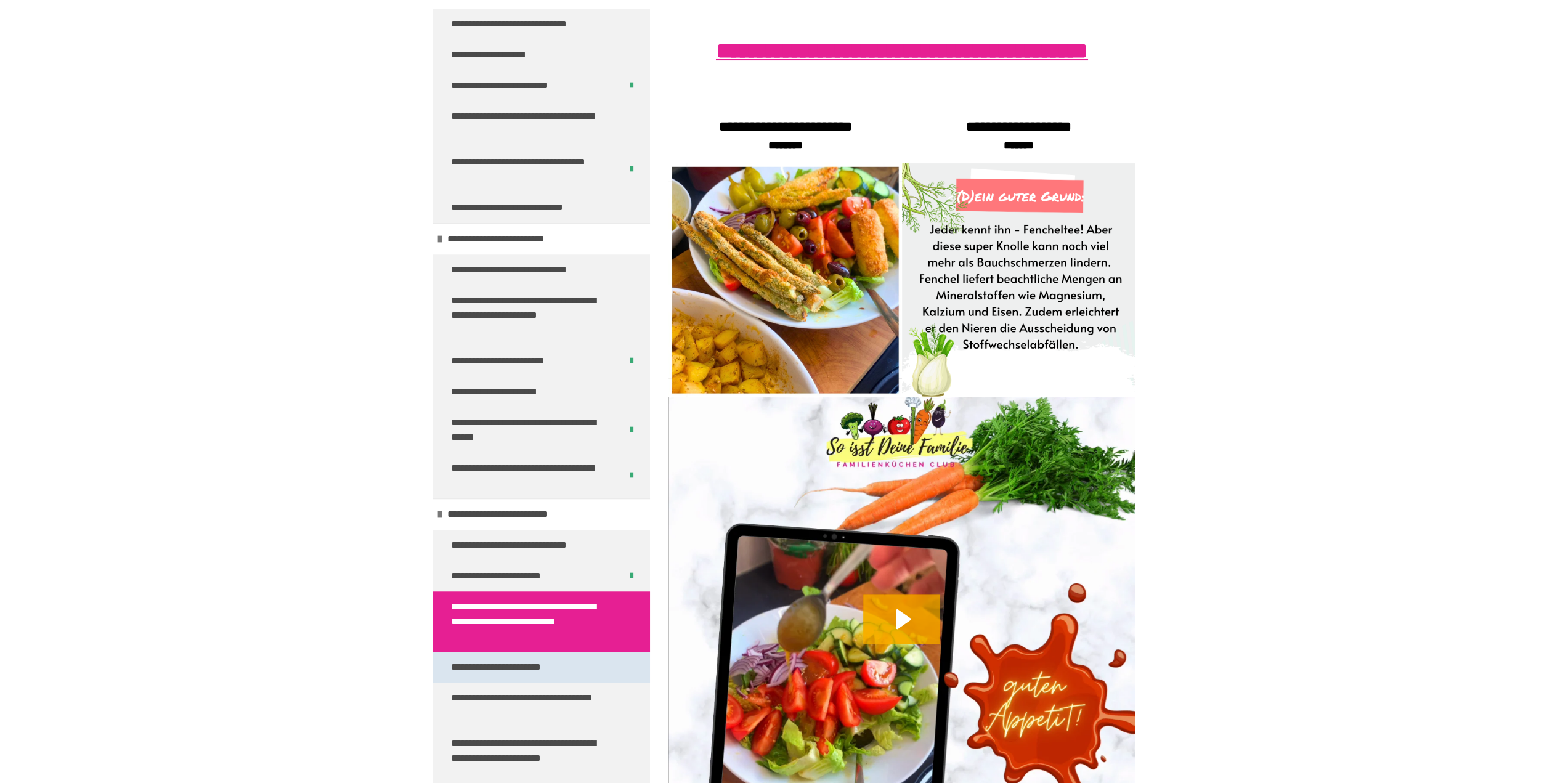 click on "**********" at bounding box center (514, 667) 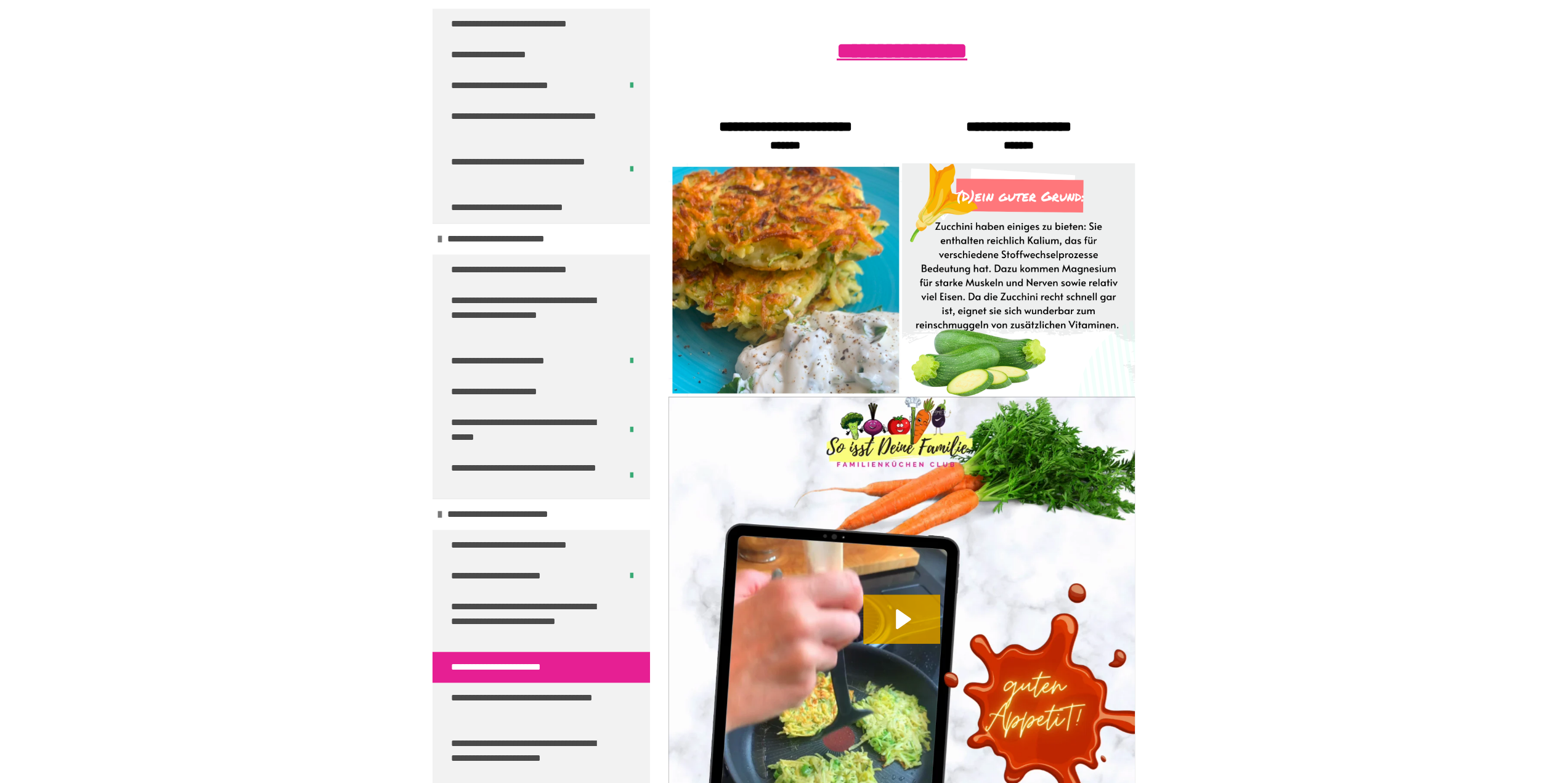 scroll, scrollTop: 57, scrollLeft: 0, axis: vertical 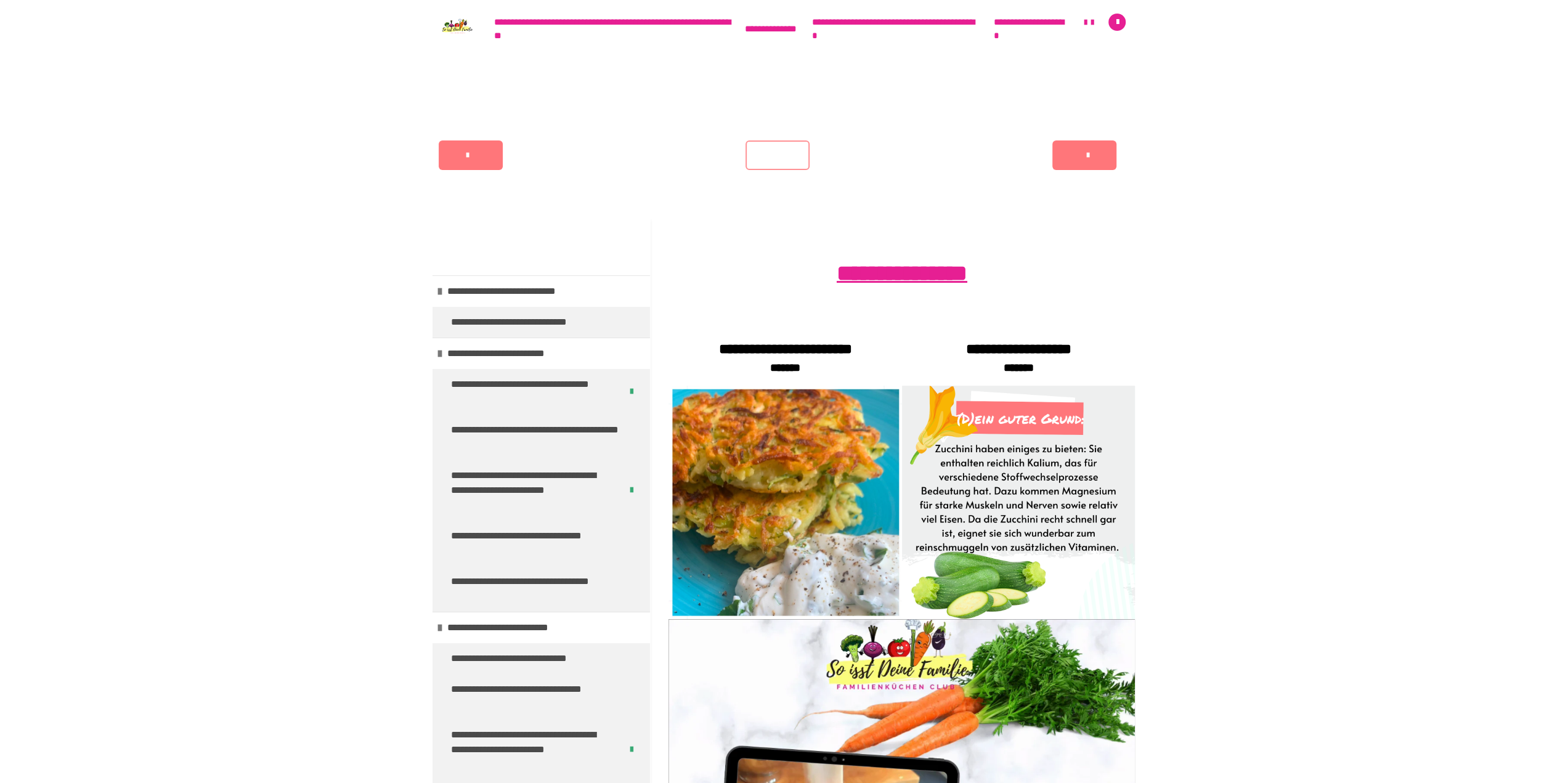 click on "********" at bounding box center (778, 155) 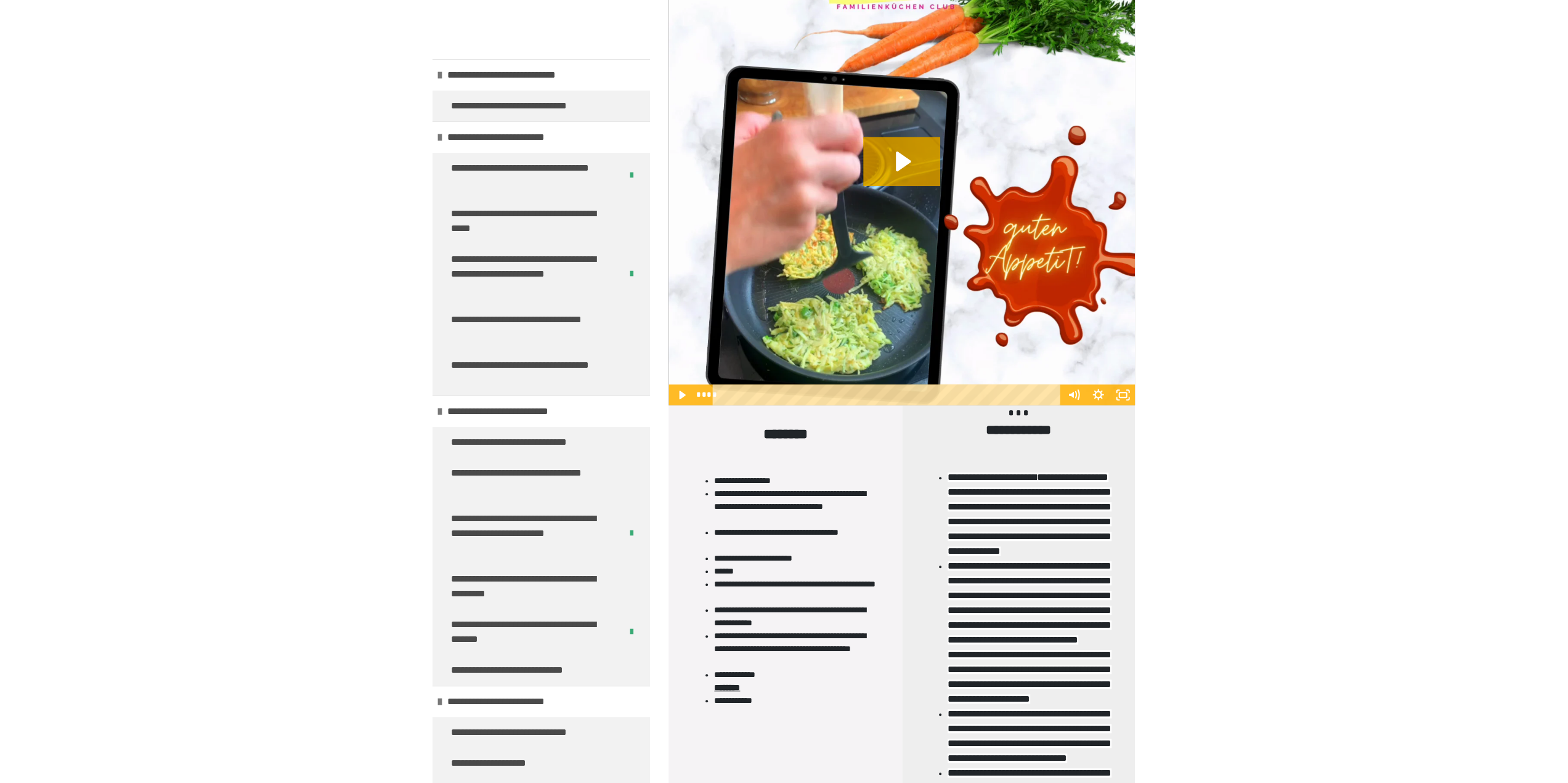 scroll, scrollTop: 701, scrollLeft: 0, axis: vertical 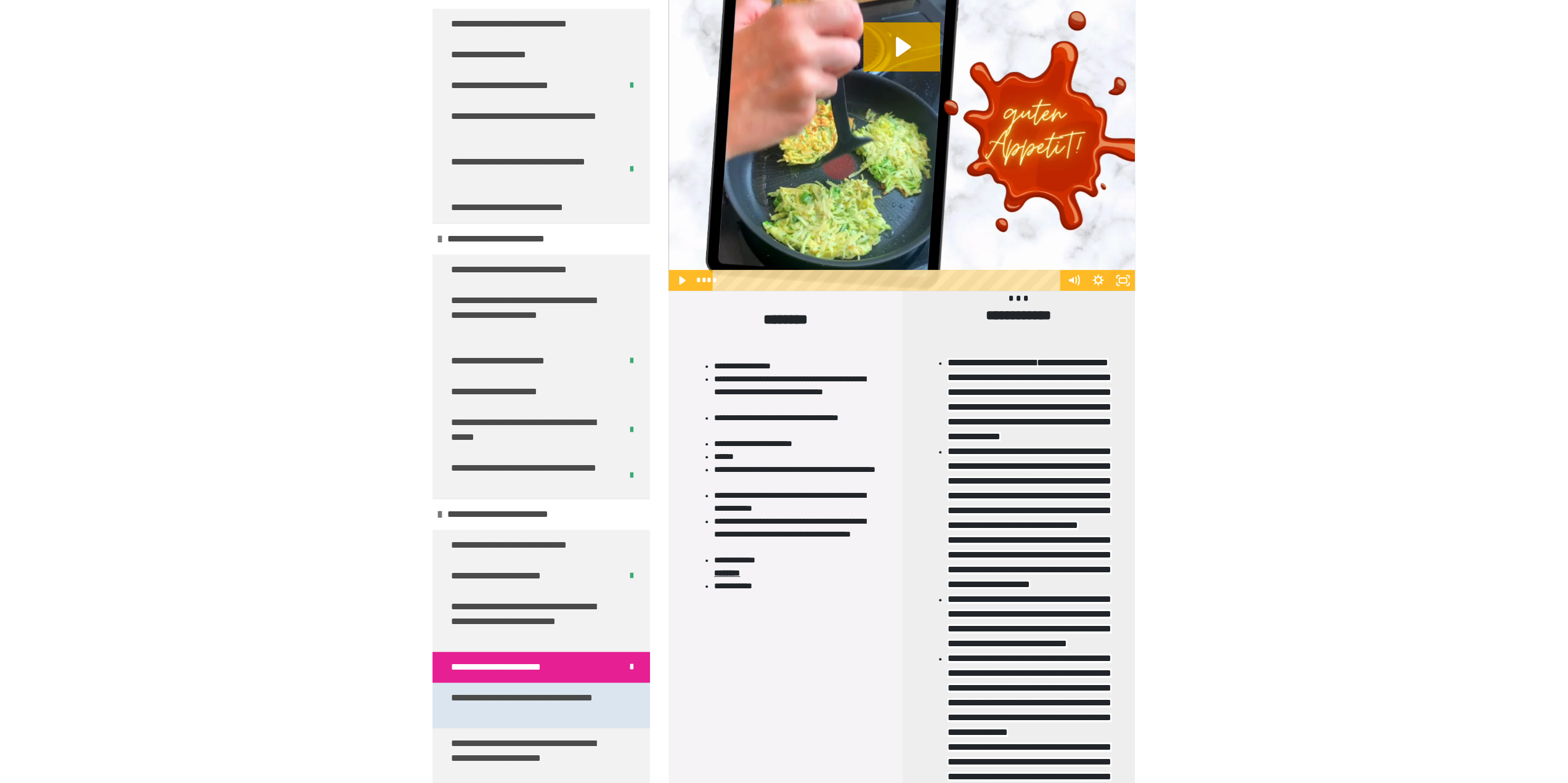 click on "**********" at bounding box center (532, 705) 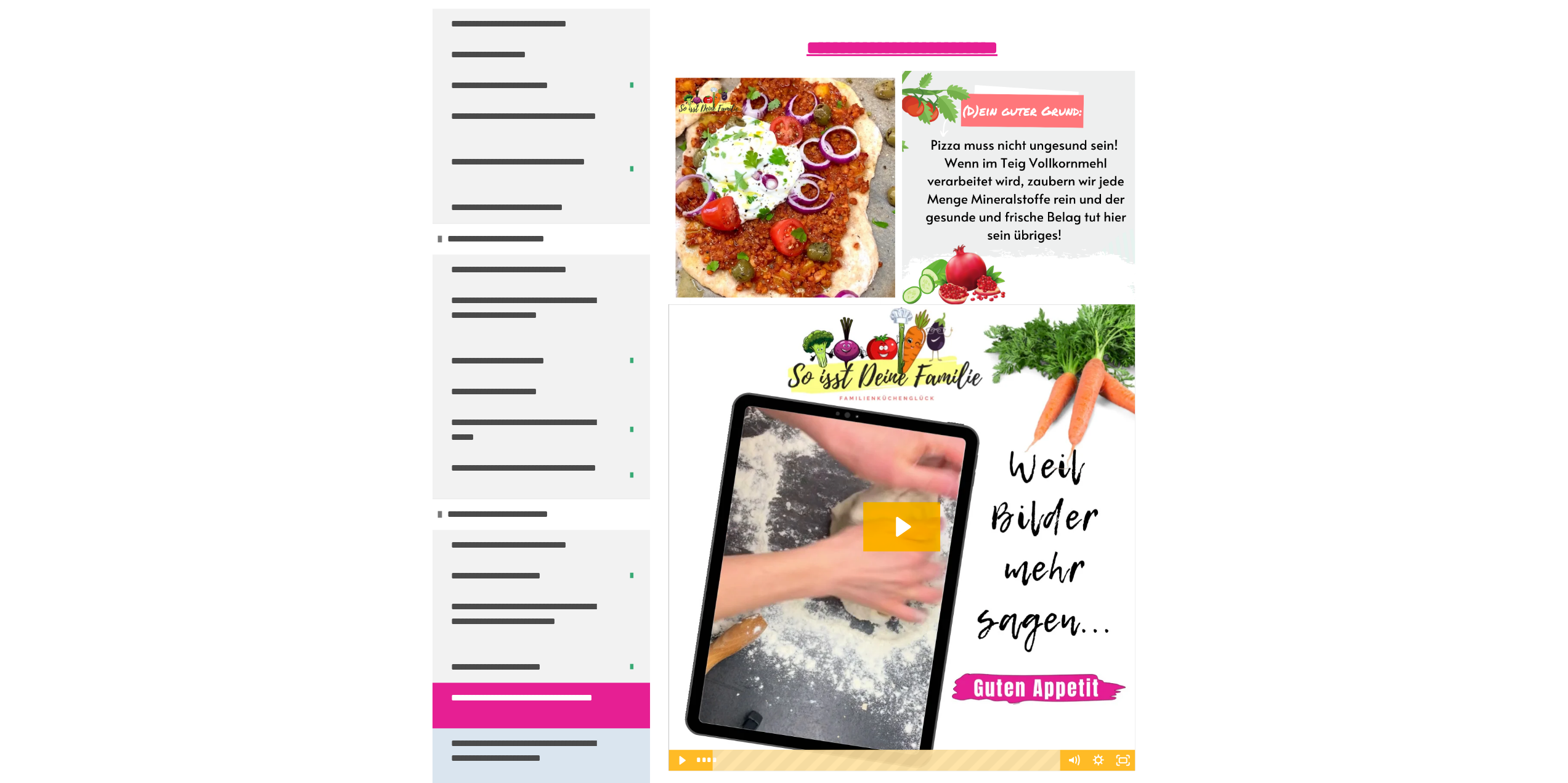 click on "**********" at bounding box center (532, 758) 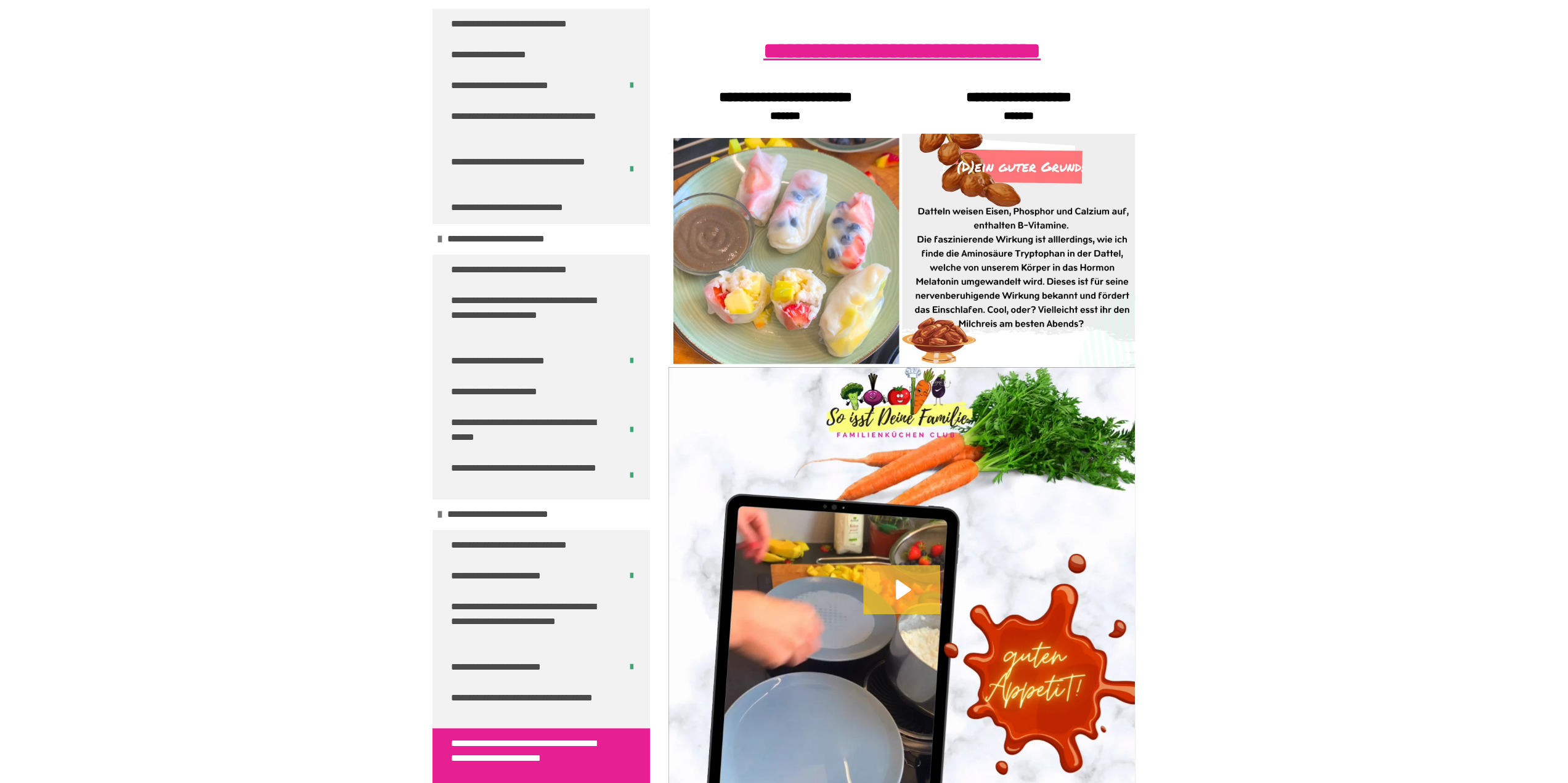 scroll, scrollTop: 147, scrollLeft: 0, axis: vertical 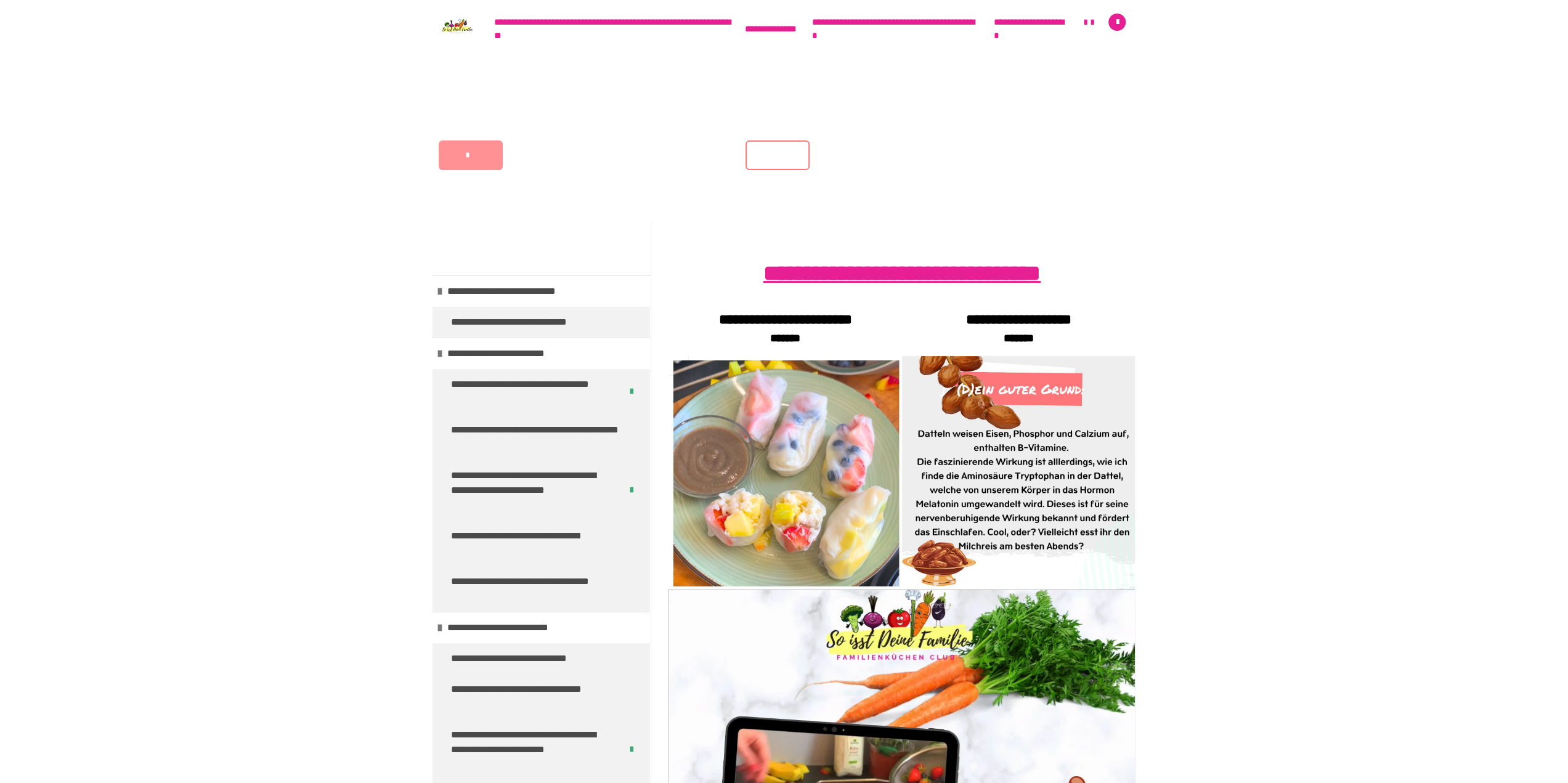 click on "*********" at bounding box center (471, 155) 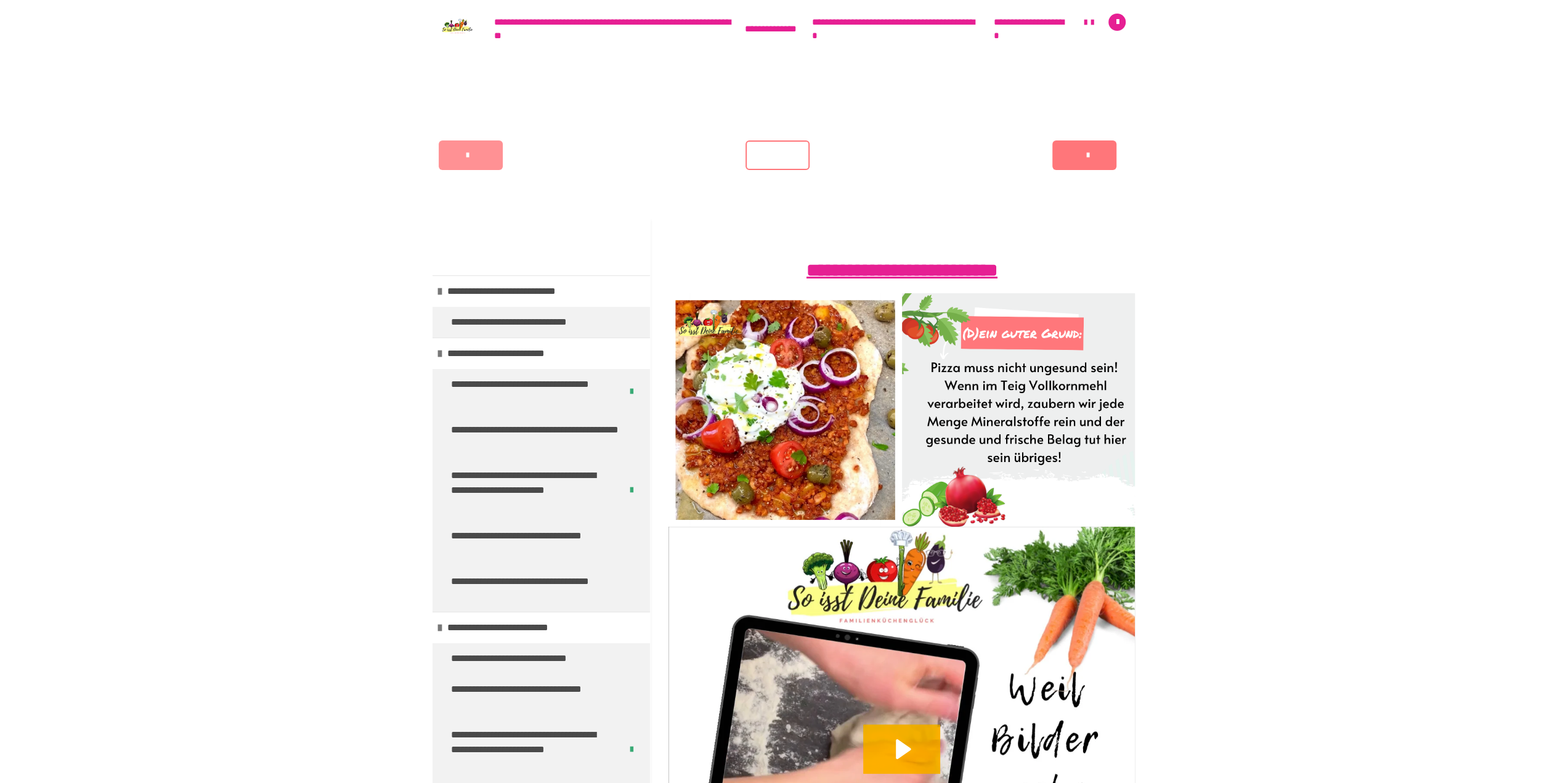 click on "*********" at bounding box center [471, 155] 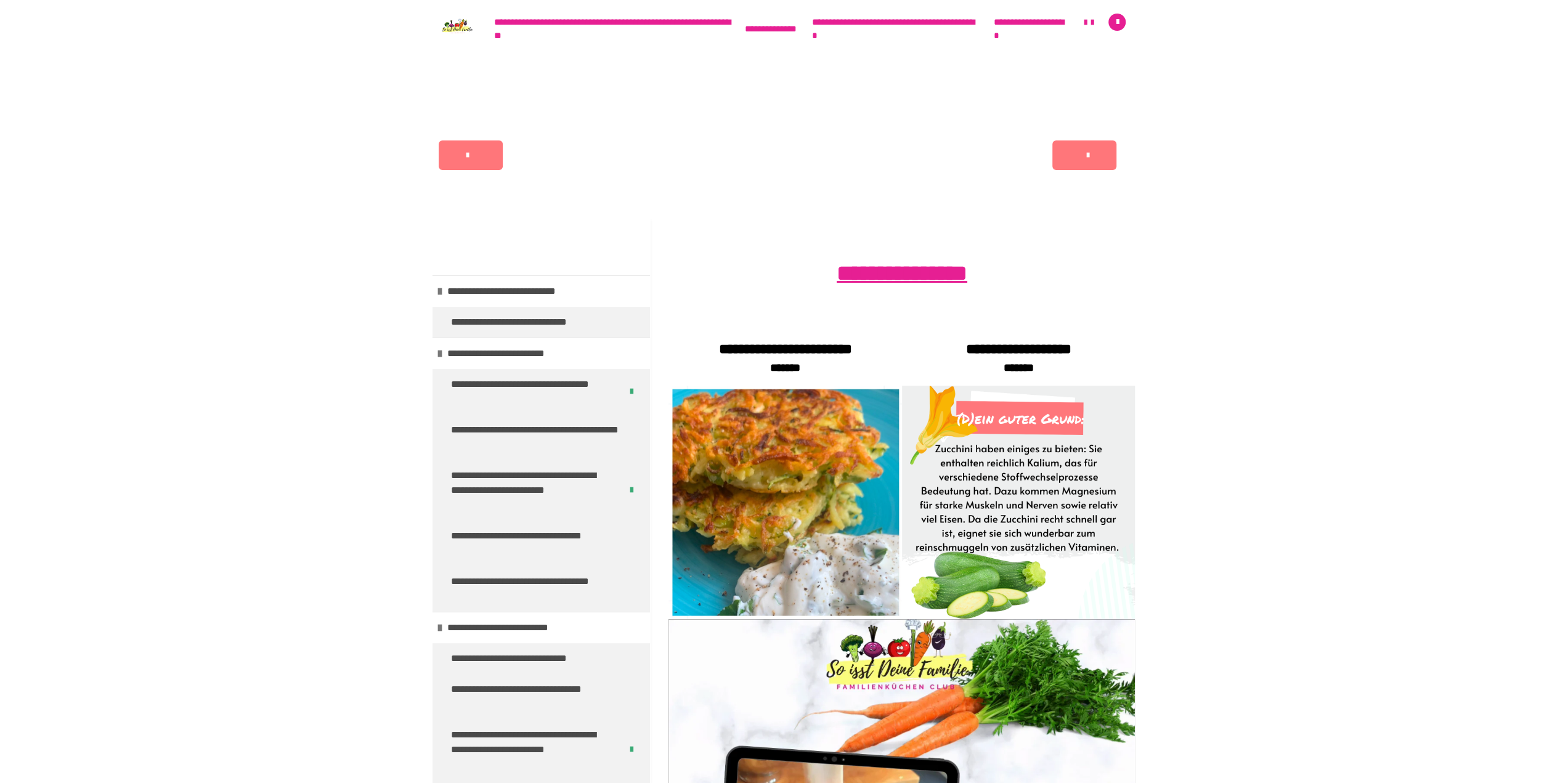 click at bounding box center (457, 28) 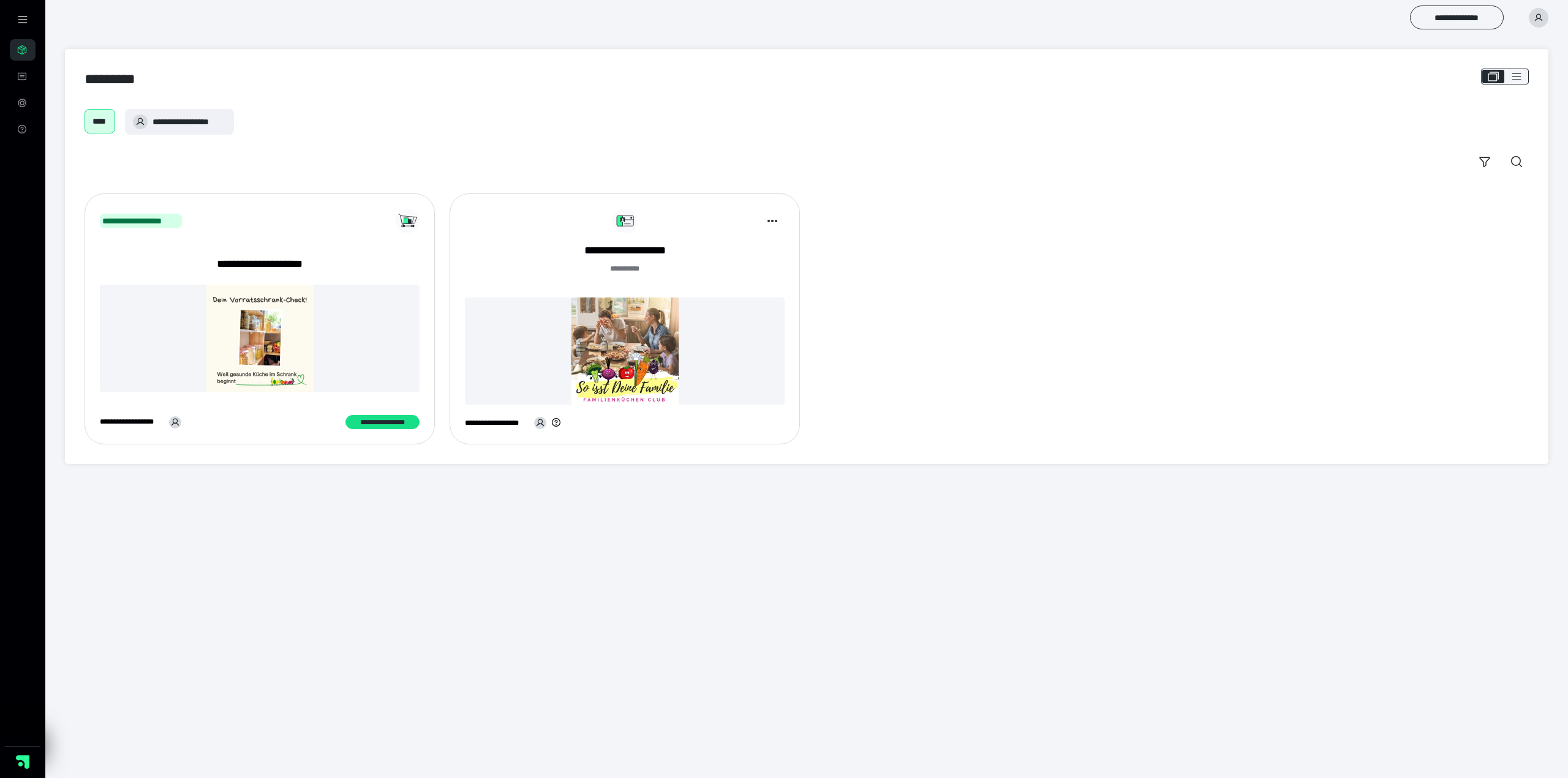 scroll, scrollTop: 0, scrollLeft: 0, axis: both 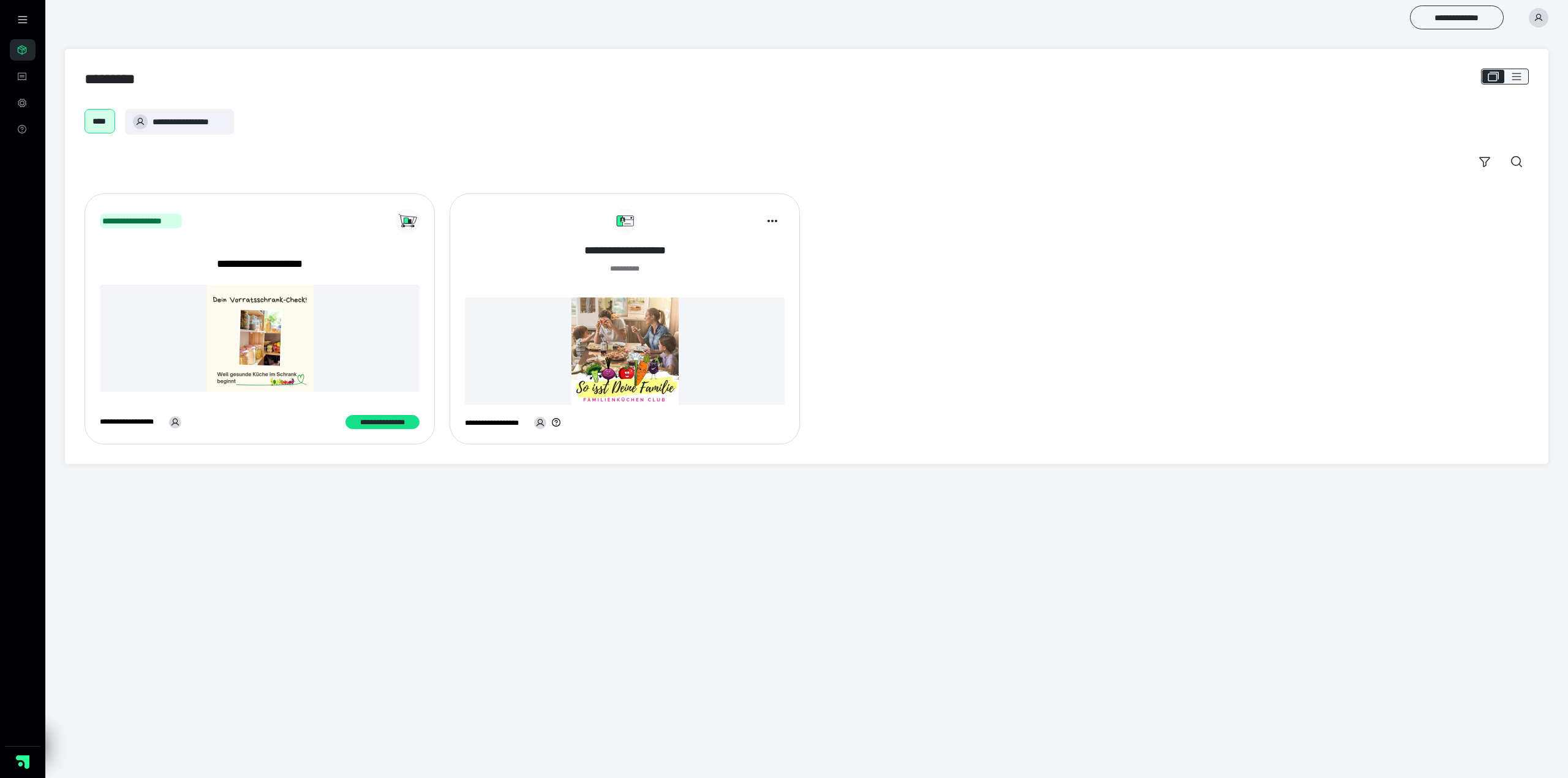 click on "**********" at bounding box center (625, 250) 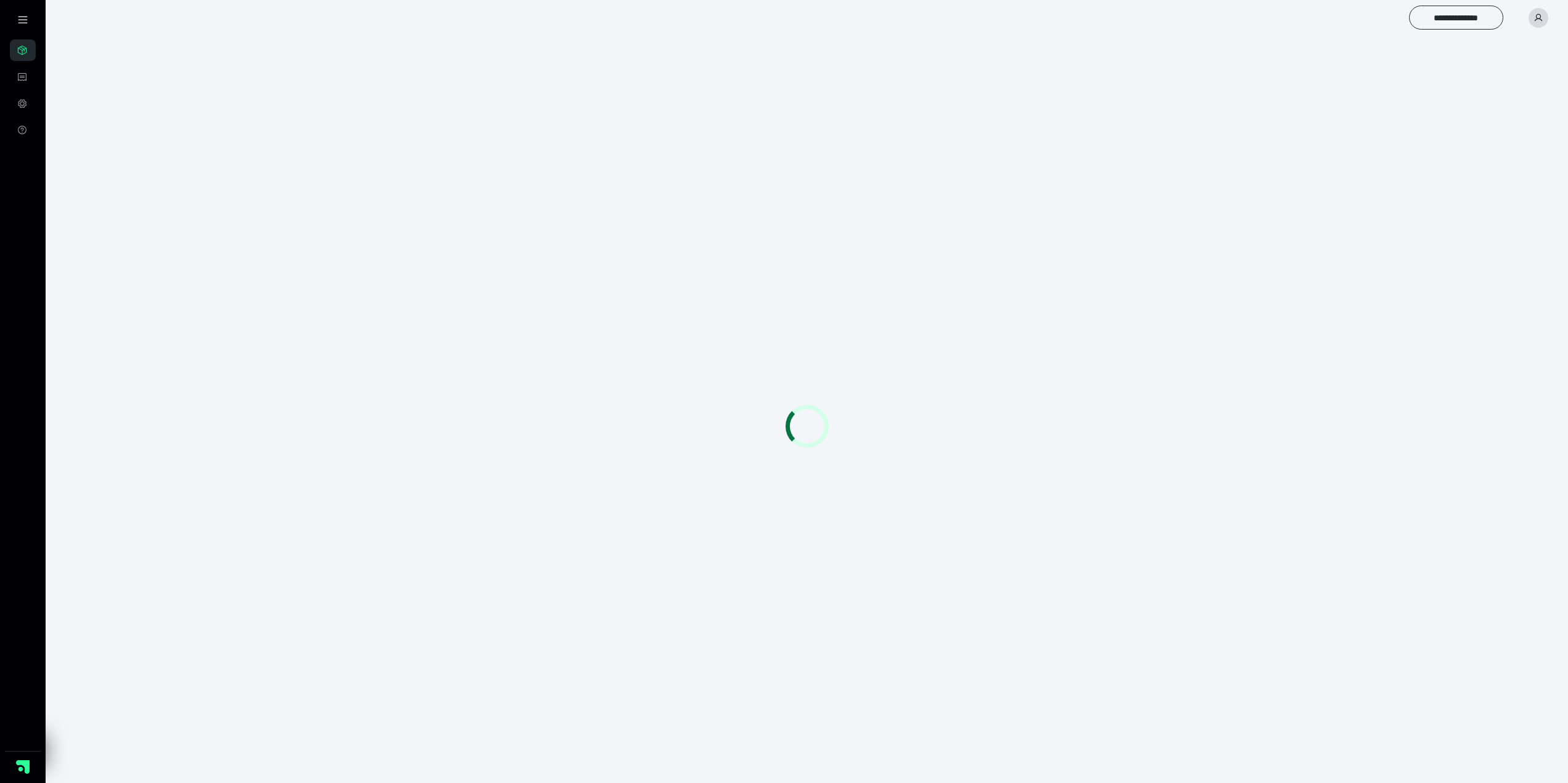 scroll, scrollTop: 0, scrollLeft: 0, axis: both 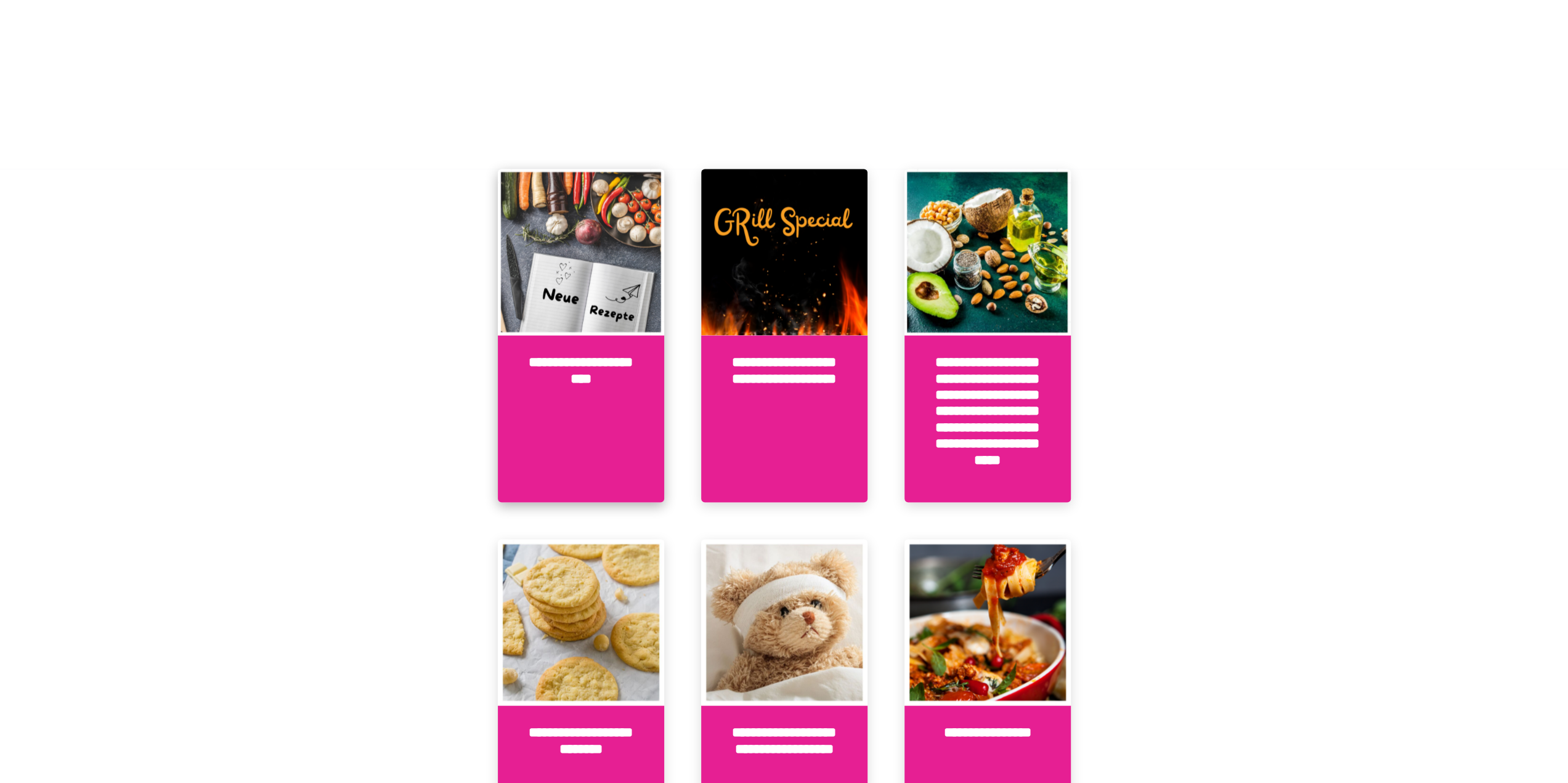 click on "**********" at bounding box center [581, 418] 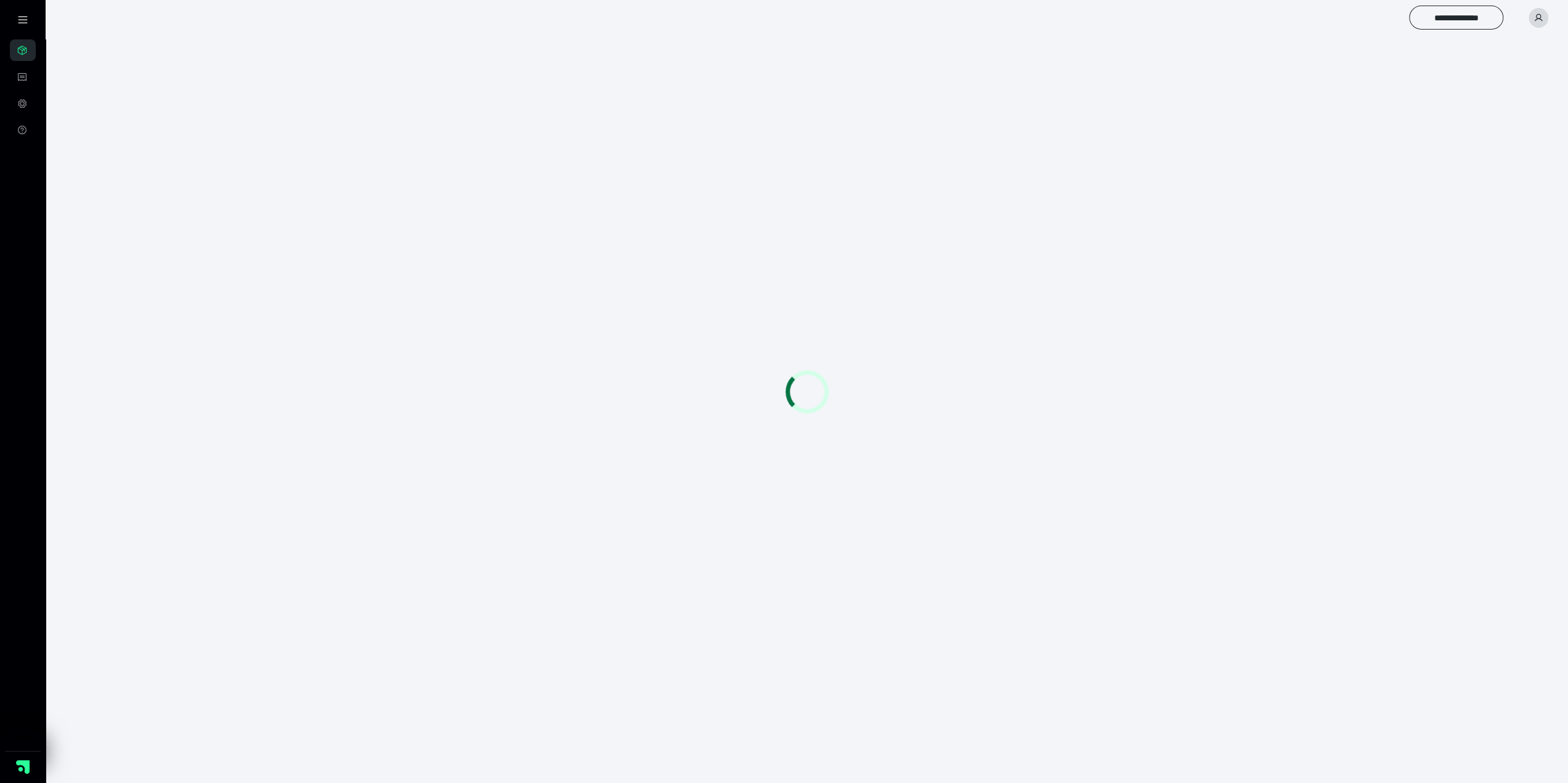 scroll, scrollTop: 0, scrollLeft: 0, axis: both 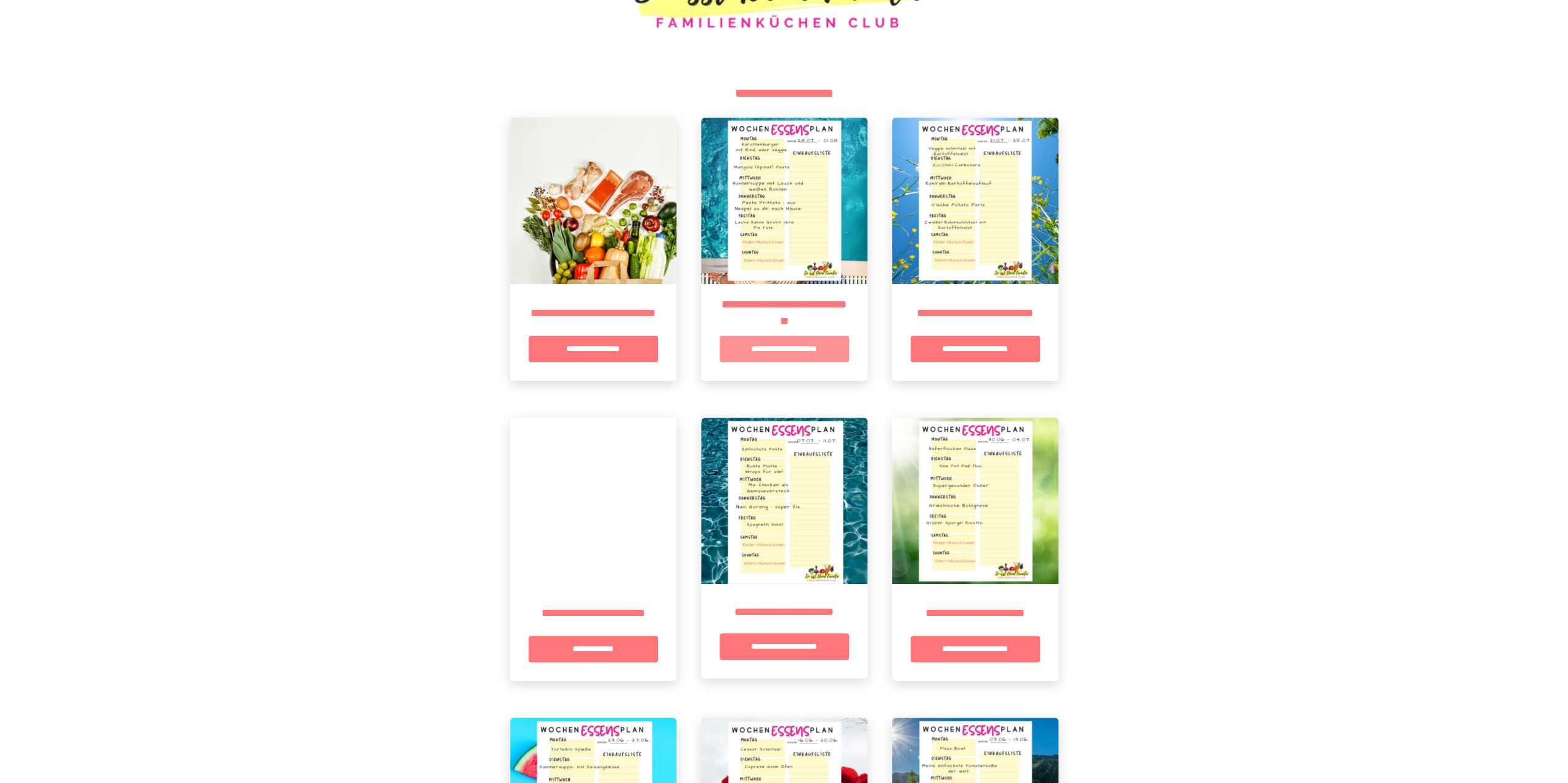 click on "**********" at bounding box center [784, 349] 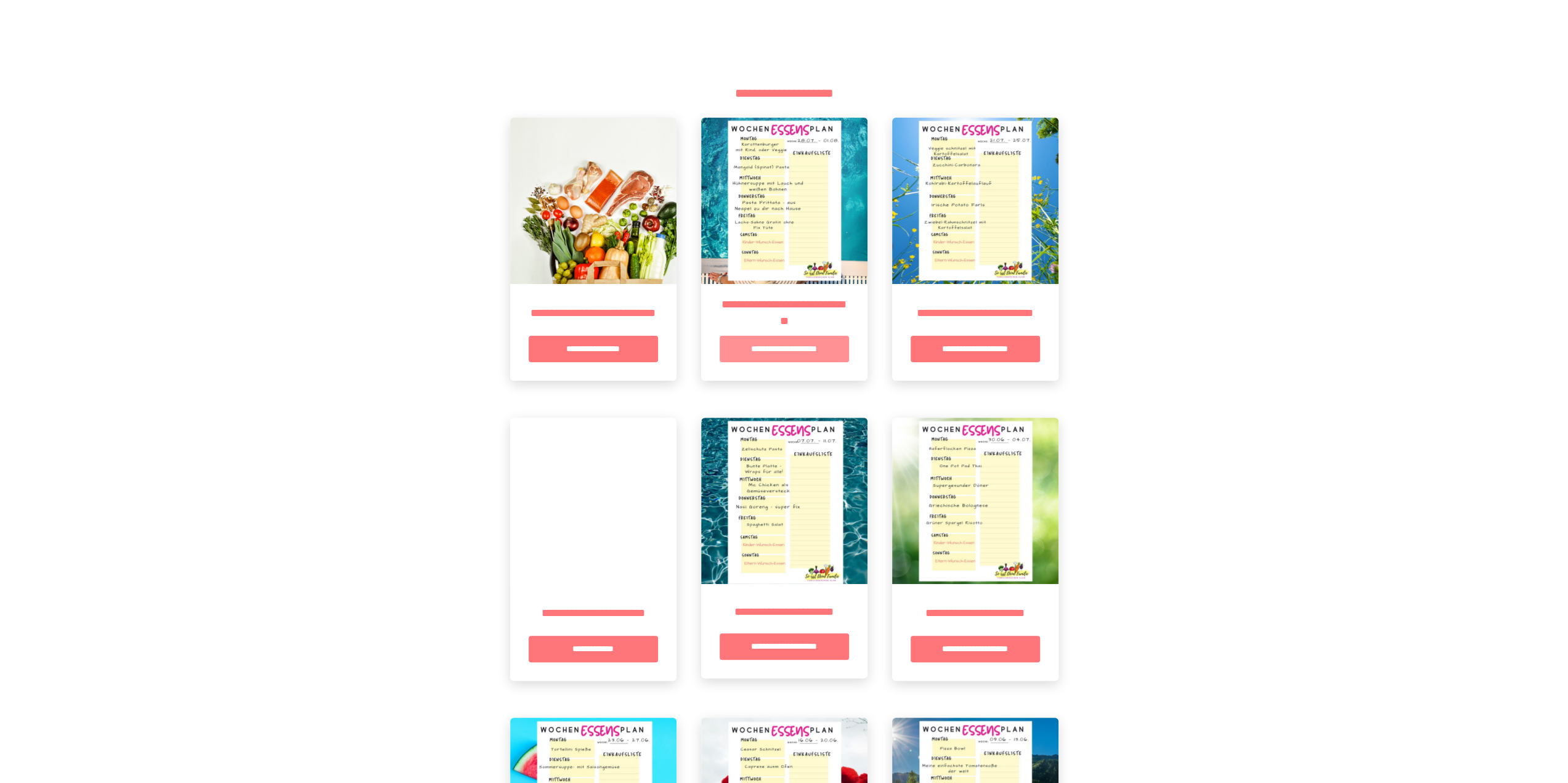 scroll, scrollTop: 0, scrollLeft: 0, axis: both 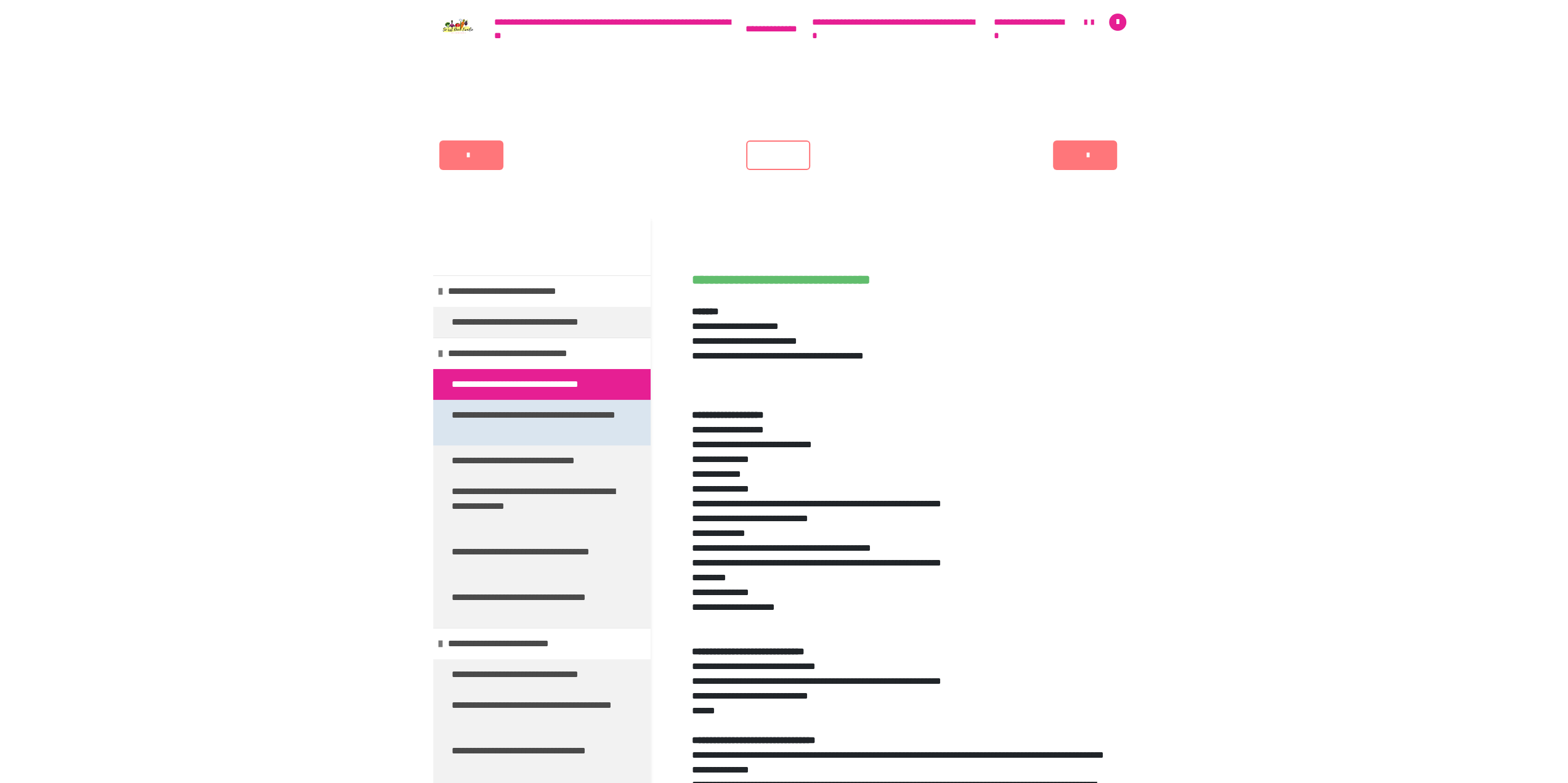 click on "**********" at bounding box center [537, 423] 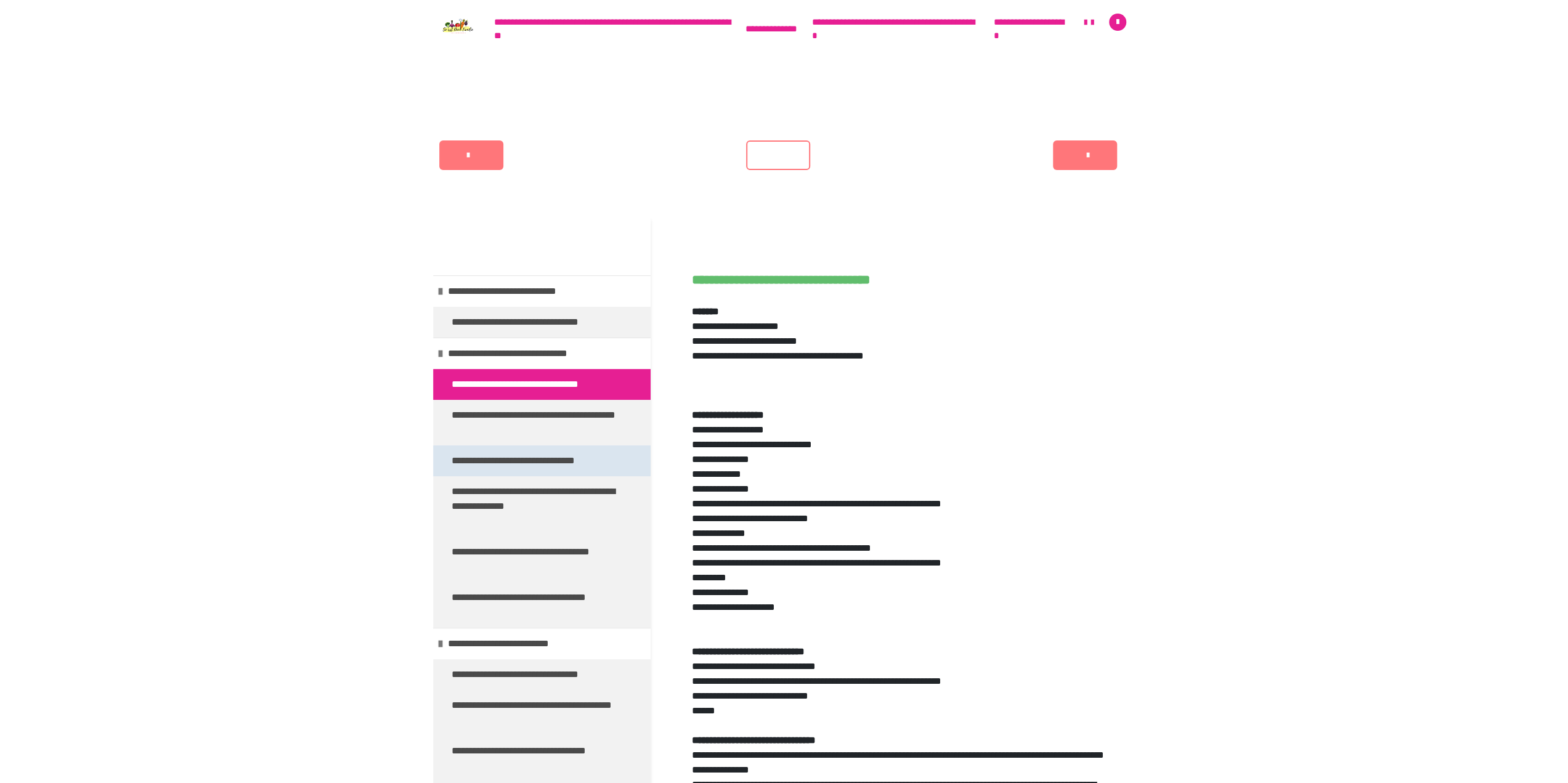 click on "**********" at bounding box center (535, 461) 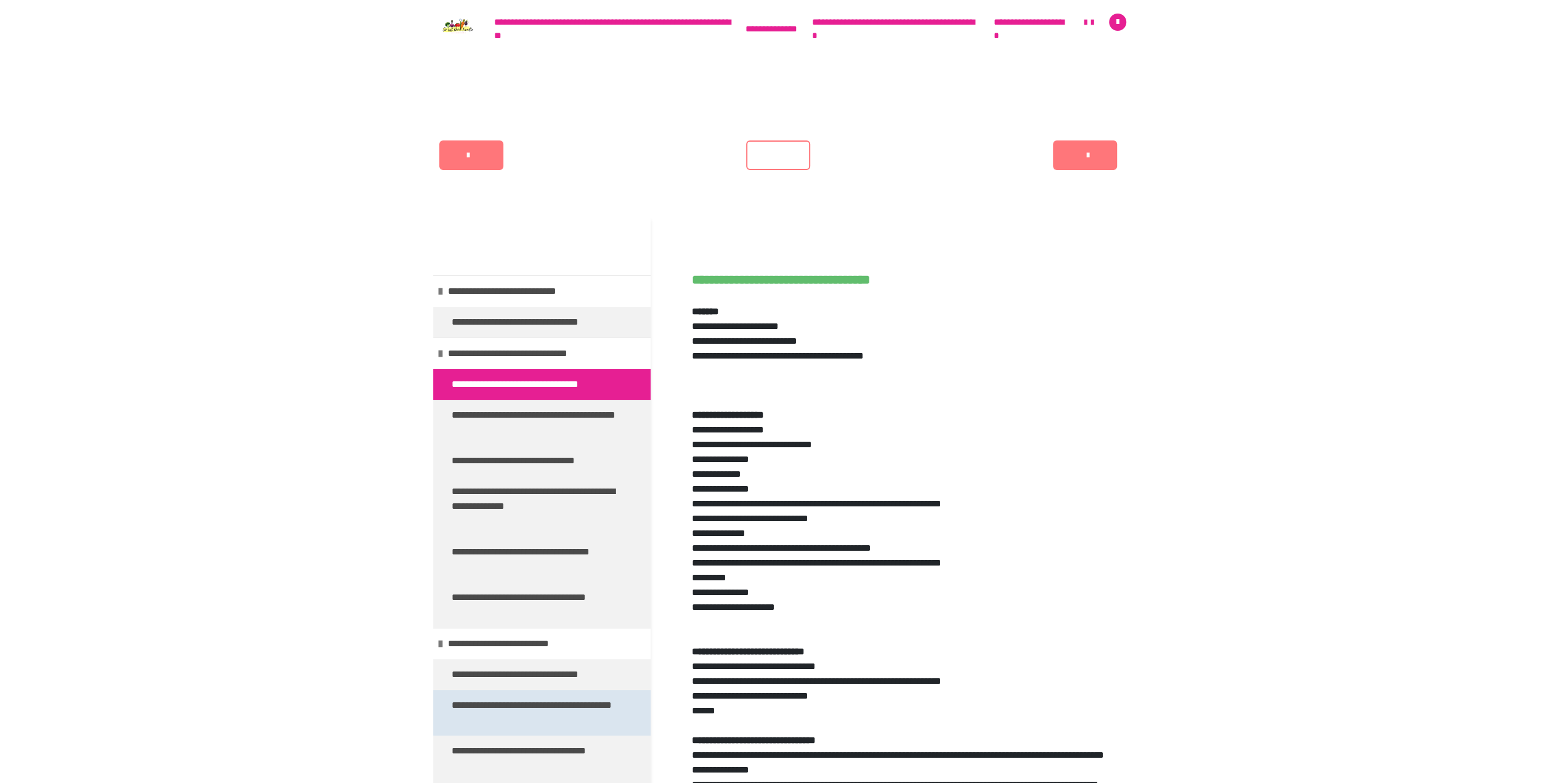 click on "**********" at bounding box center (537, 506) 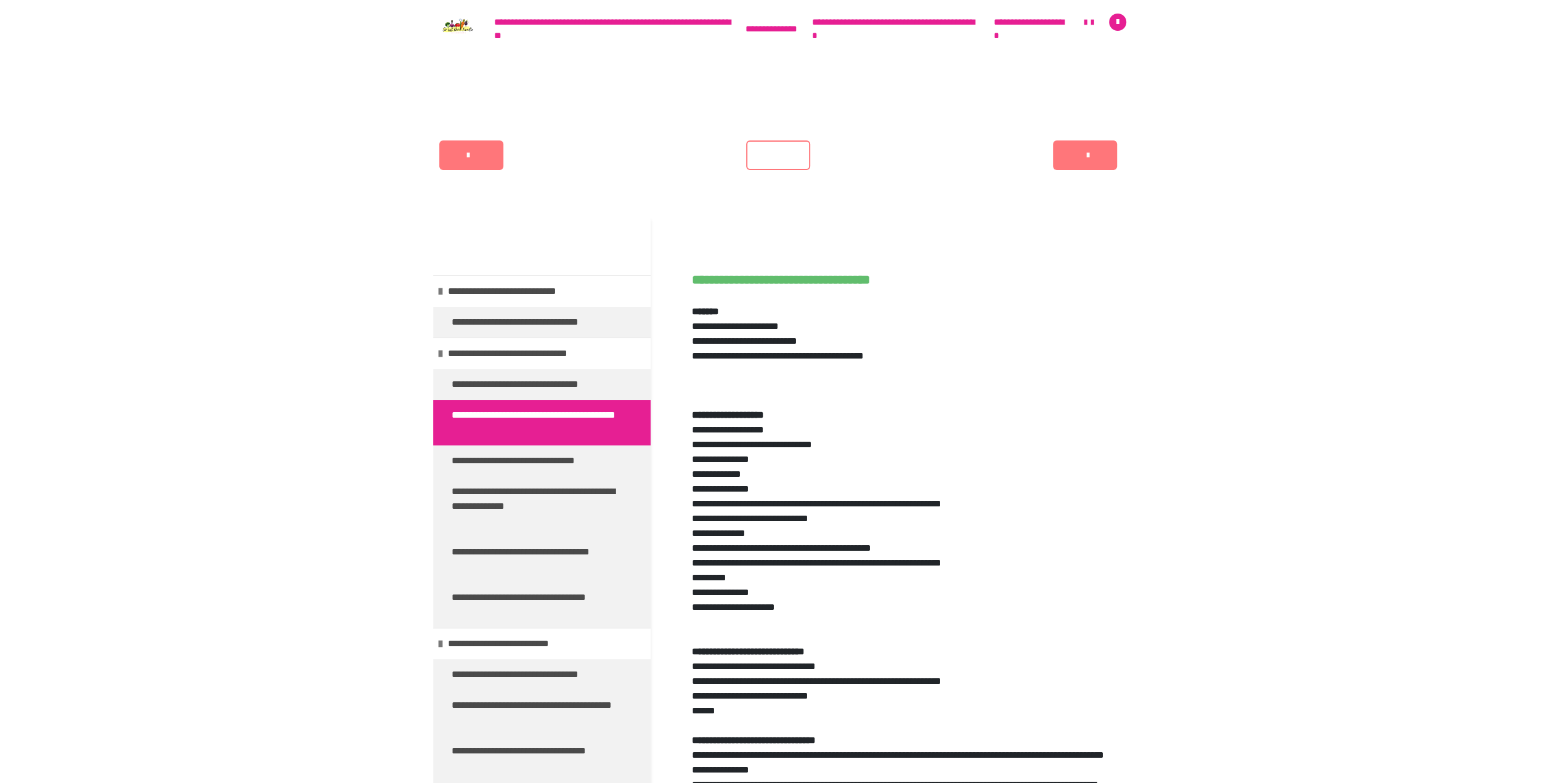 click on "**********" at bounding box center (537, 713) 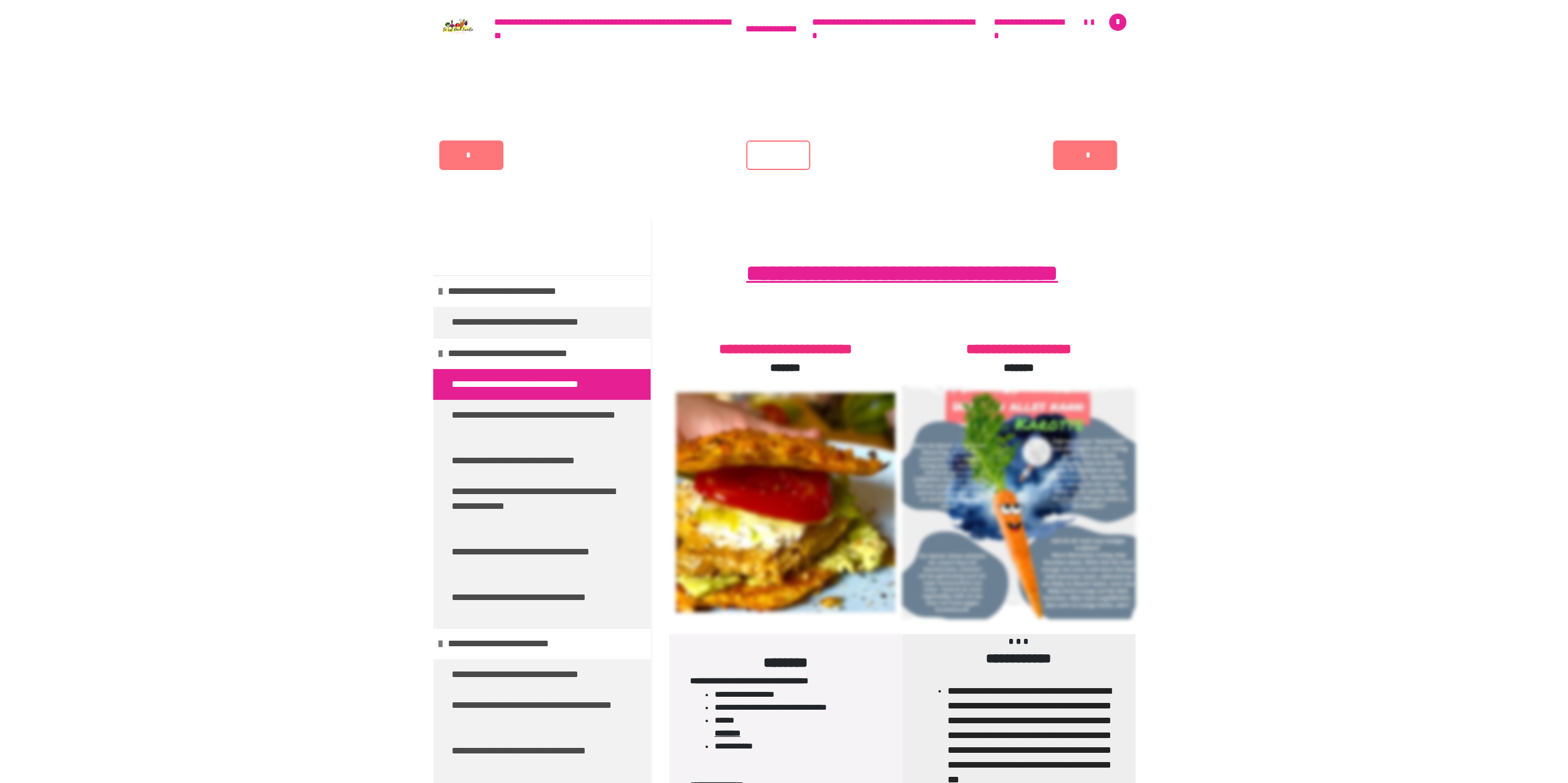 scroll, scrollTop: 120, scrollLeft: 0, axis: vertical 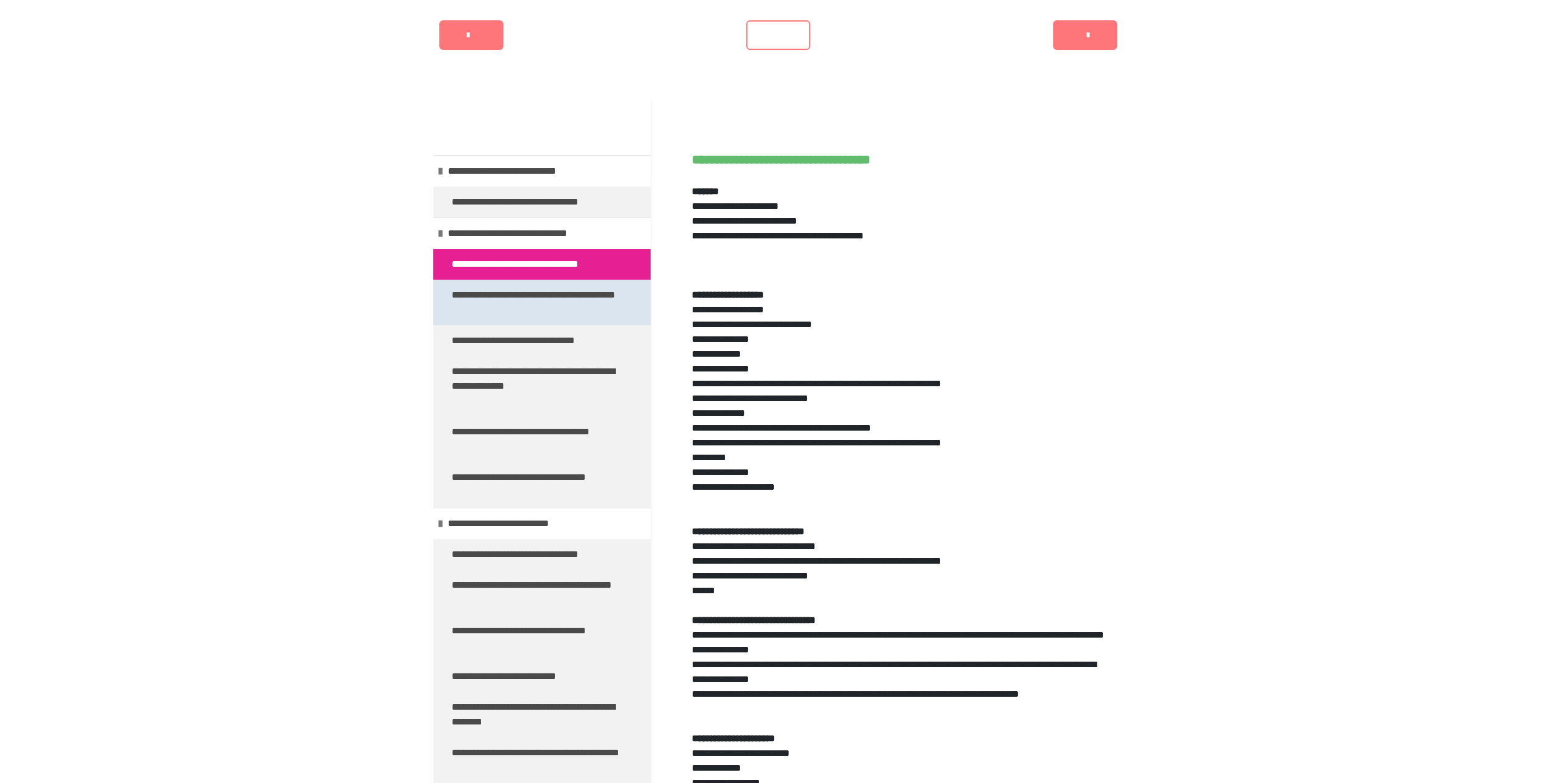 click on "**********" at bounding box center [537, 302] 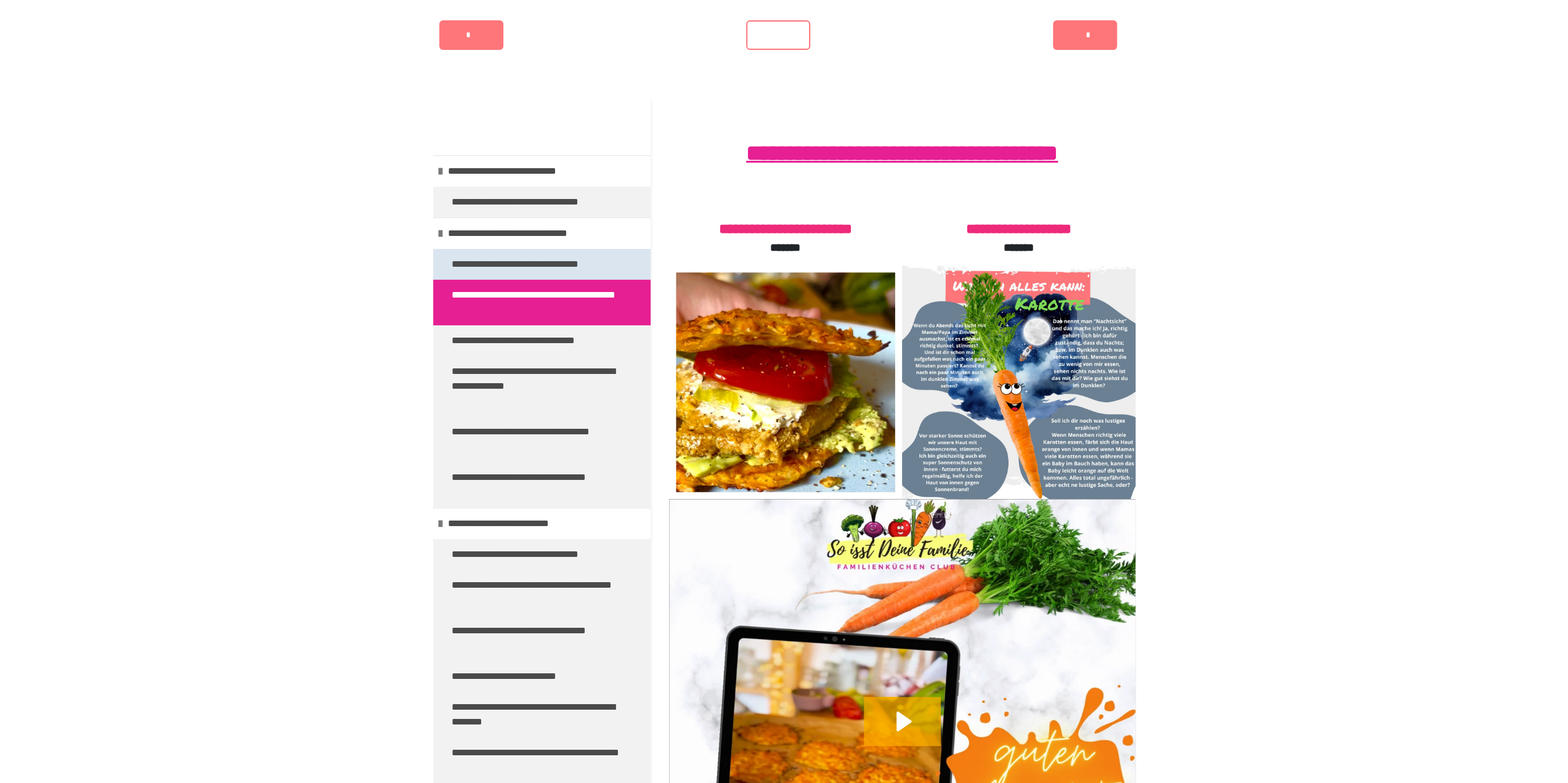 click on "**********" at bounding box center (532, 264) 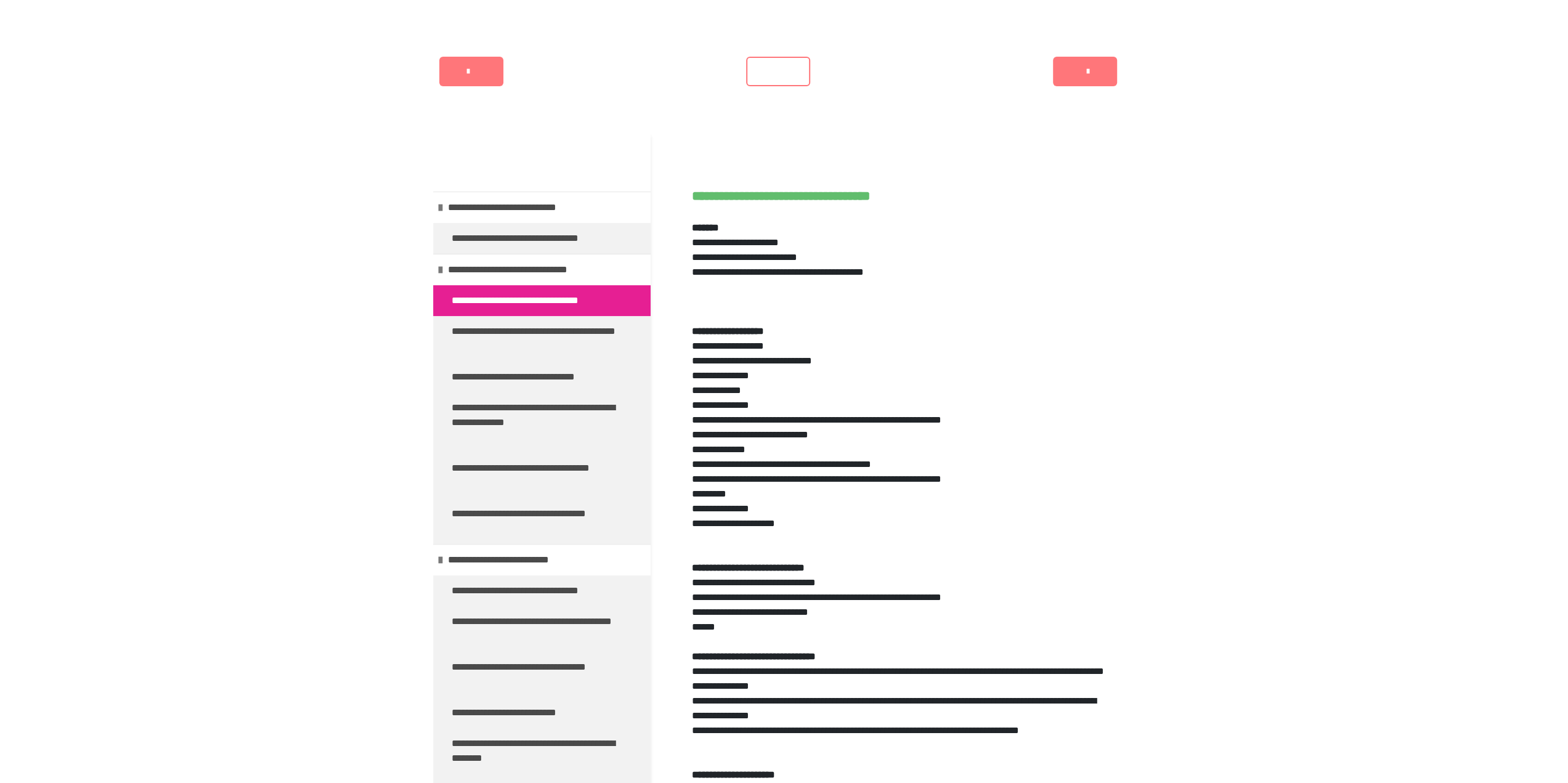 scroll, scrollTop: 0, scrollLeft: 0, axis: both 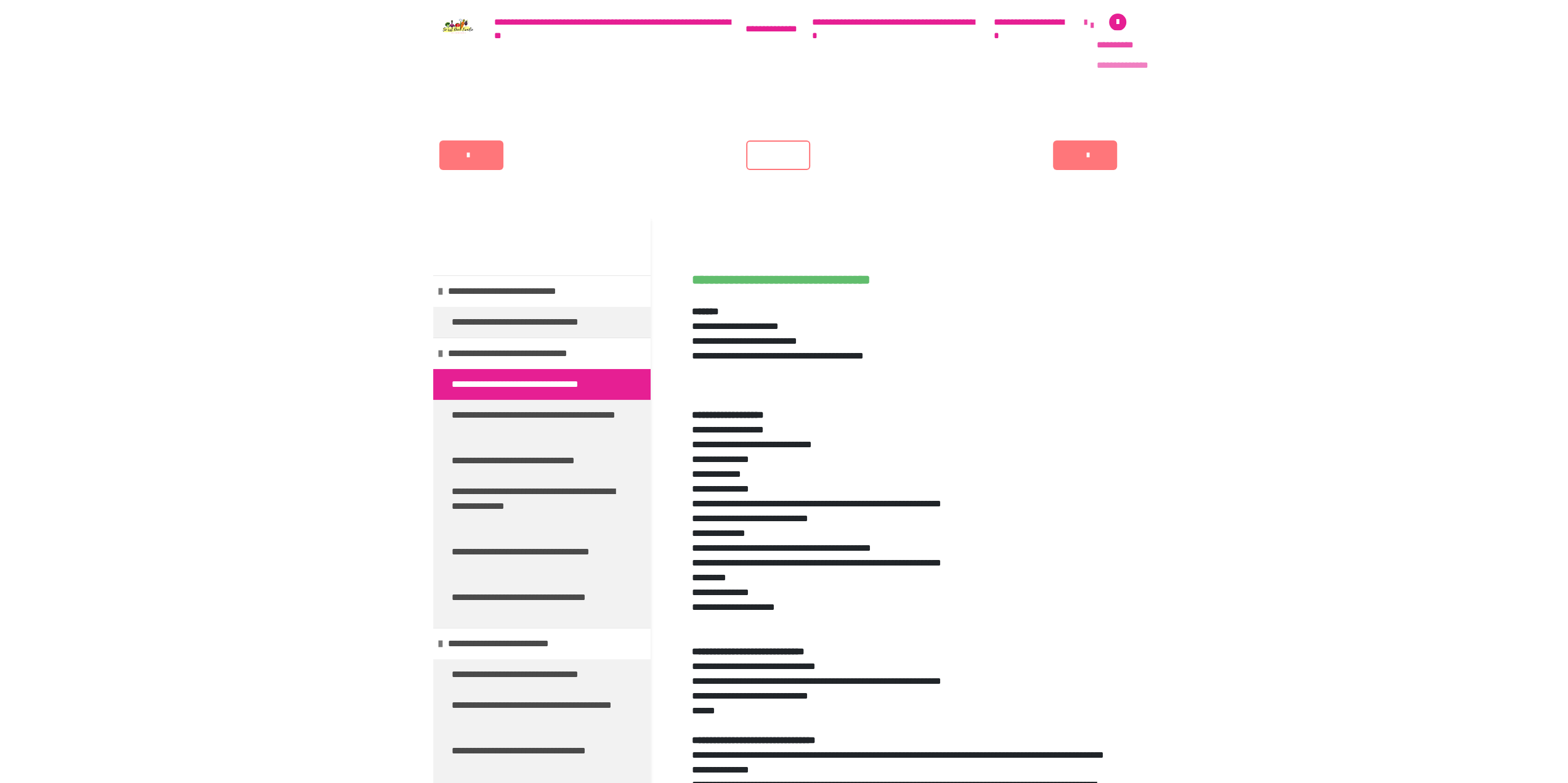 click on "**********" at bounding box center [1134, 65] 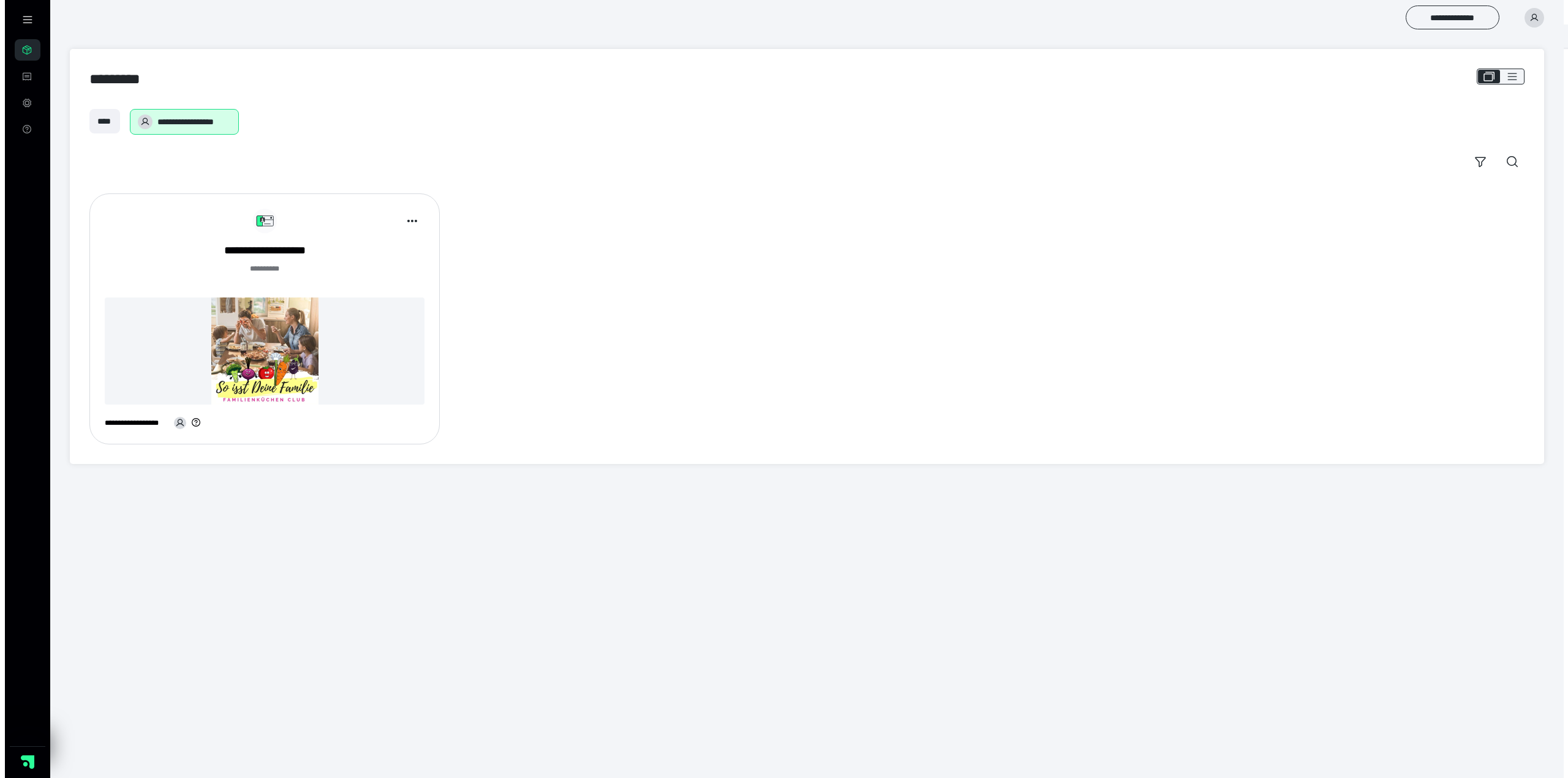 scroll, scrollTop: 0, scrollLeft: 0, axis: both 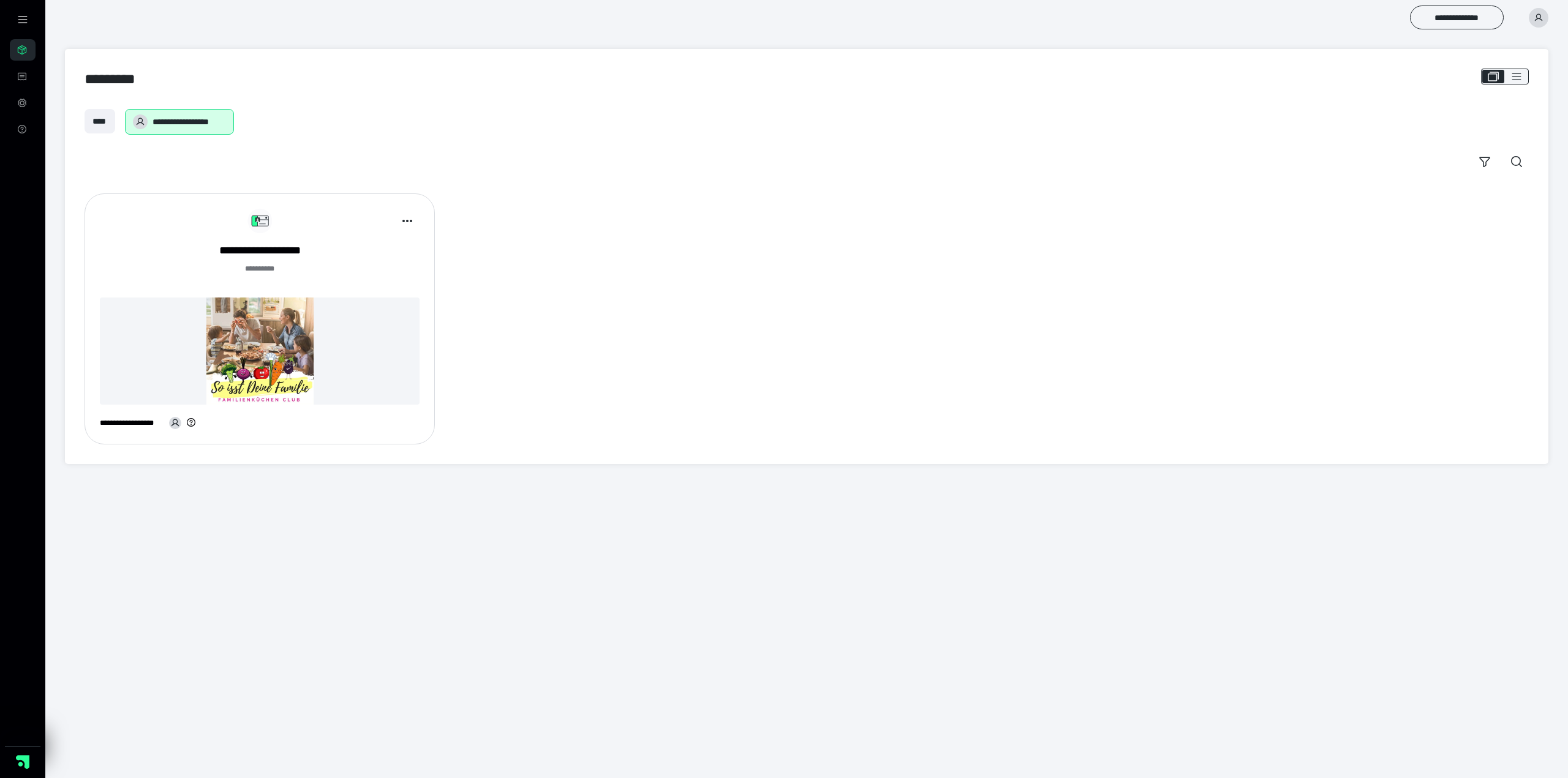 click on "**********" at bounding box center [260, 324] 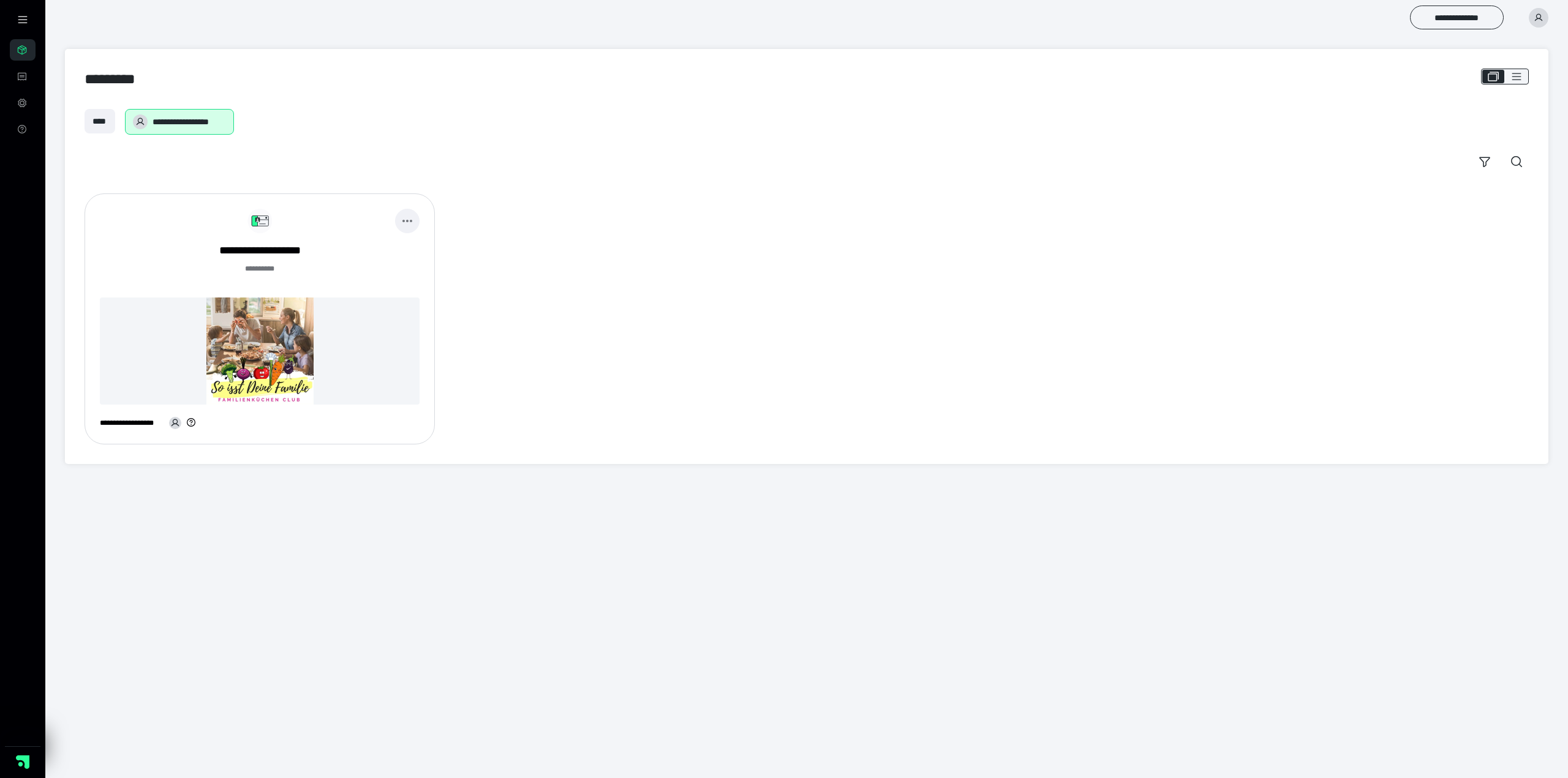 click 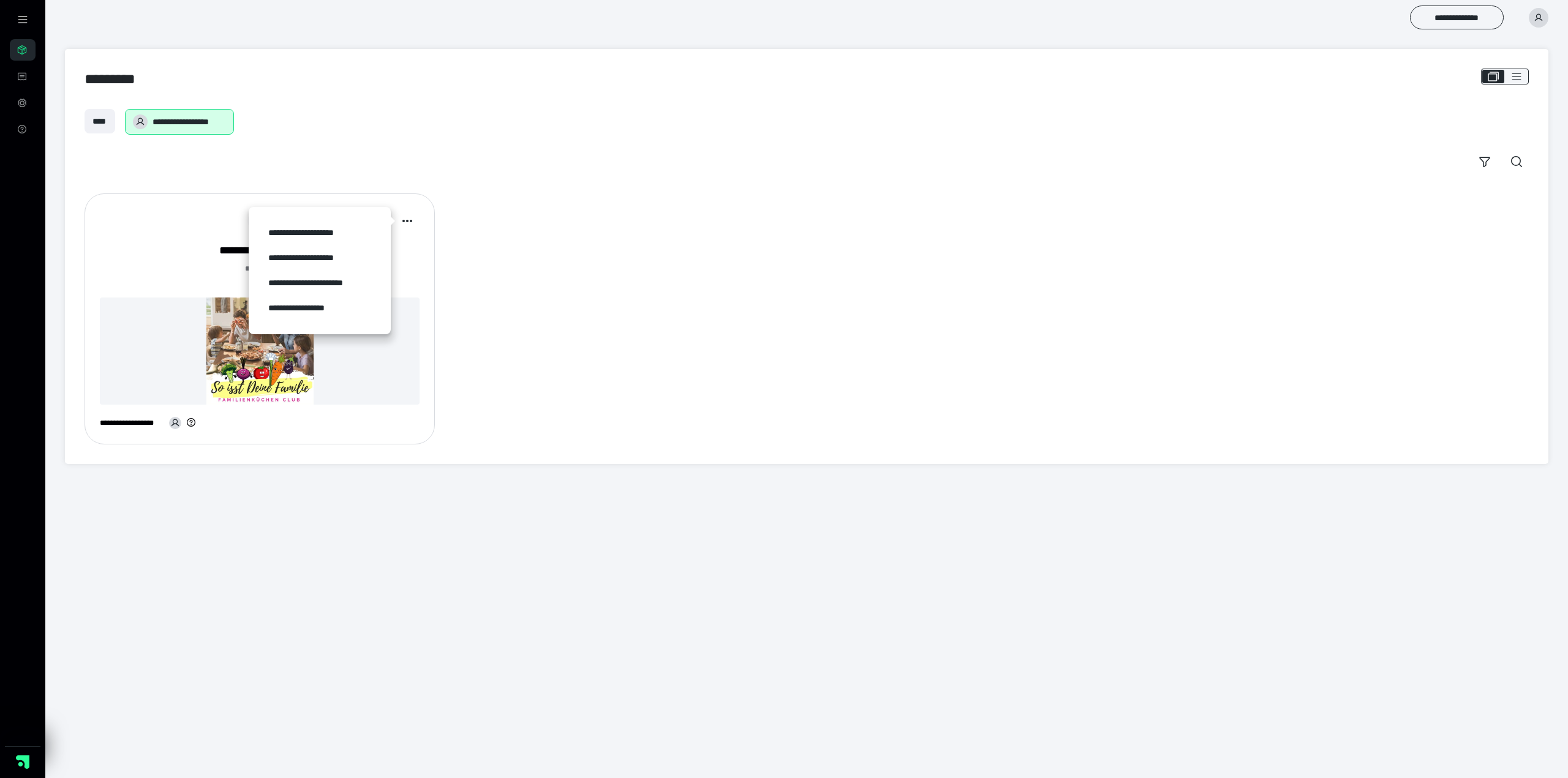 click at bounding box center [1539, 18] 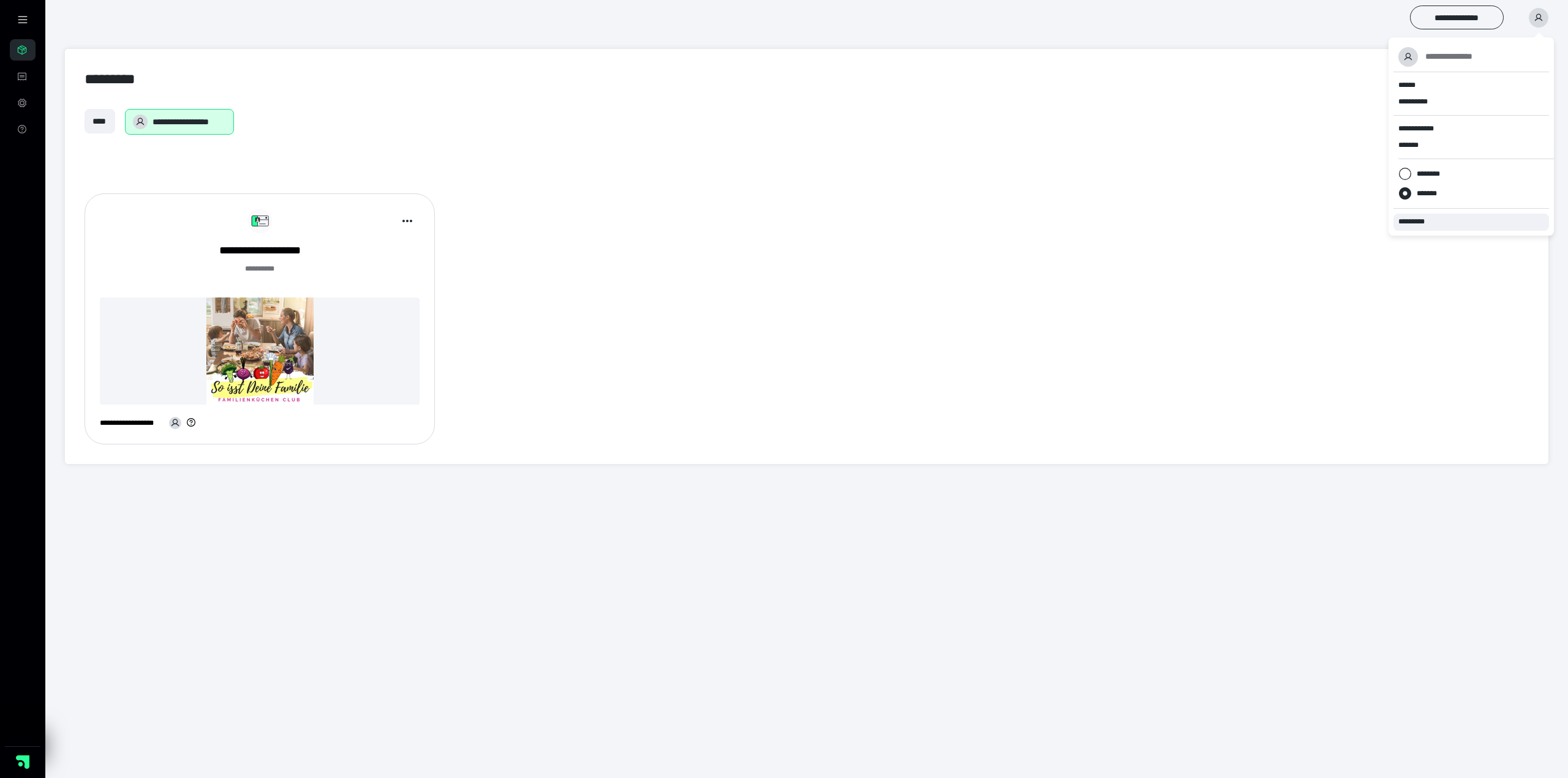 click on "*********" at bounding box center [1417, 222] 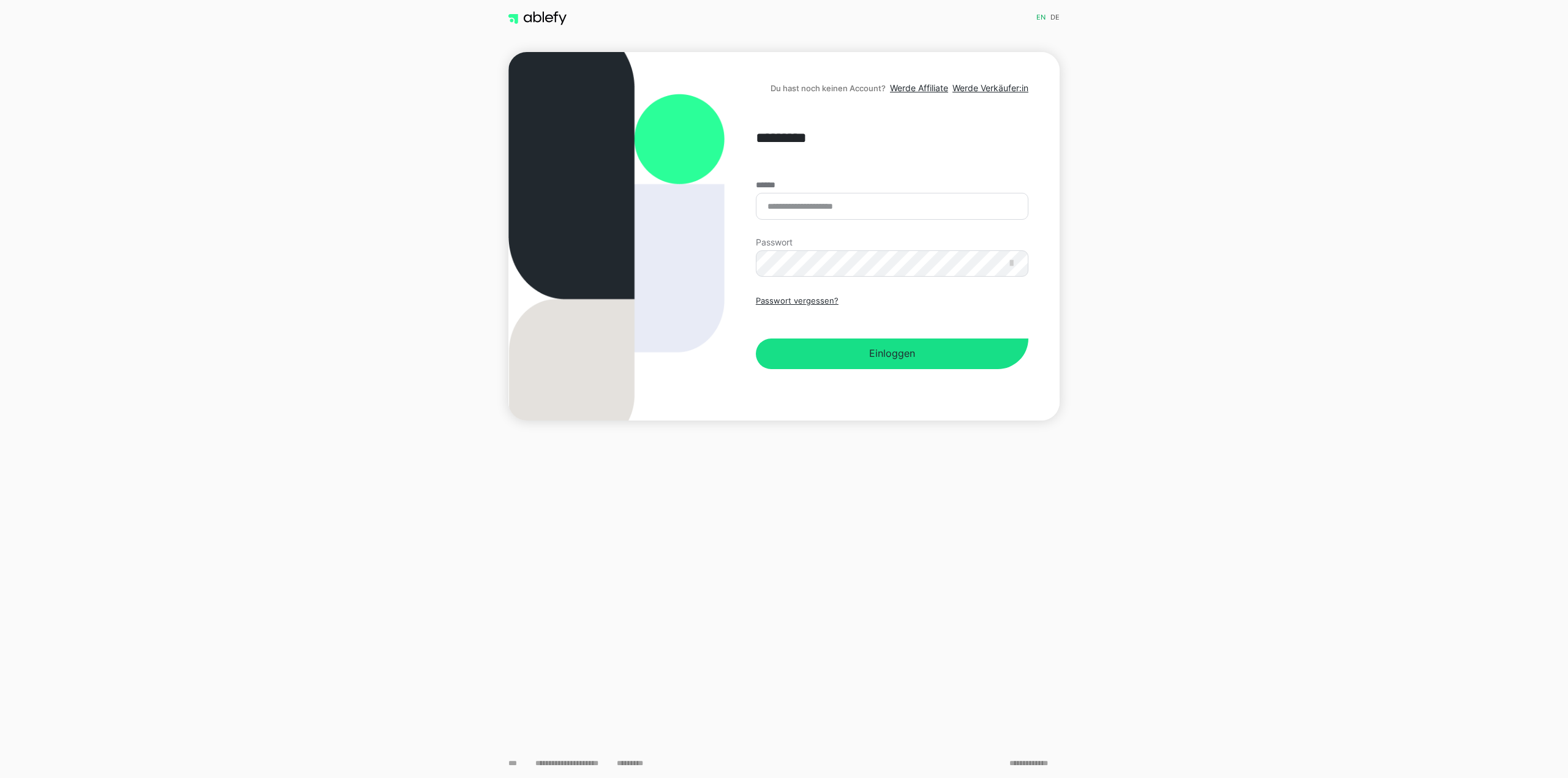 scroll, scrollTop: 0, scrollLeft: 0, axis: both 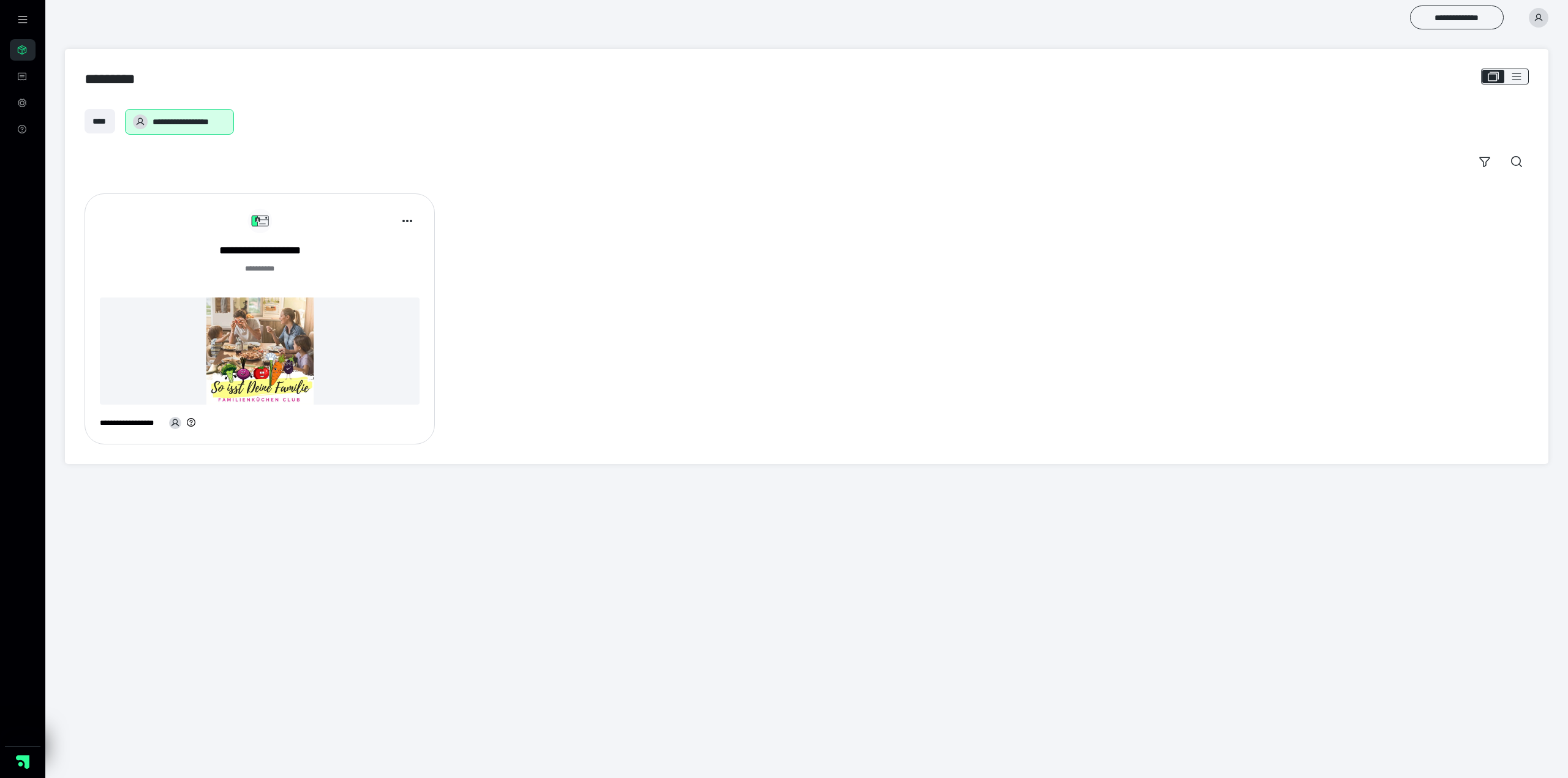 click at bounding box center [260, 351] 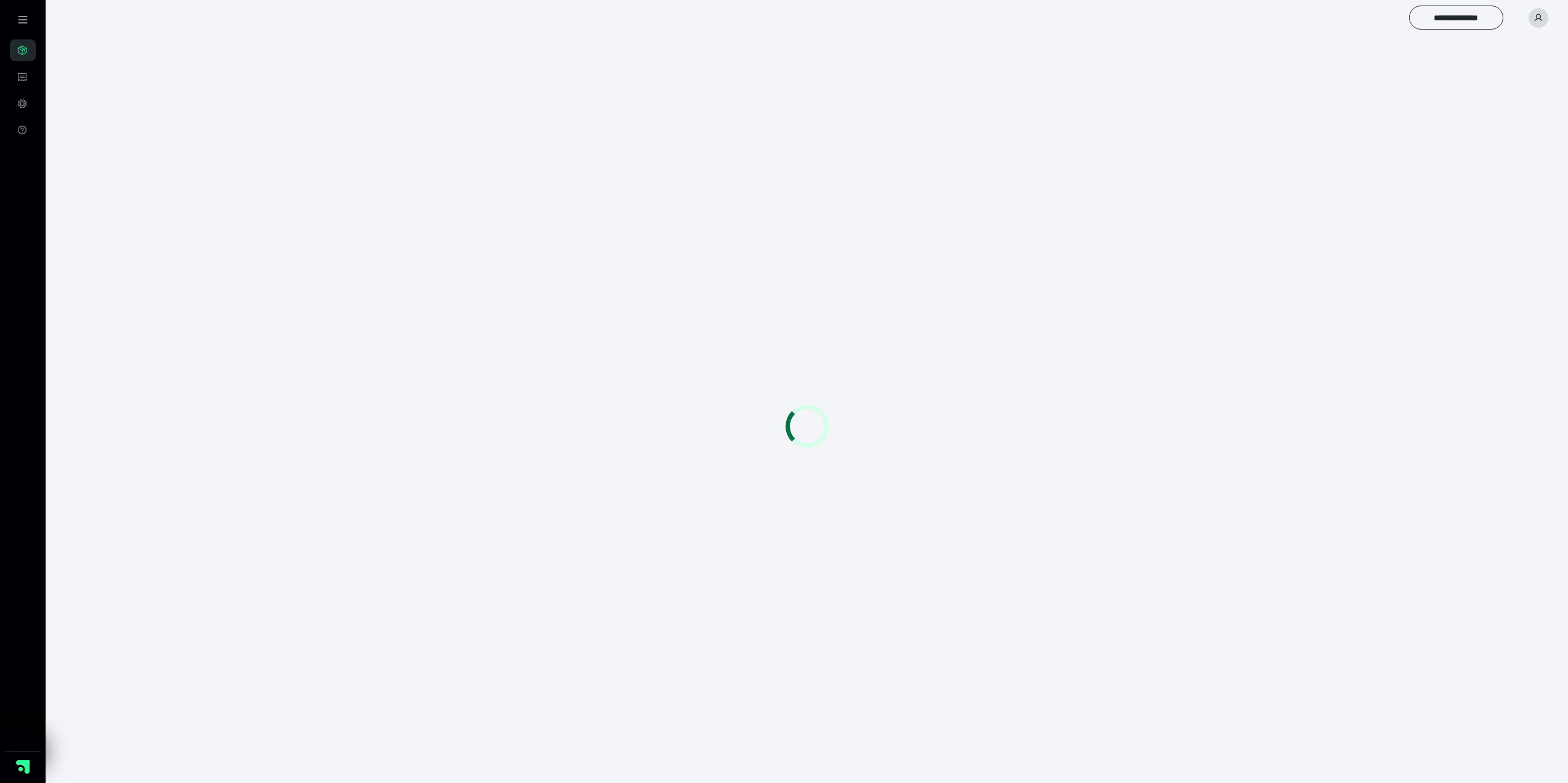 scroll, scrollTop: 0, scrollLeft: 0, axis: both 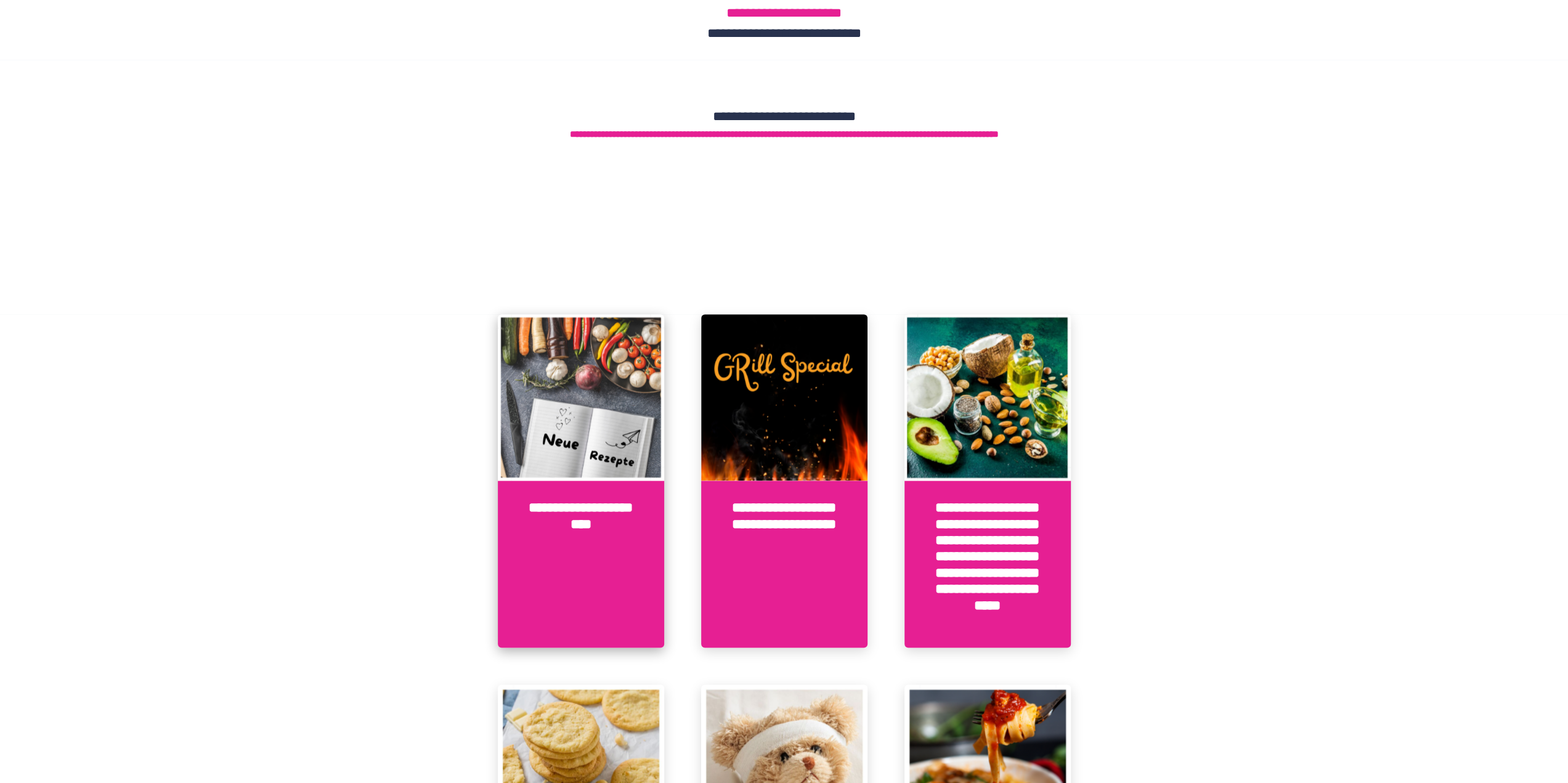 click on "**********" at bounding box center [581, 564] 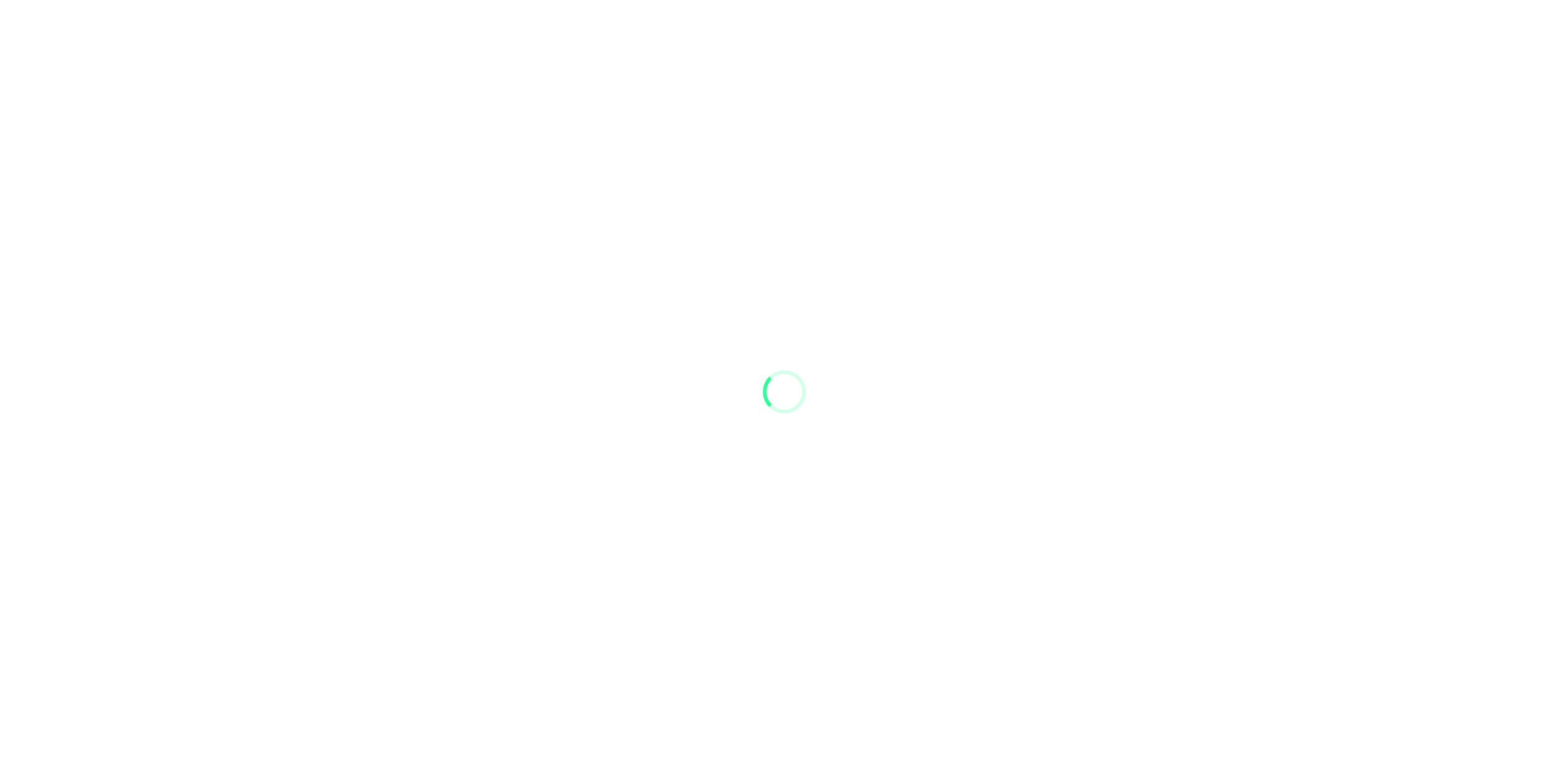 scroll, scrollTop: 0, scrollLeft: 0, axis: both 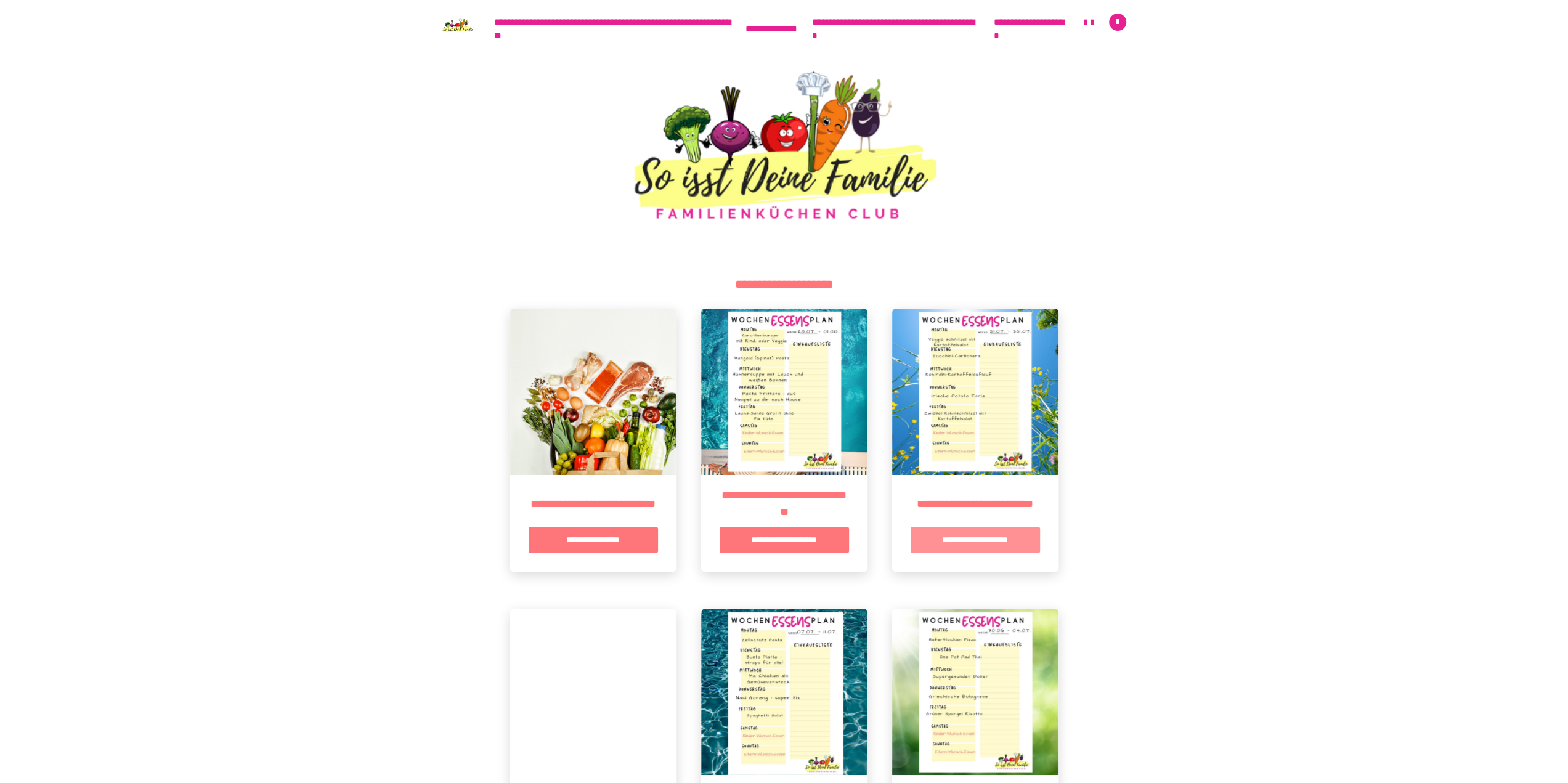 click on "**********" at bounding box center [975, 540] 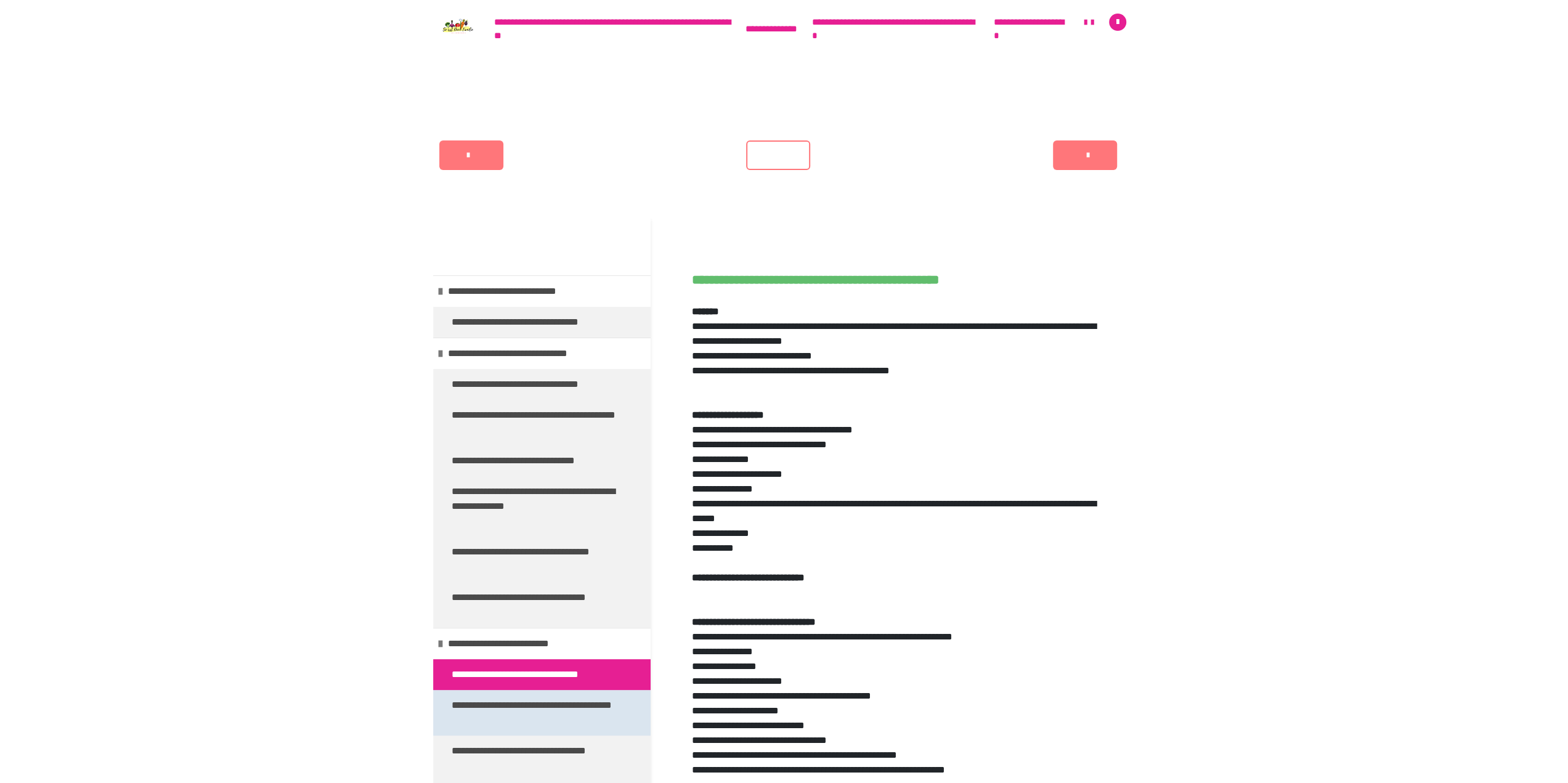 click on "**********" at bounding box center (537, 713) 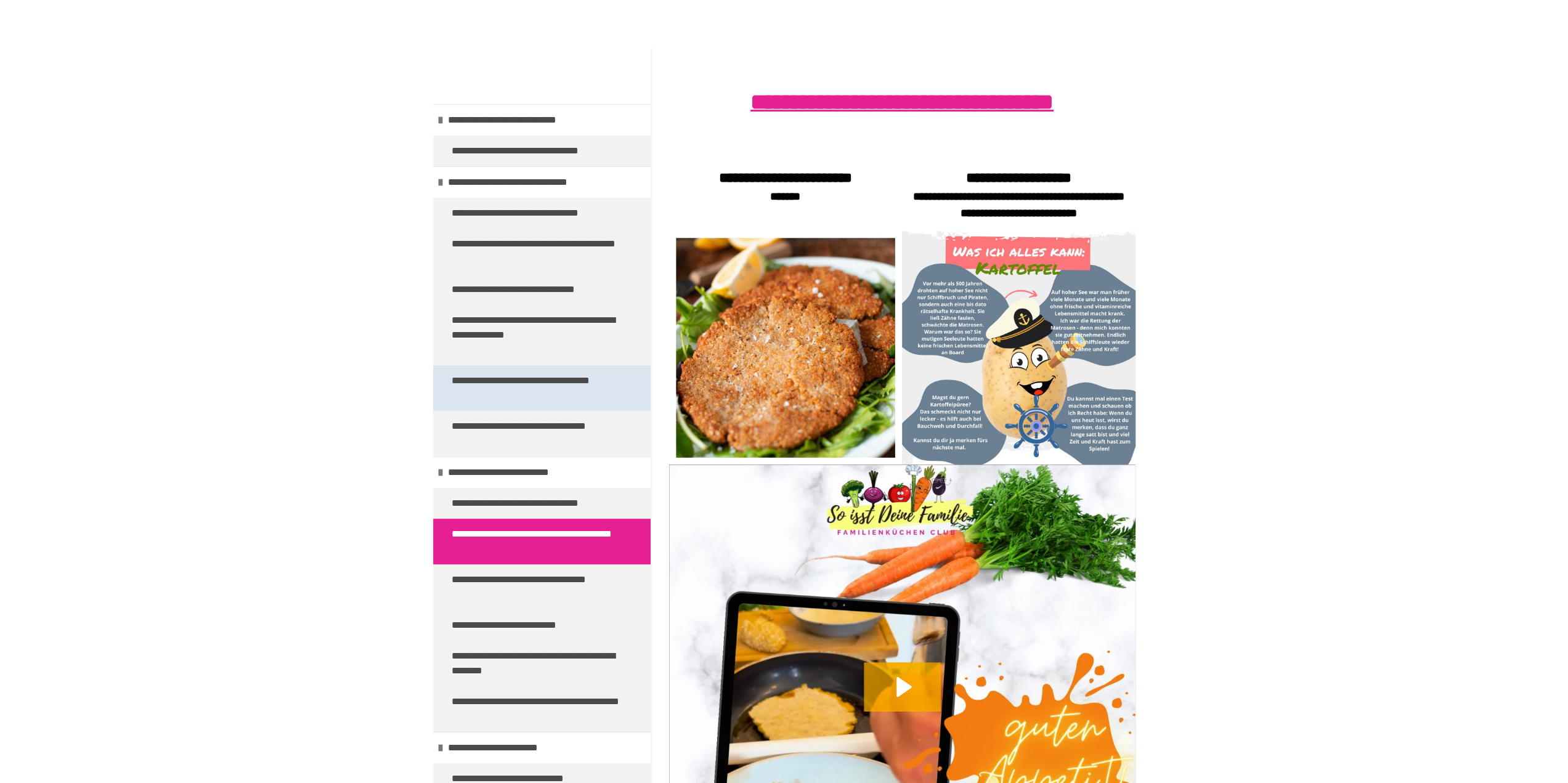 scroll, scrollTop: 215, scrollLeft: 0, axis: vertical 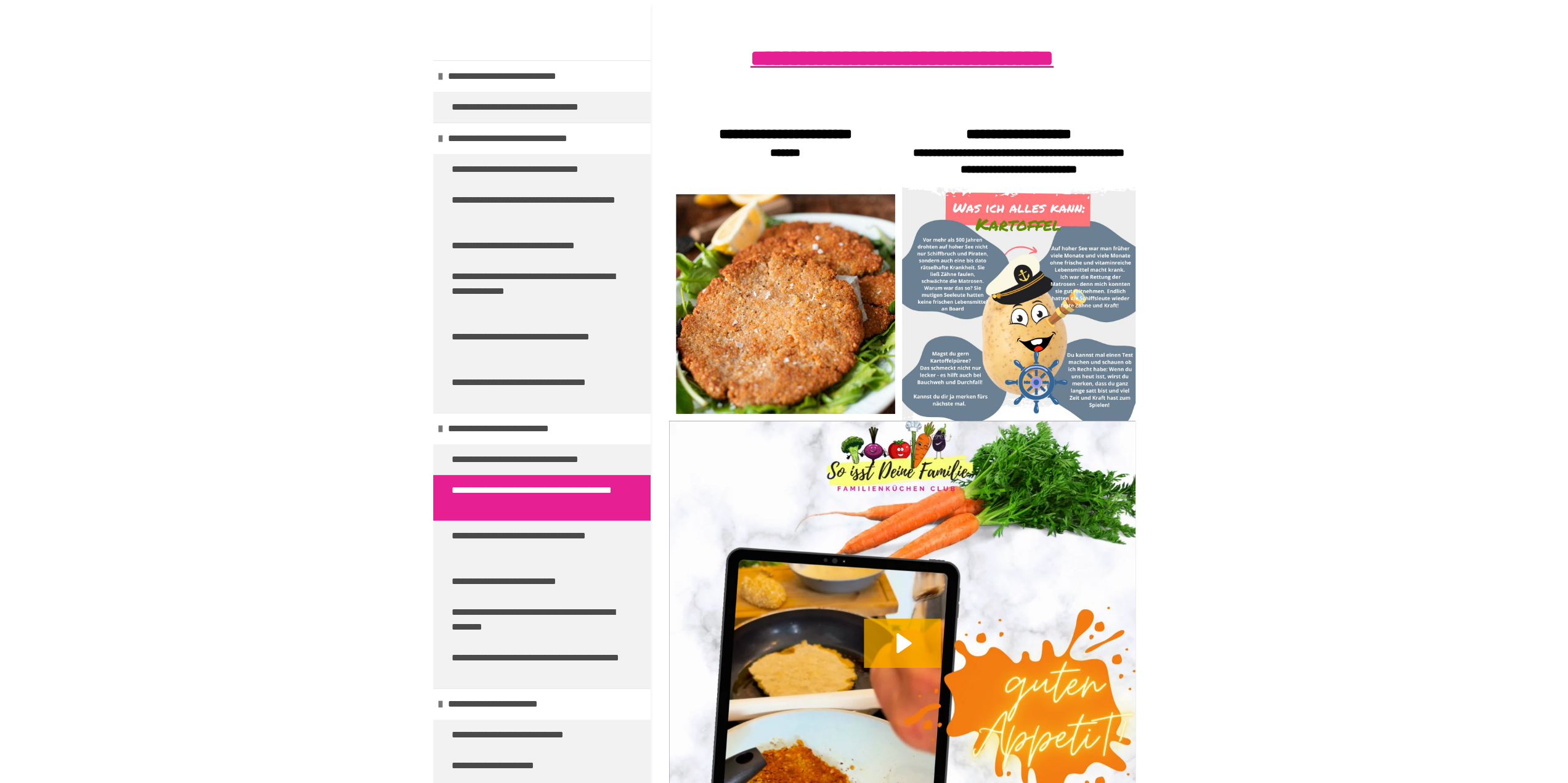 click on "**********" at bounding box center (537, 498) 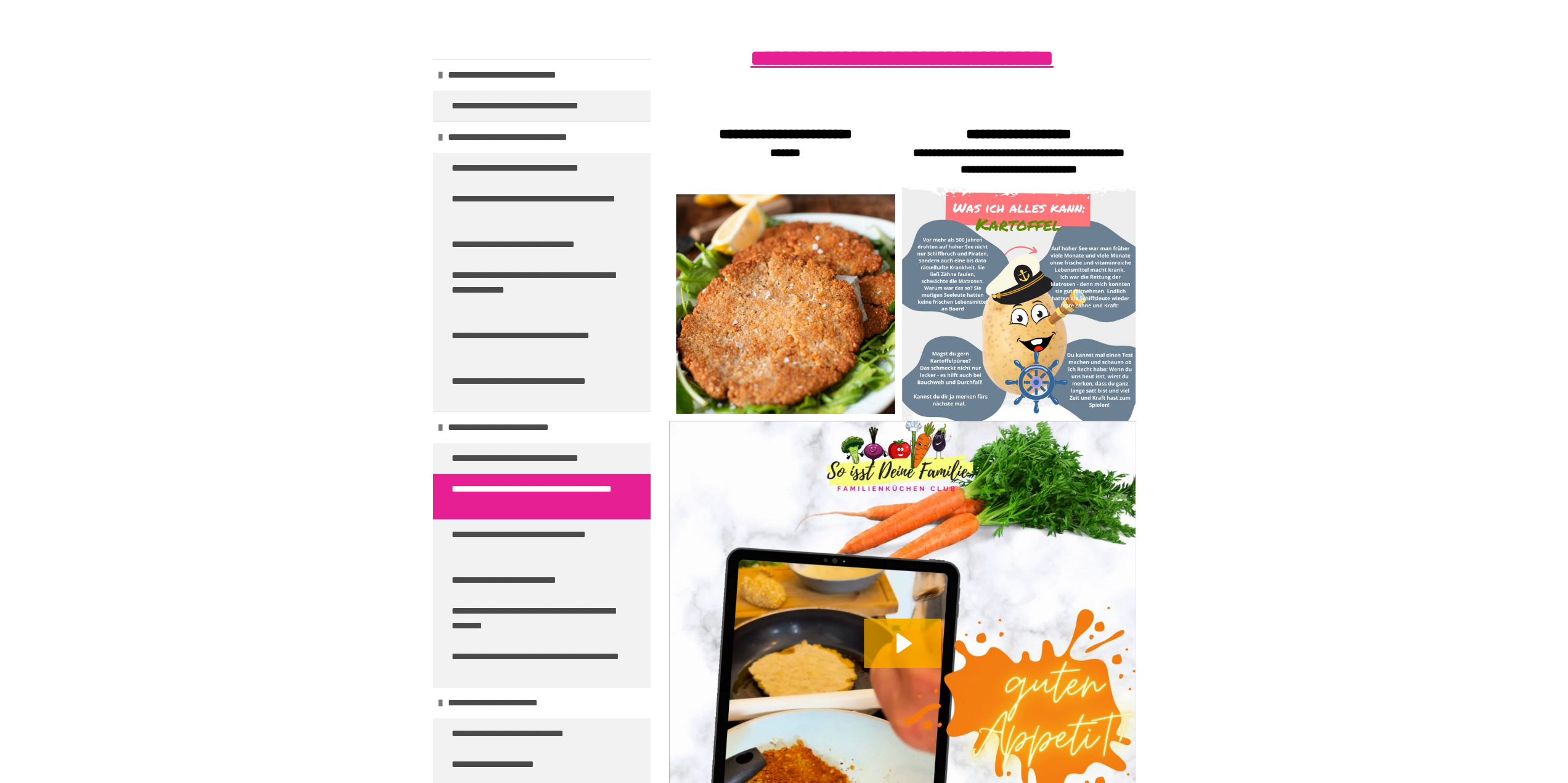 scroll, scrollTop: 245, scrollLeft: 0, axis: vertical 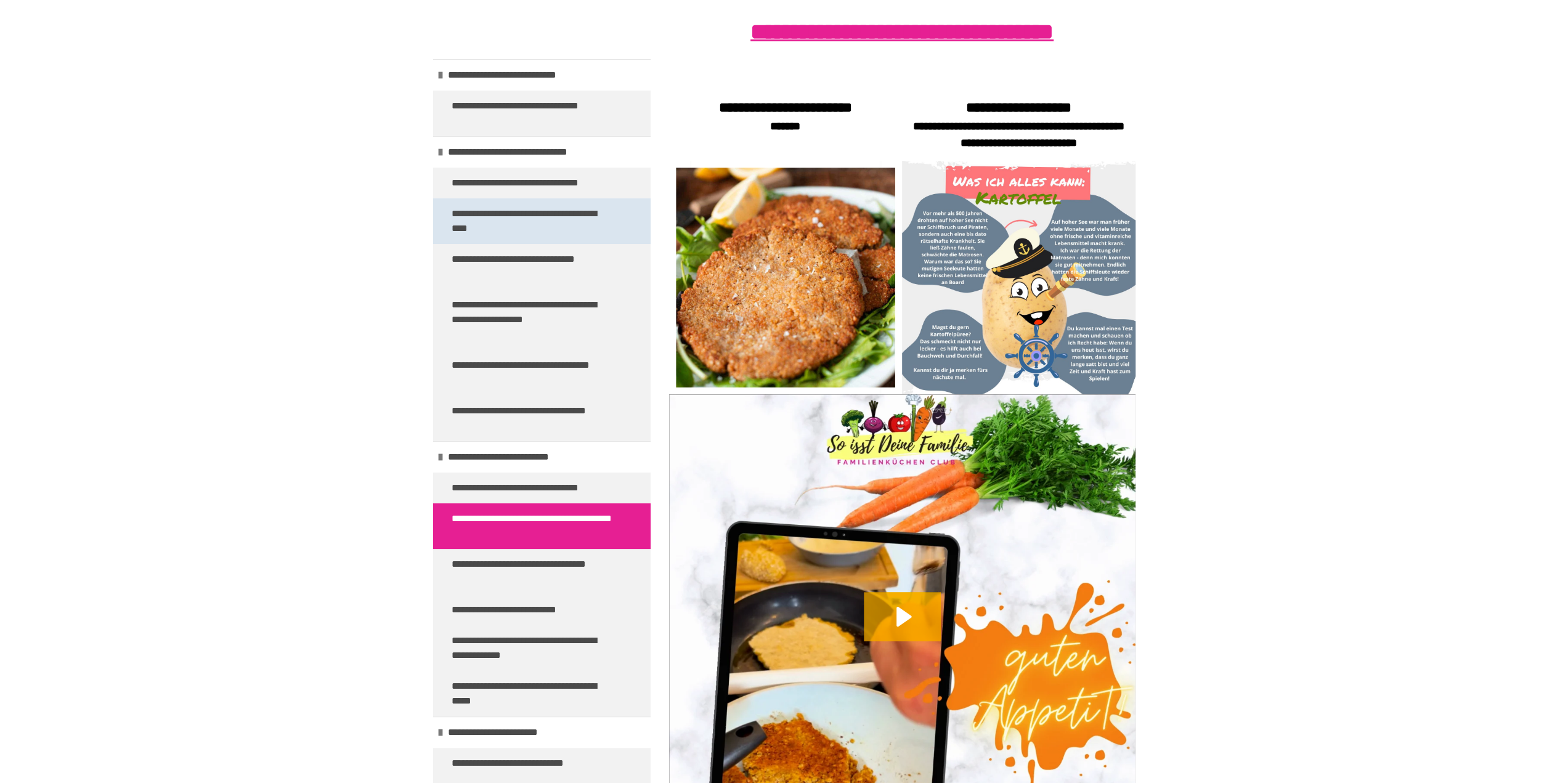 click on "**********" at bounding box center (532, 221) 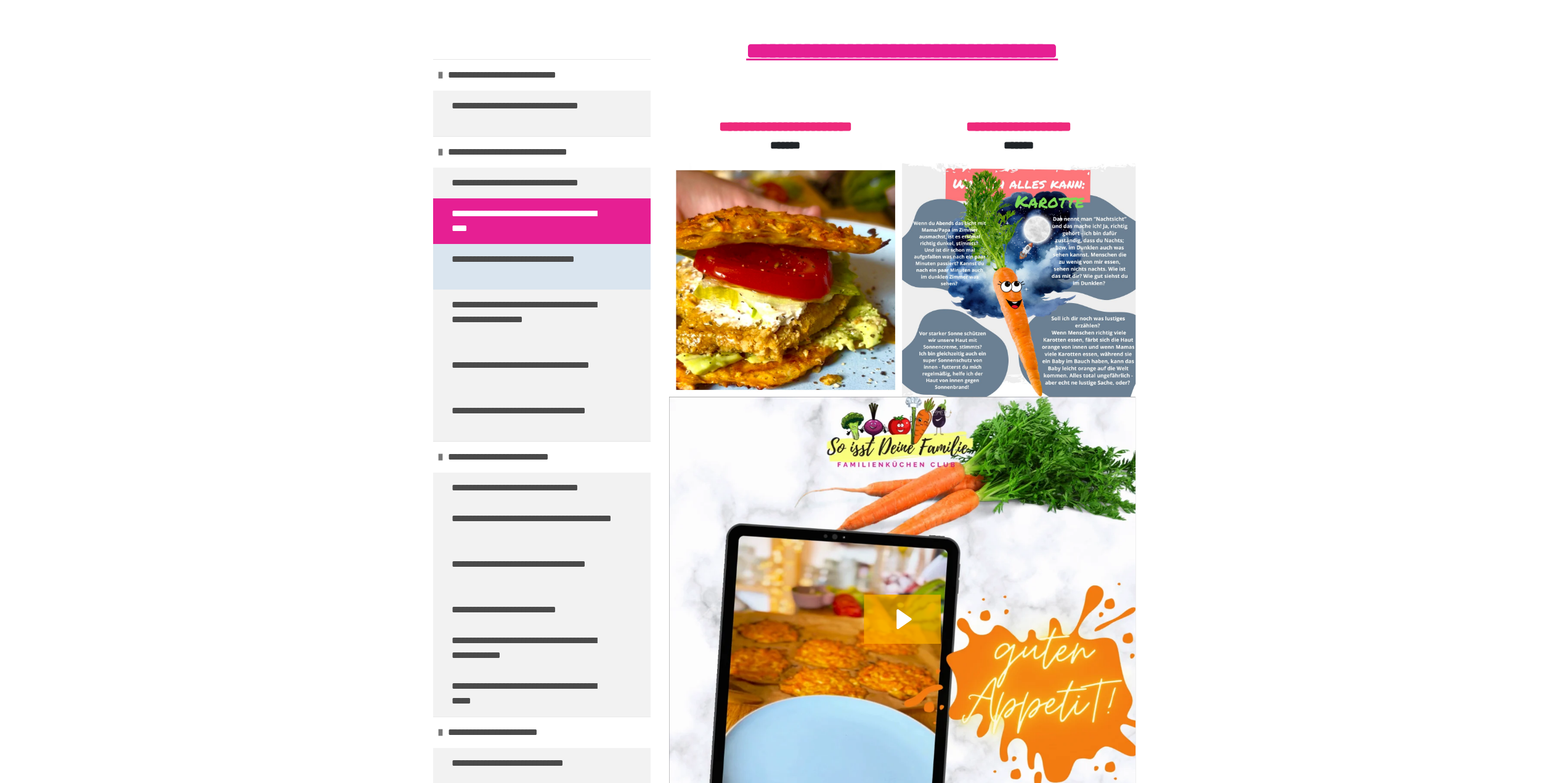 click on "**********" at bounding box center (532, 267) 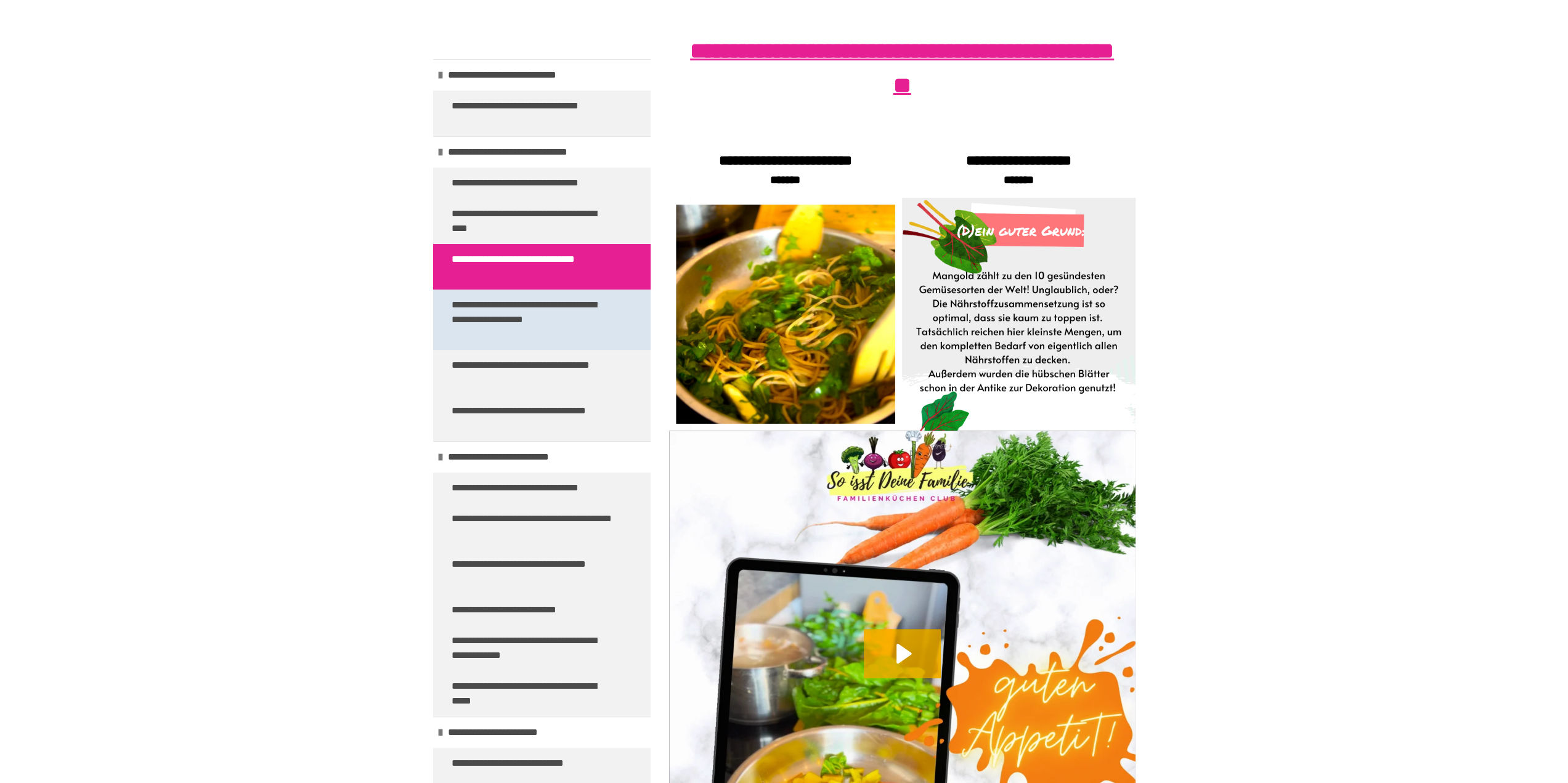 click on "**********" at bounding box center [532, 320] 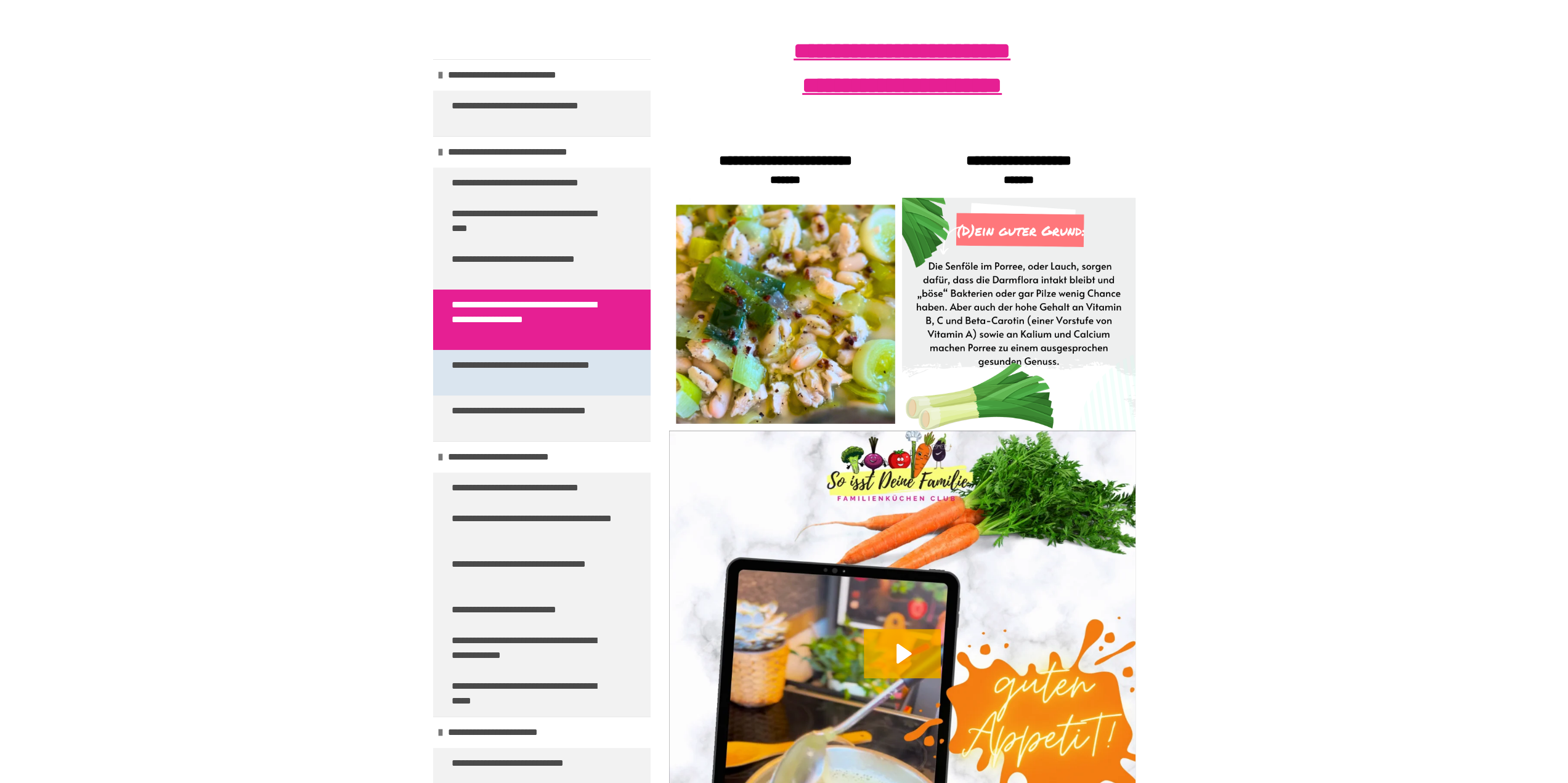 drag, startPoint x: 564, startPoint y: 373, endPoint x: 572, endPoint y: 383, distance: 12.806248 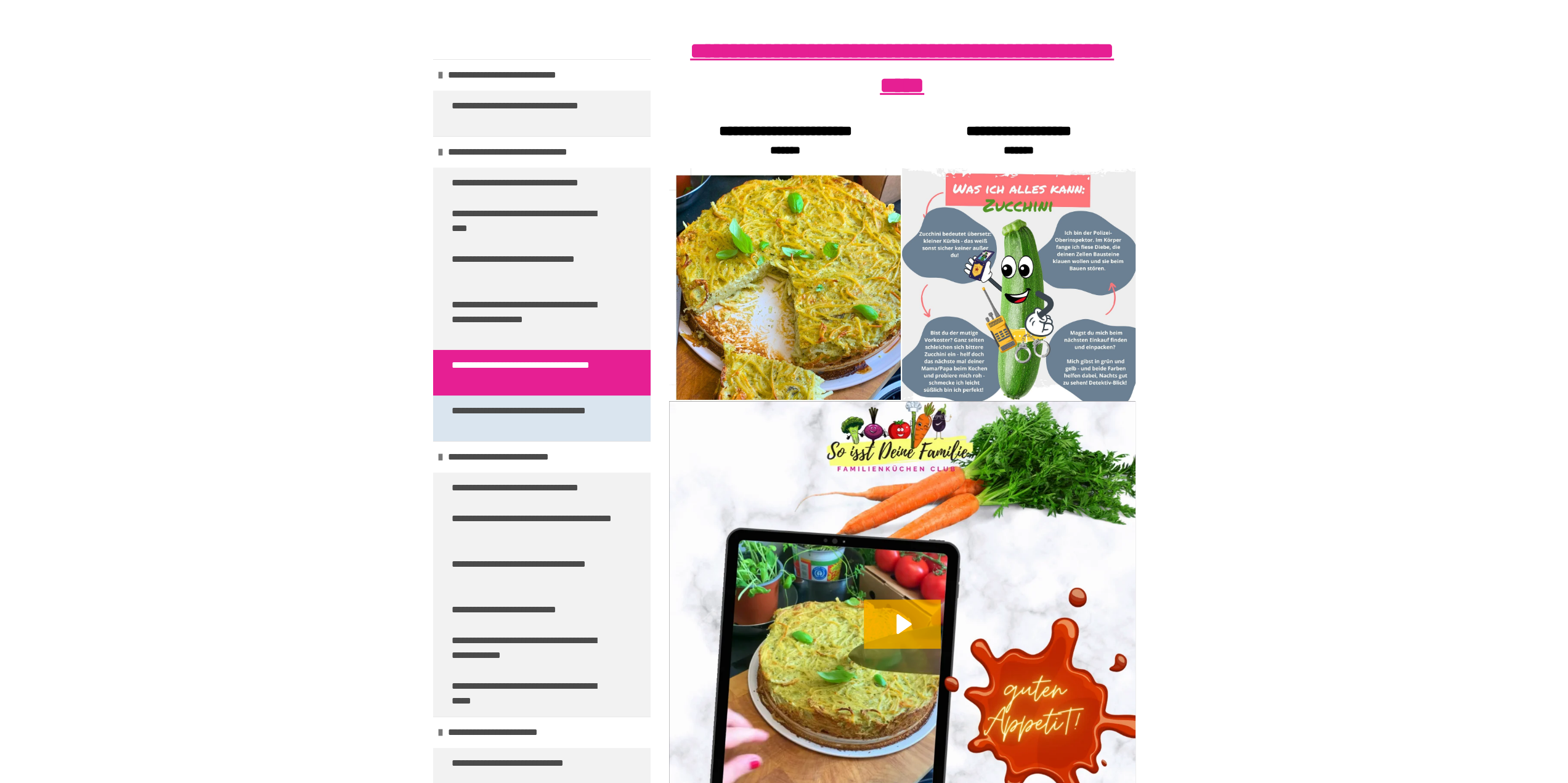 click on "**********" at bounding box center [532, 418] 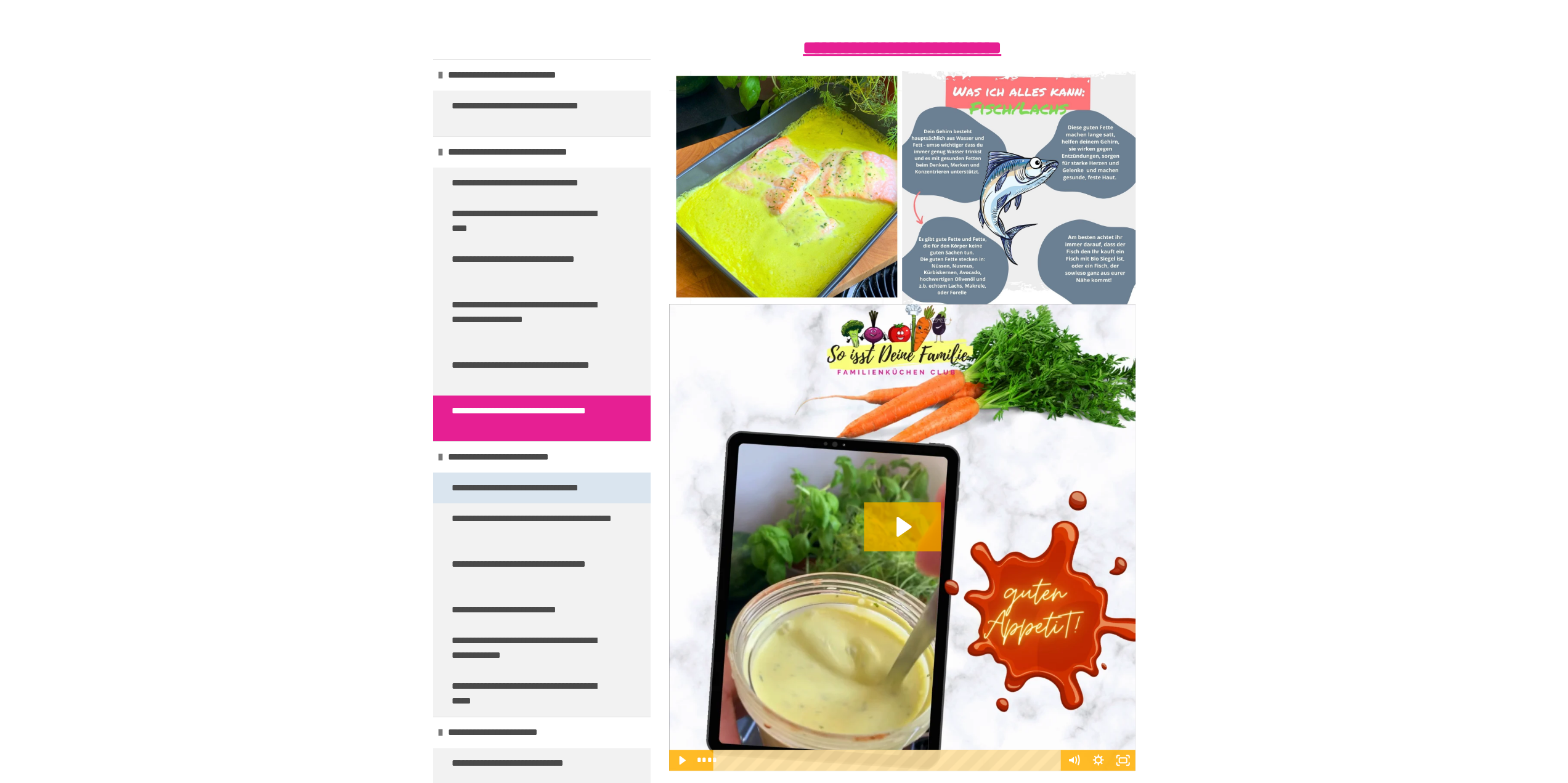click on "**********" at bounding box center [530, 488] 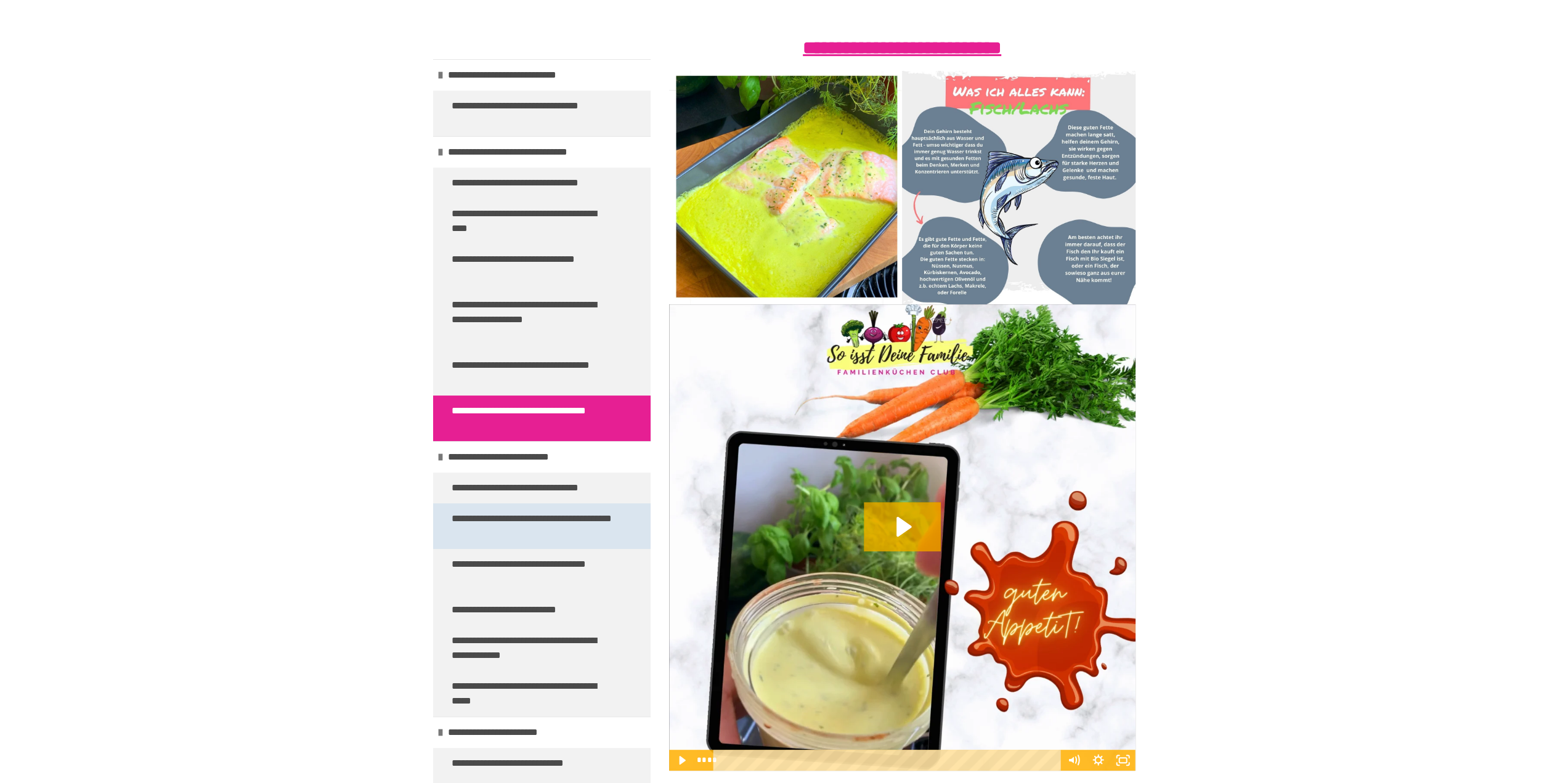 click on "**********" at bounding box center (532, 526) 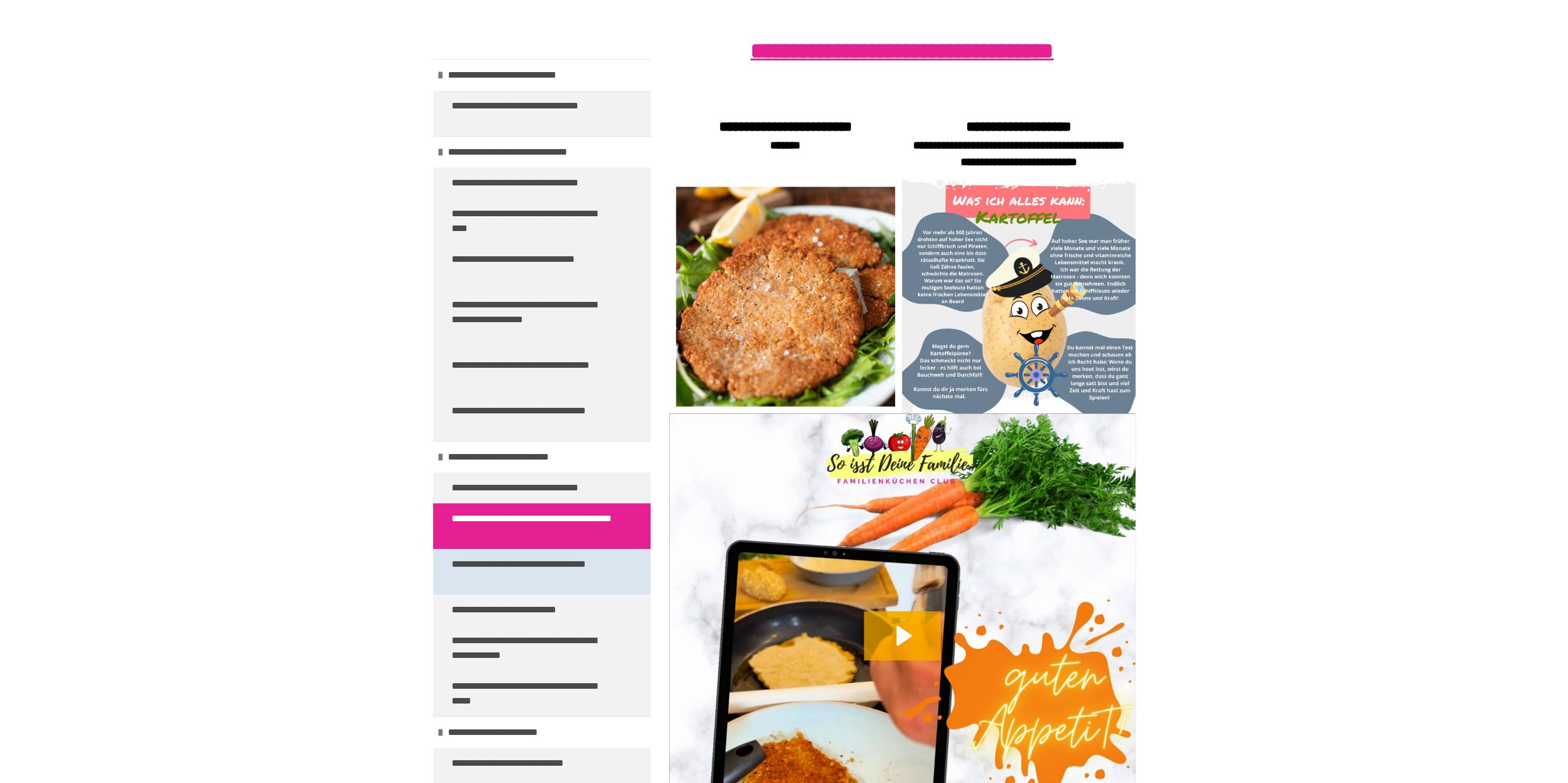 click on "**********" at bounding box center (532, 572) 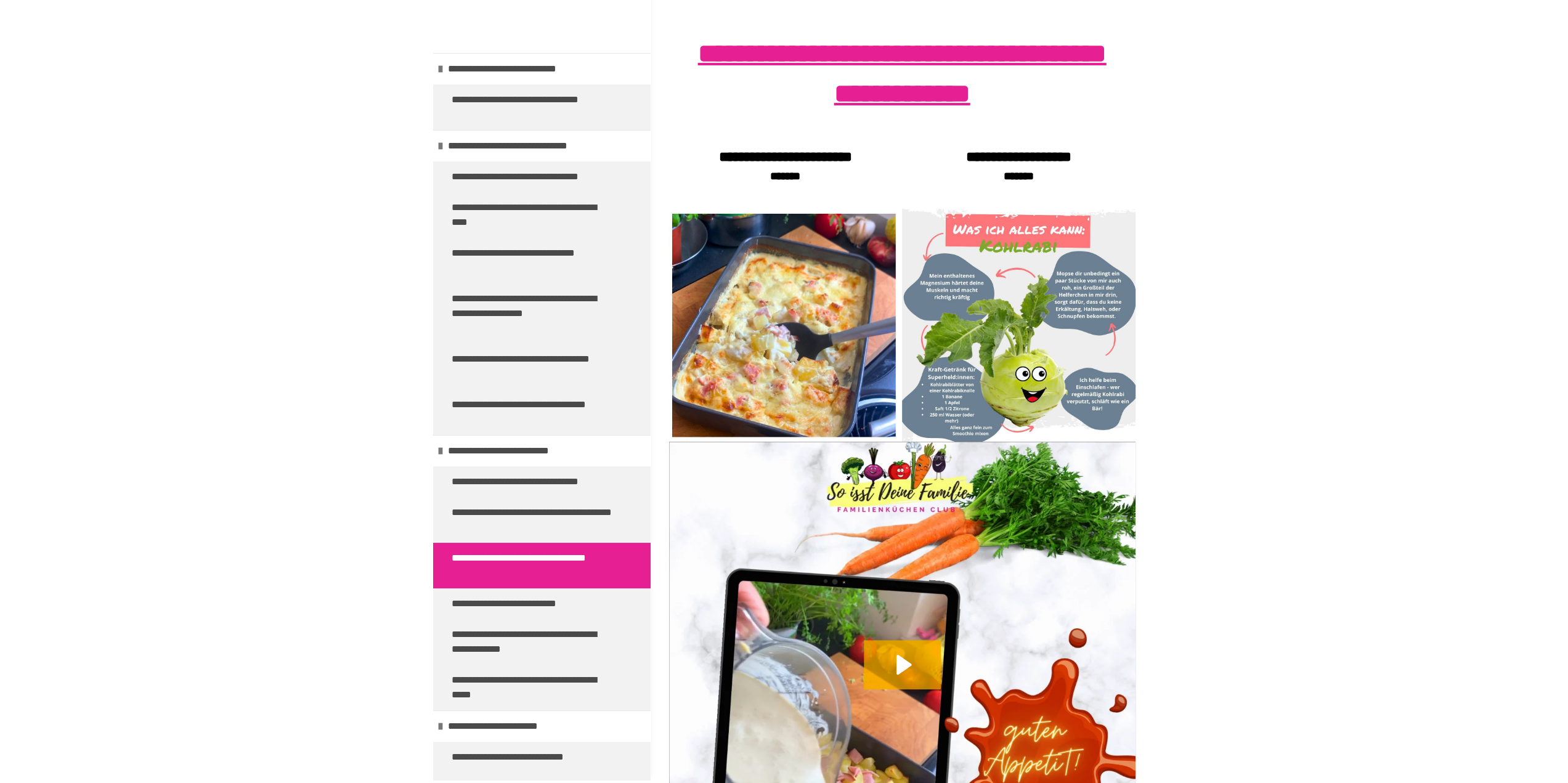 scroll, scrollTop: 0, scrollLeft: 0, axis: both 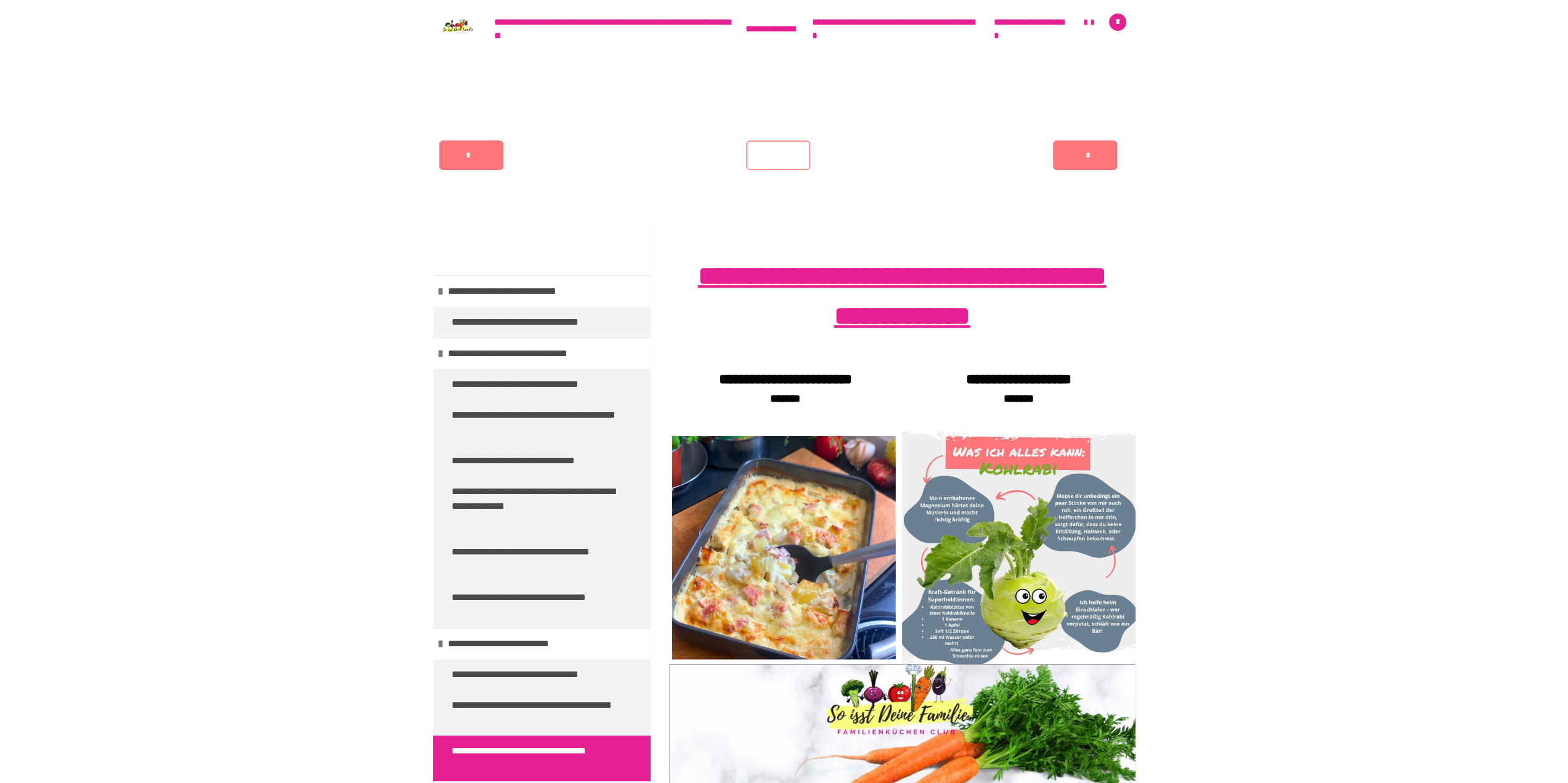 click on "********" at bounding box center (778, 155) 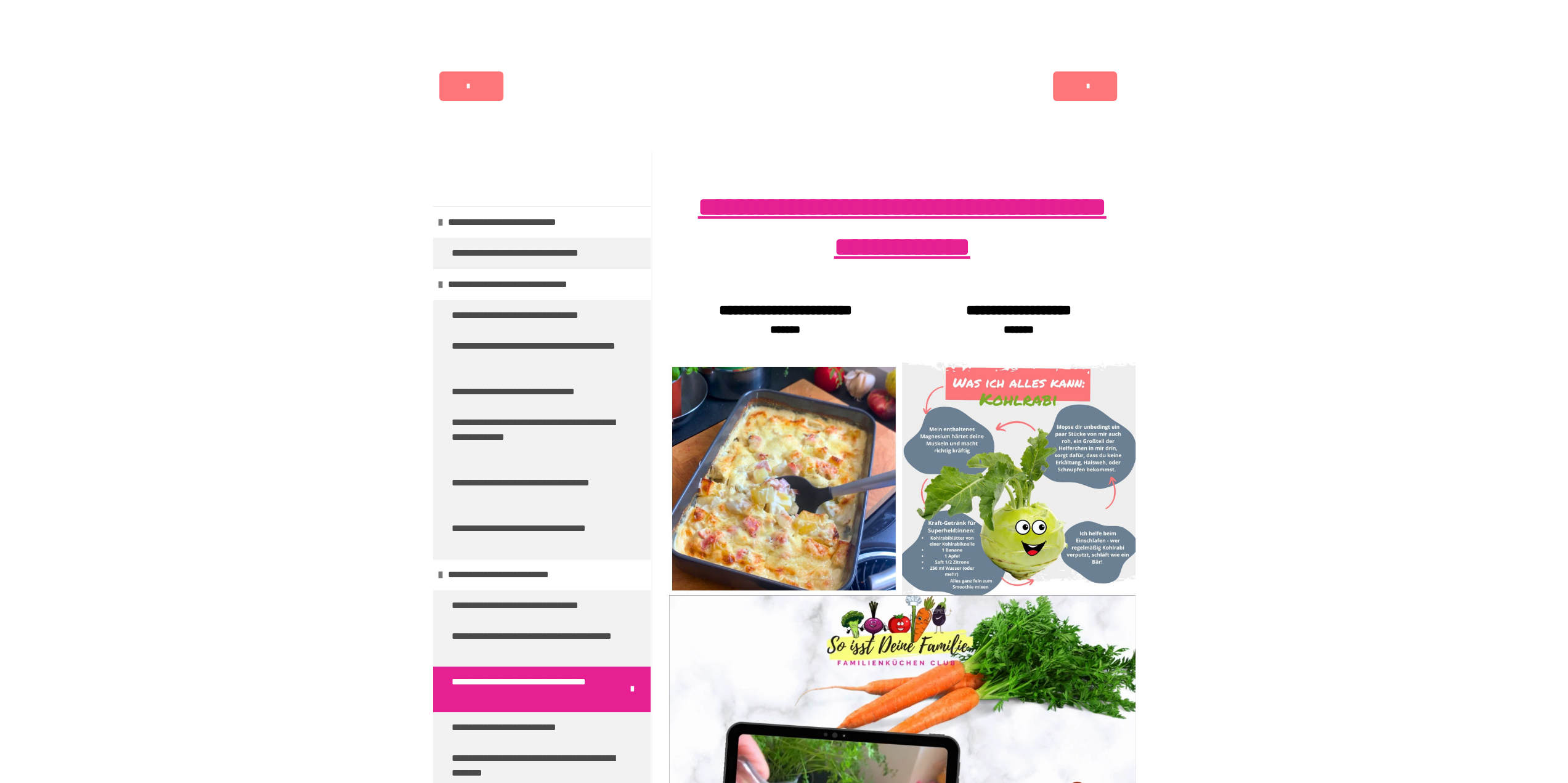 scroll, scrollTop: 175, scrollLeft: 0, axis: vertical 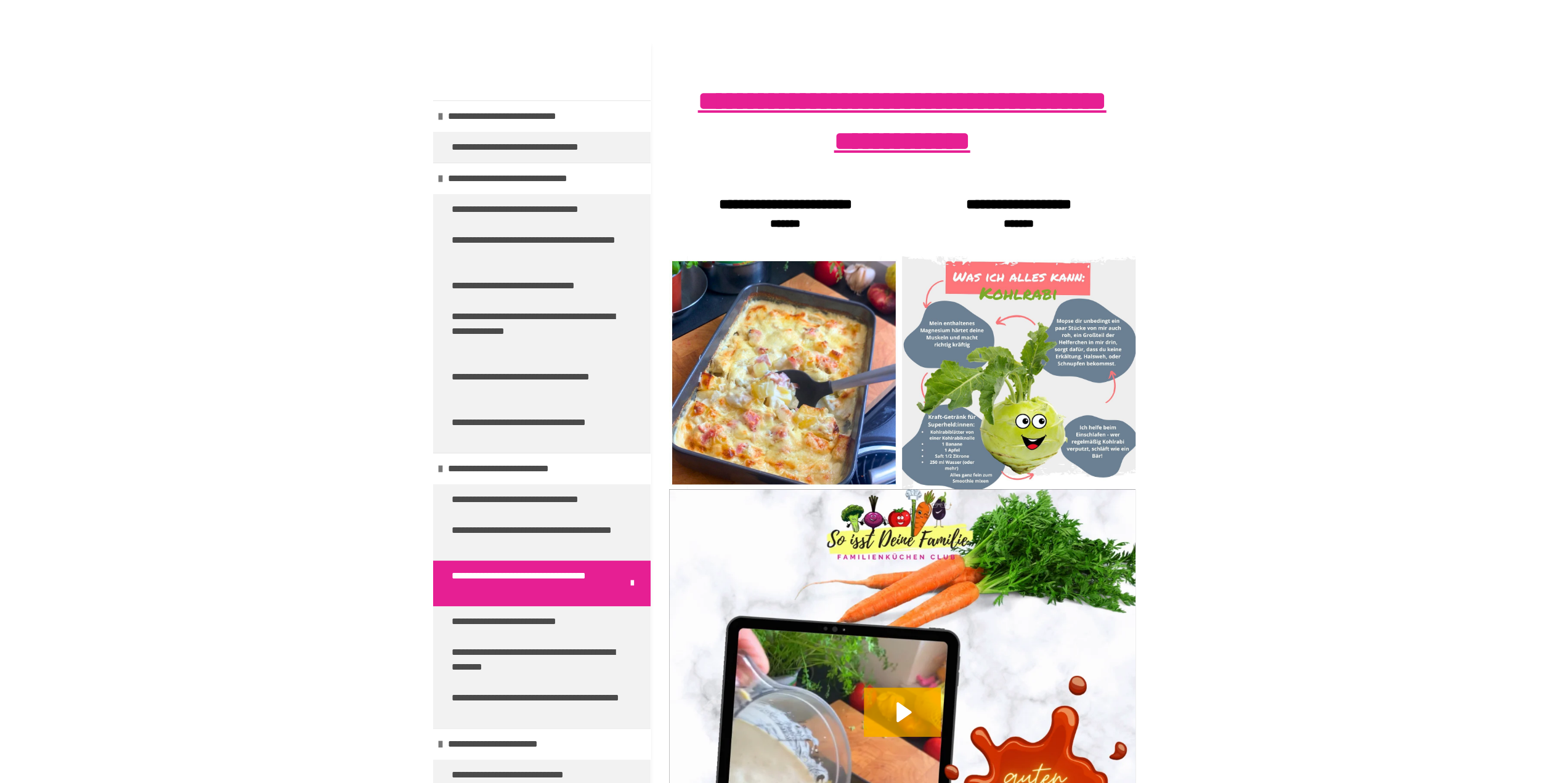 click on "**********" at bounding box center [532, 583] 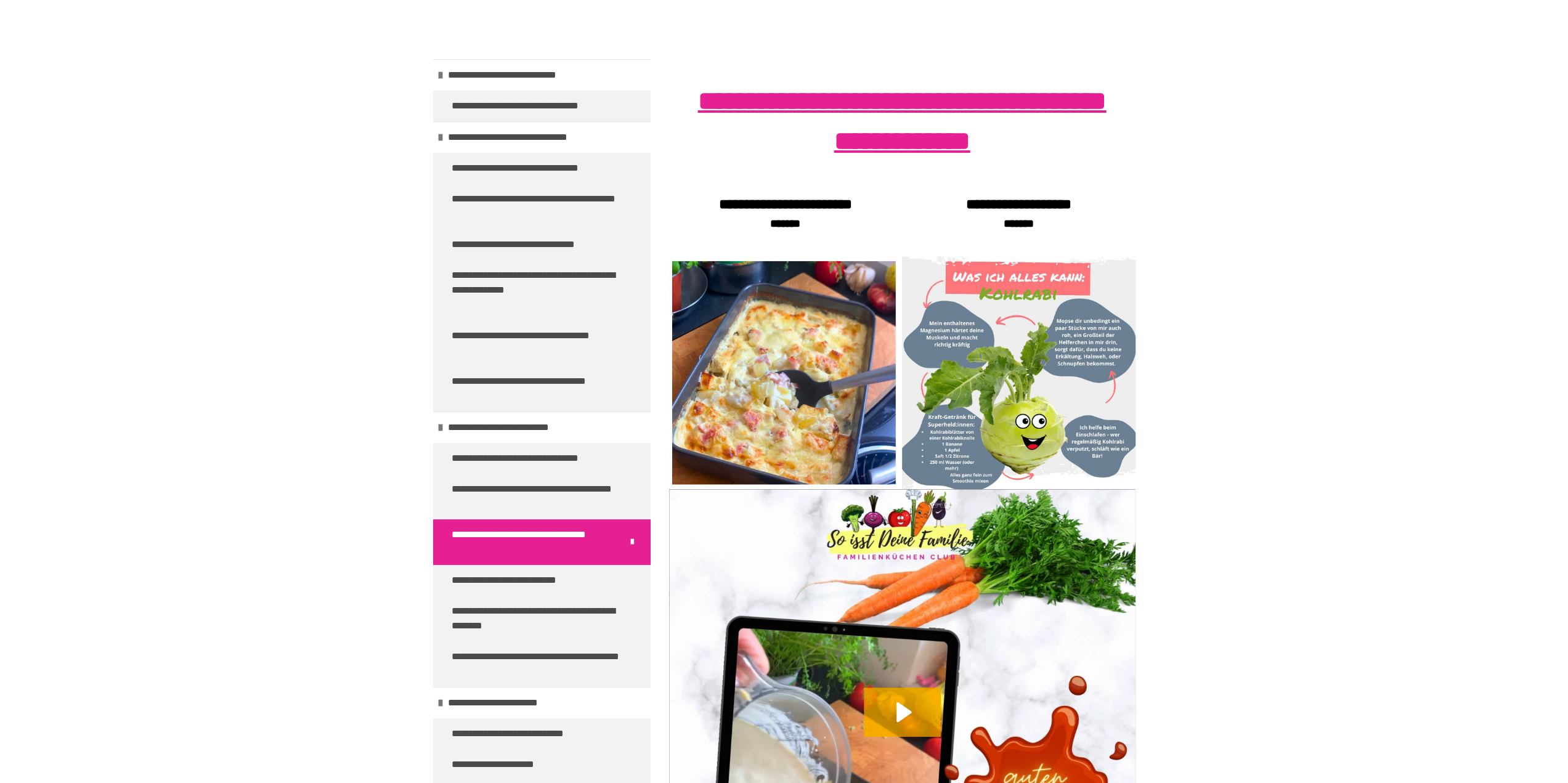 click on "**********" at bounding box center (902, 128) 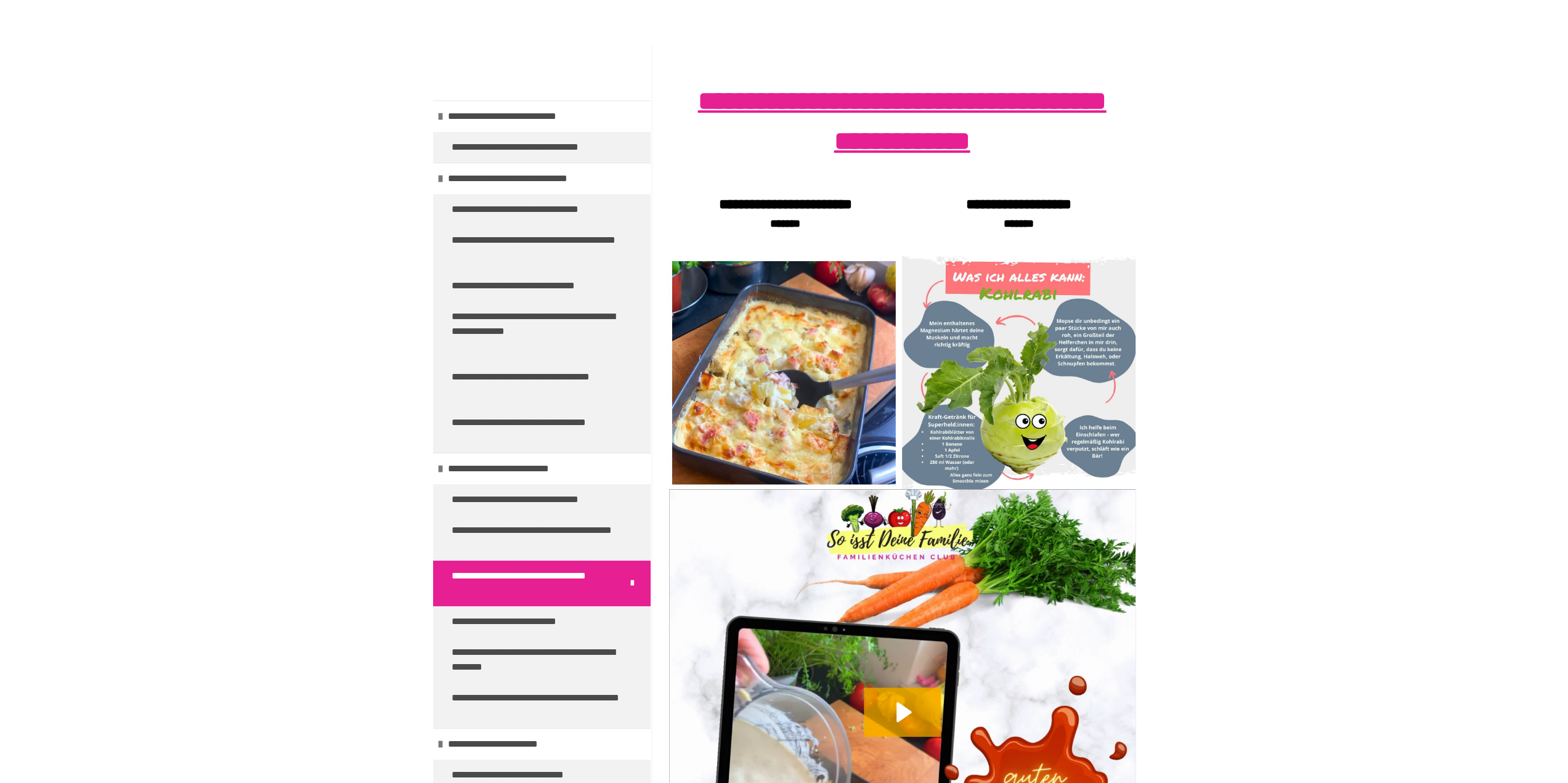 scroll, scrollTop: 2, scrollLeft: 0, axis: vertical 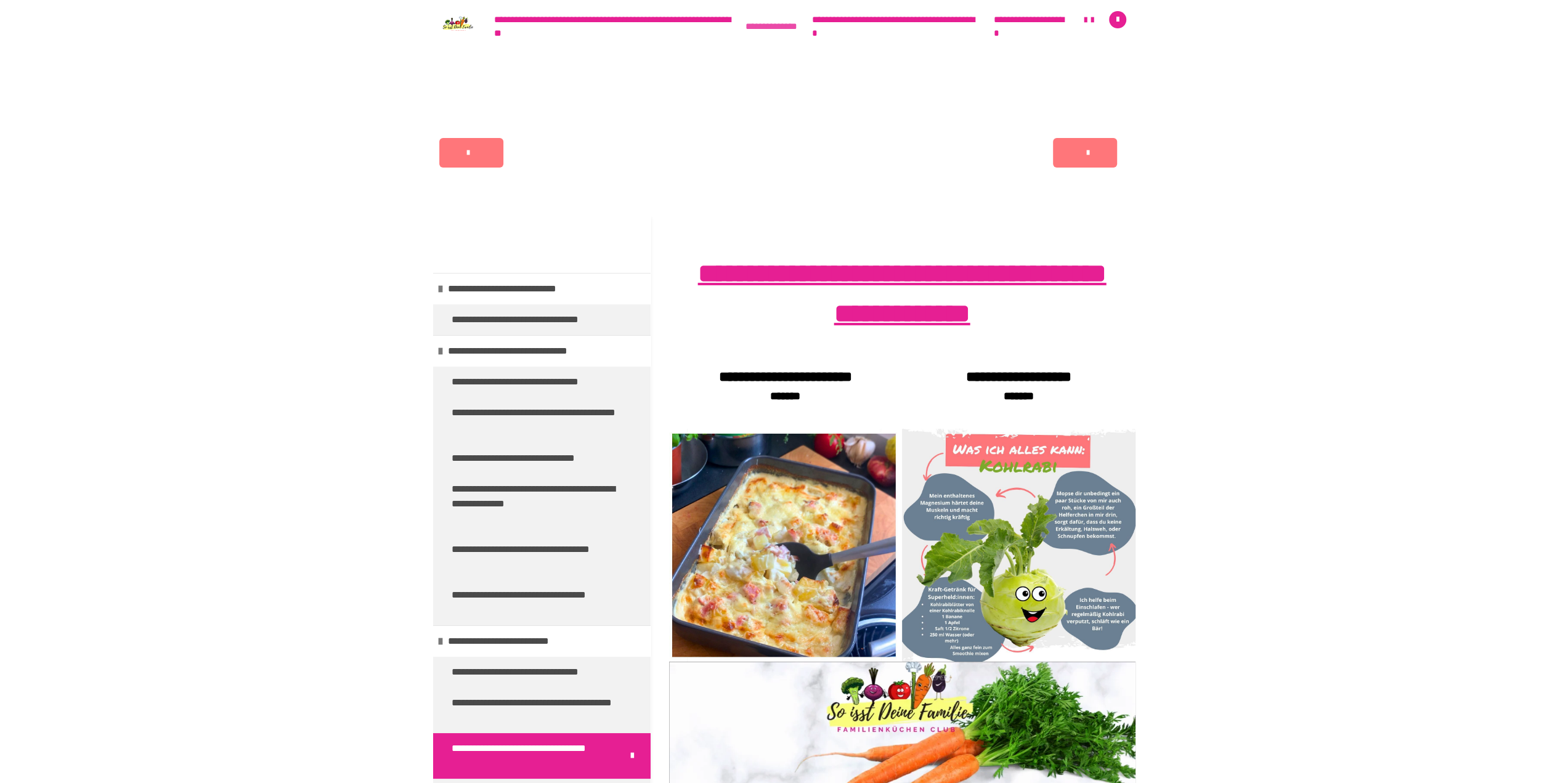 click on "**********" at bounding box center [772, 26] 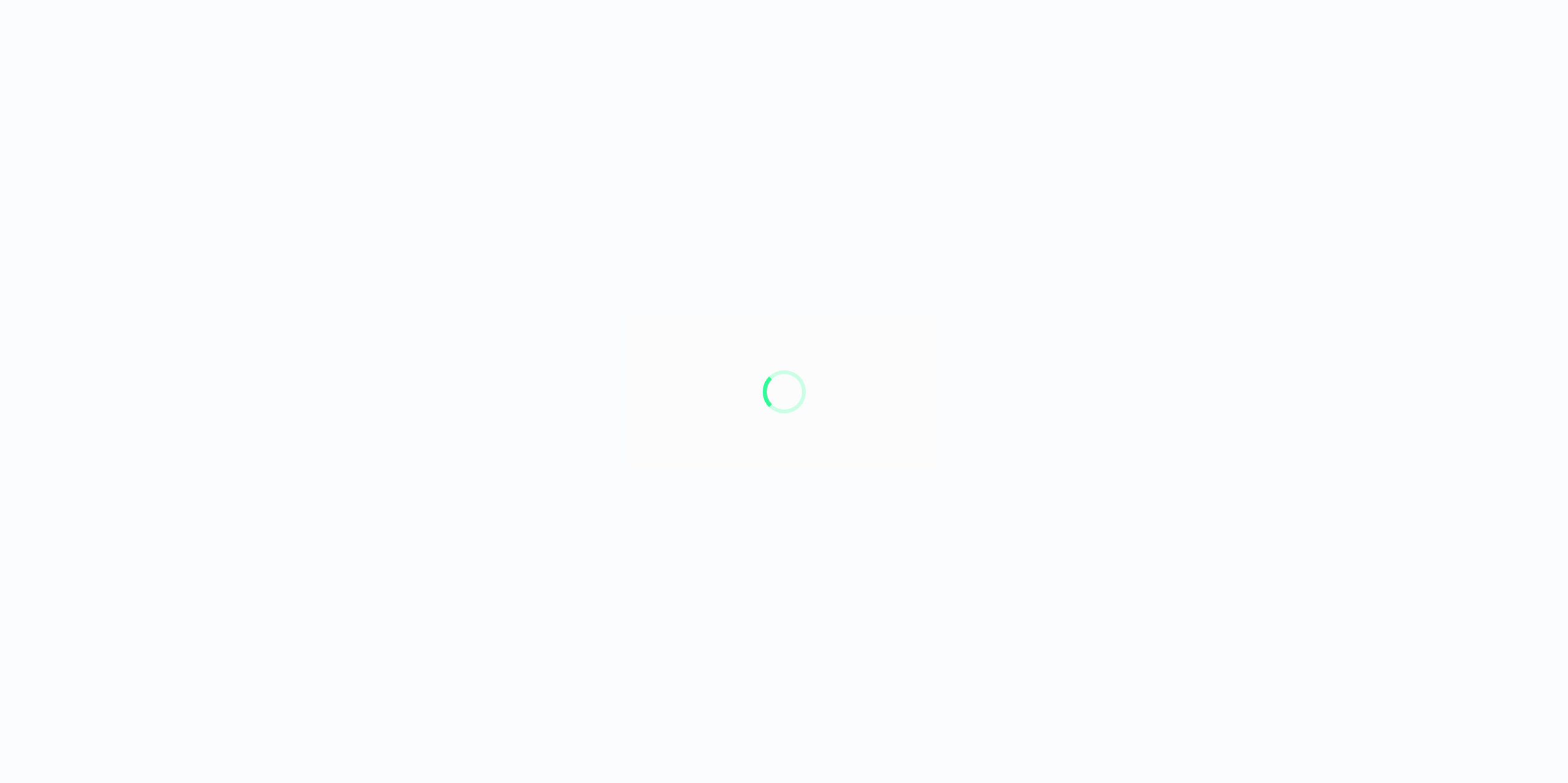 scroll, scrollTop: 2, scrollLeft: 0, axis: vertical 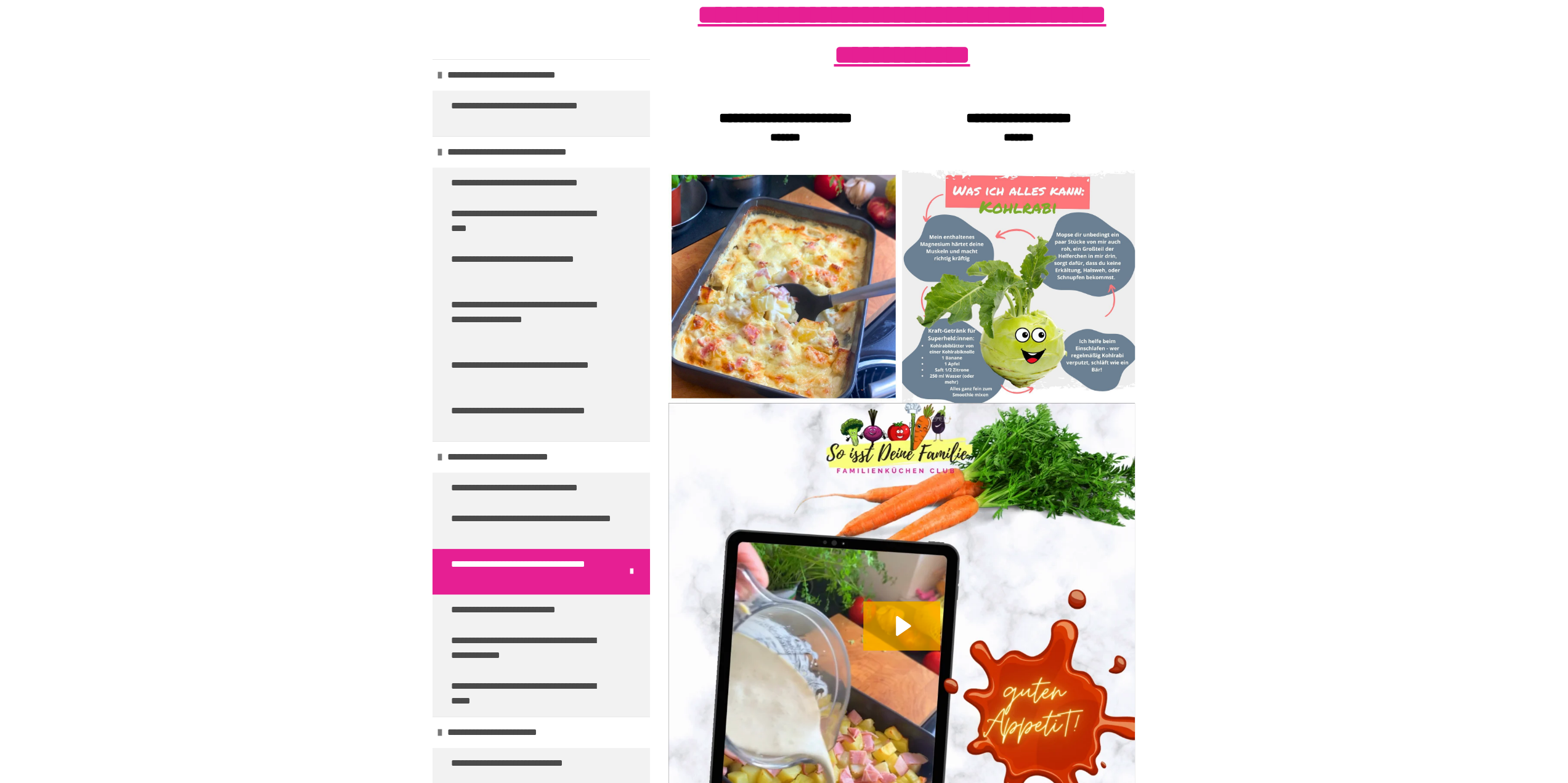 click on "********* ******** *******" at bounding box center (784, -106) 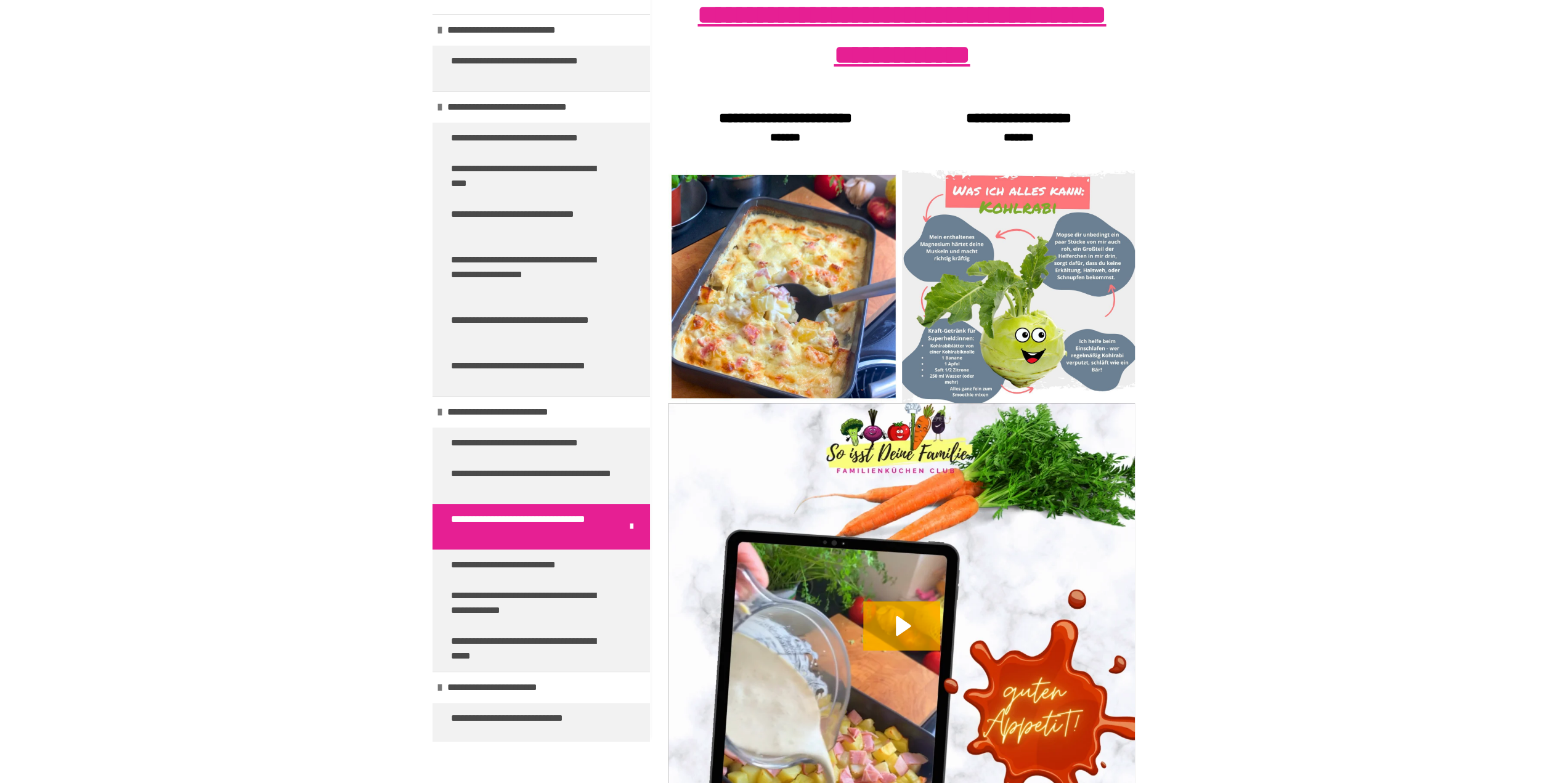 scroll, scrollTop: 0, scrollLeft: 0, axis: both 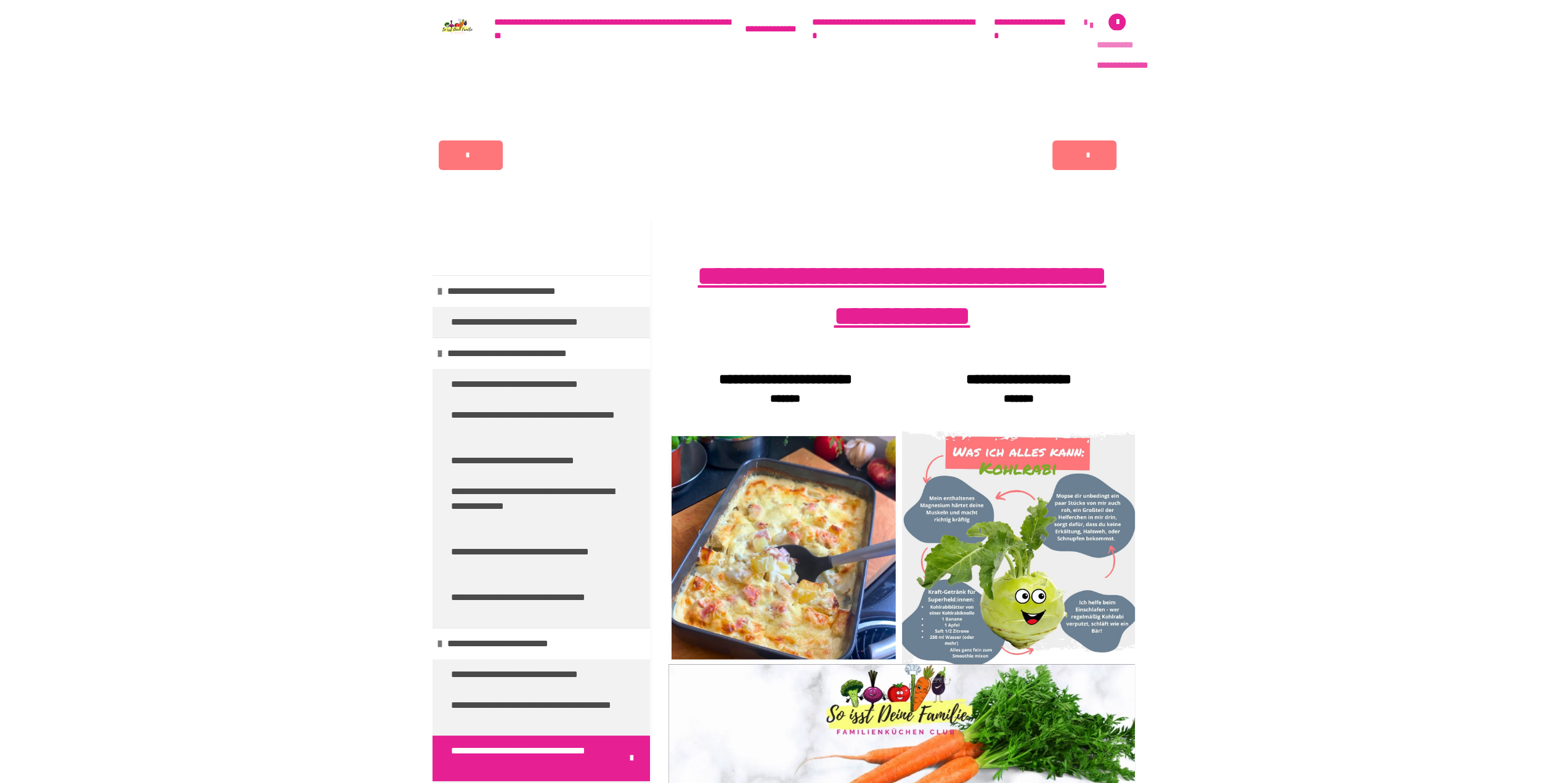 click on "**********" at bounding box center (1134, 45) 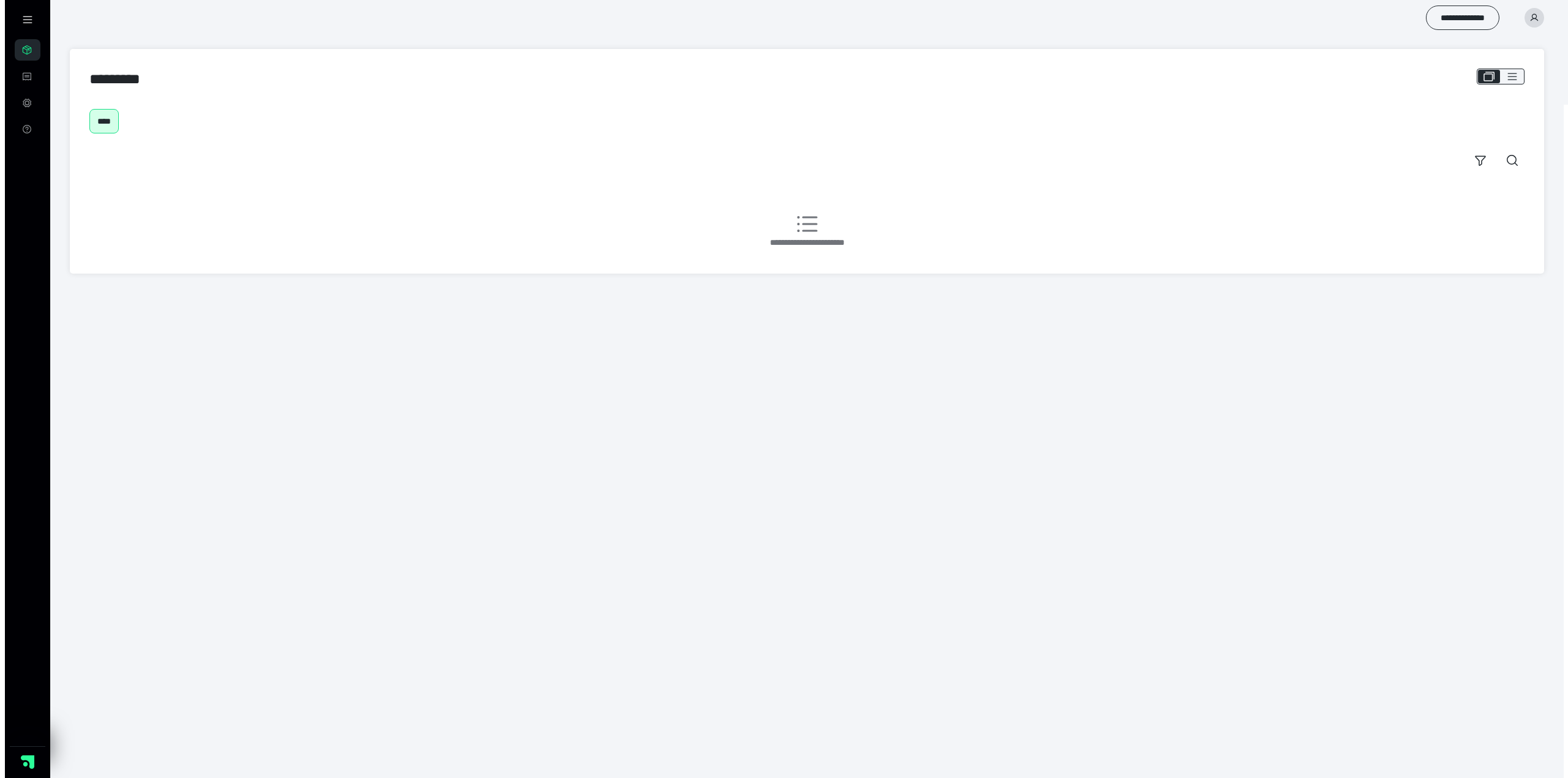 scroll, scrollTop: 0, scrollLeft: 0, axis: both 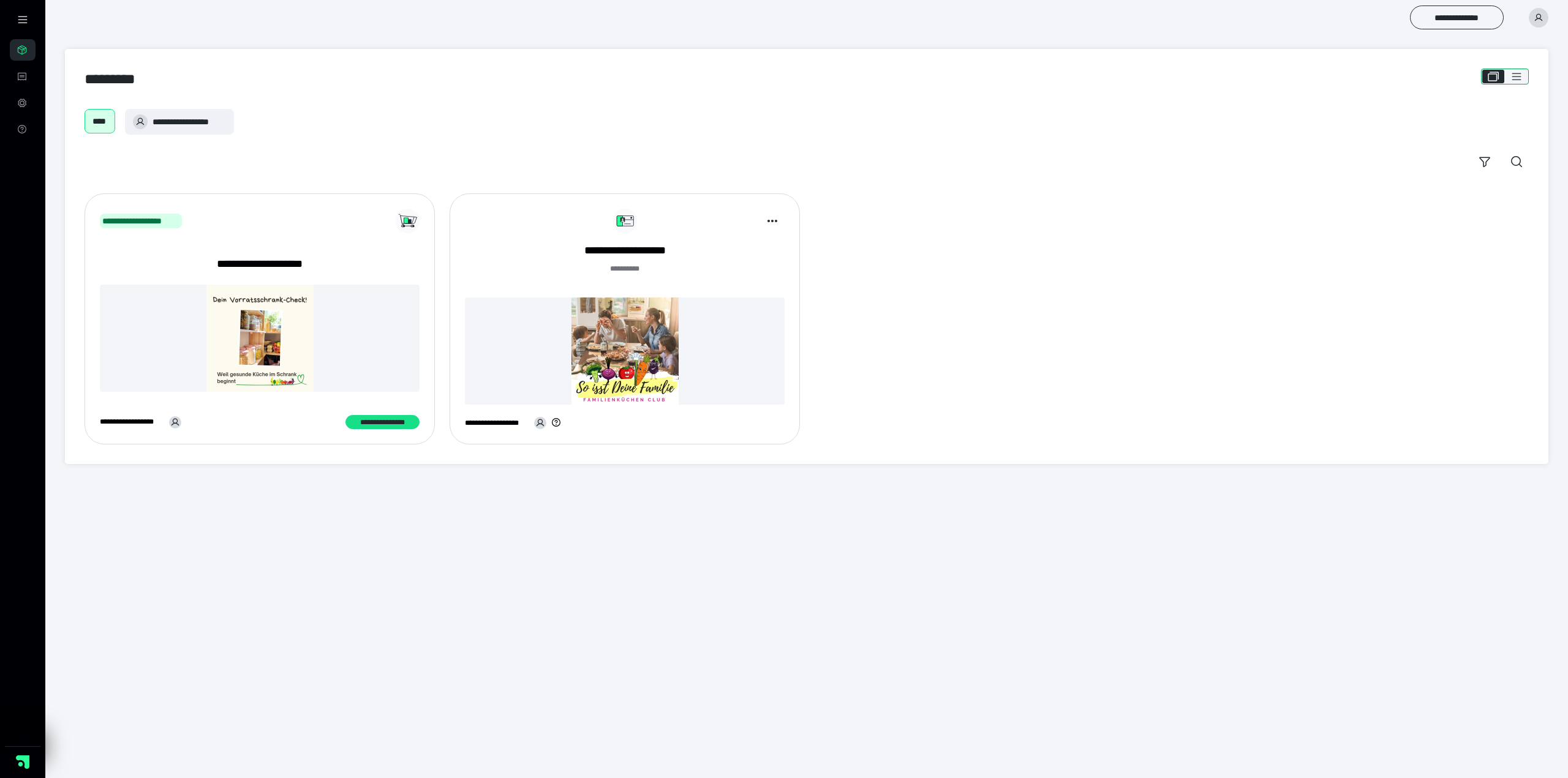 click 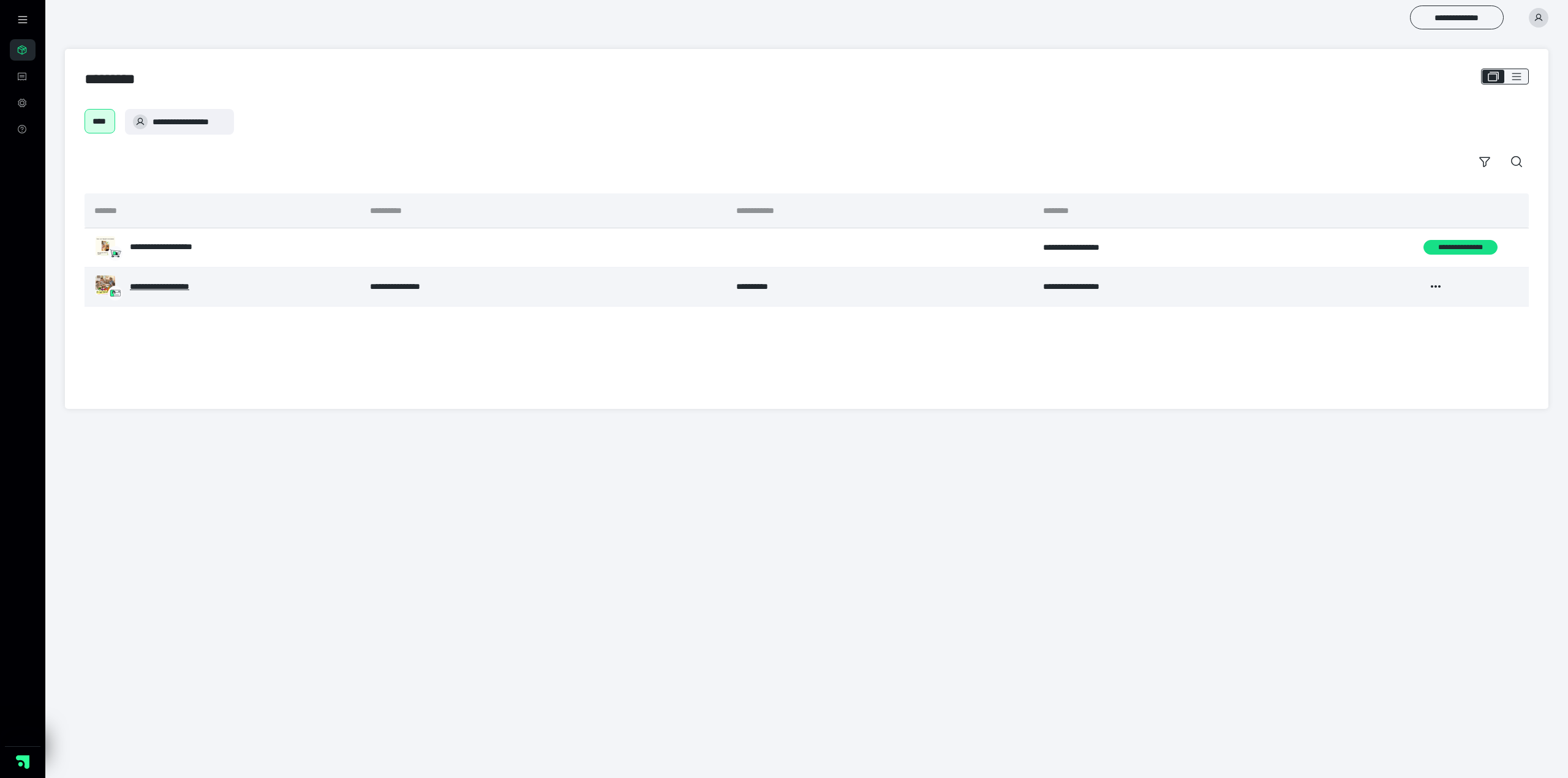 click on "**********" at bounding box center (173, 286) 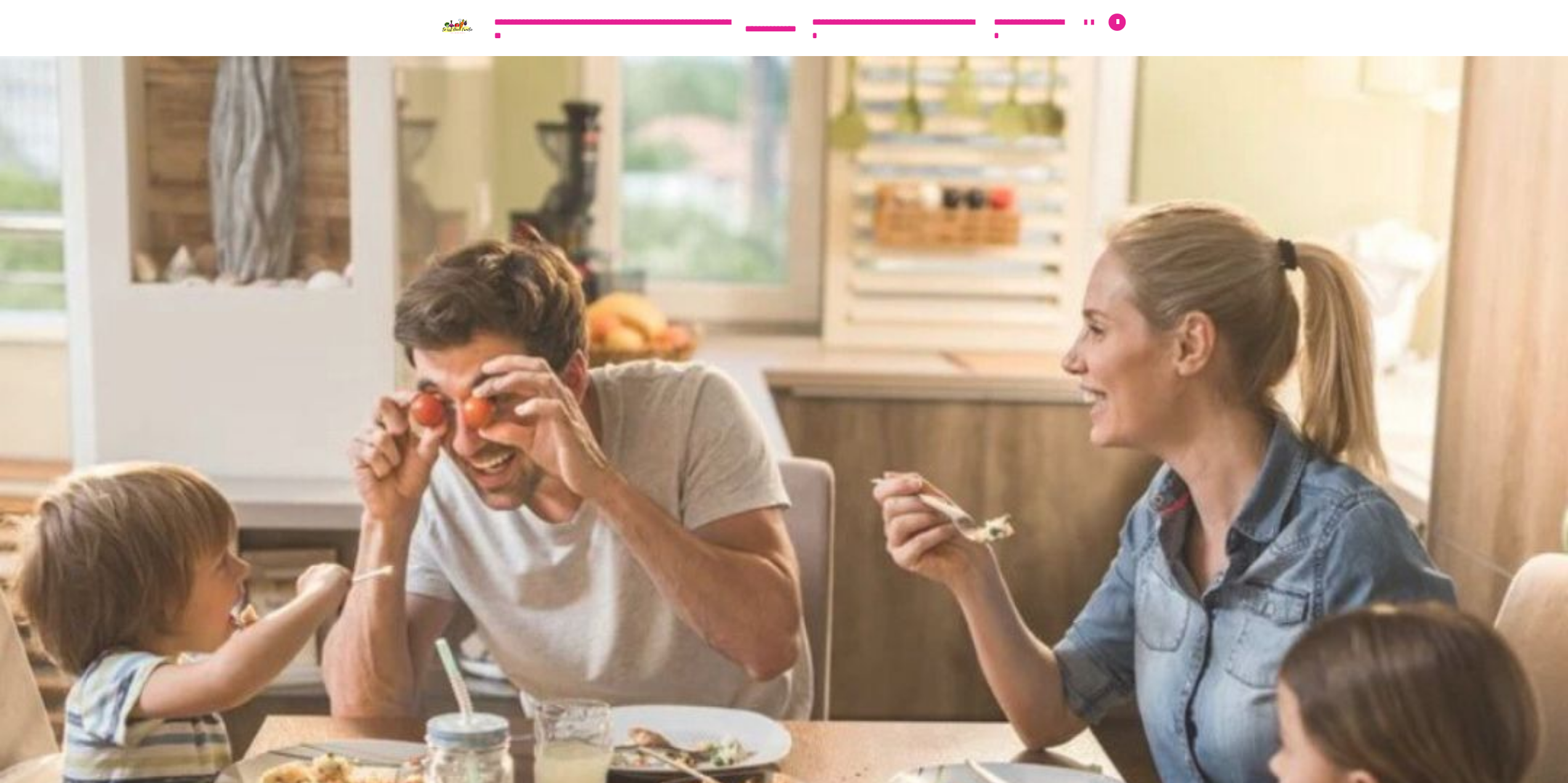 click at bounding box center [457, 28] 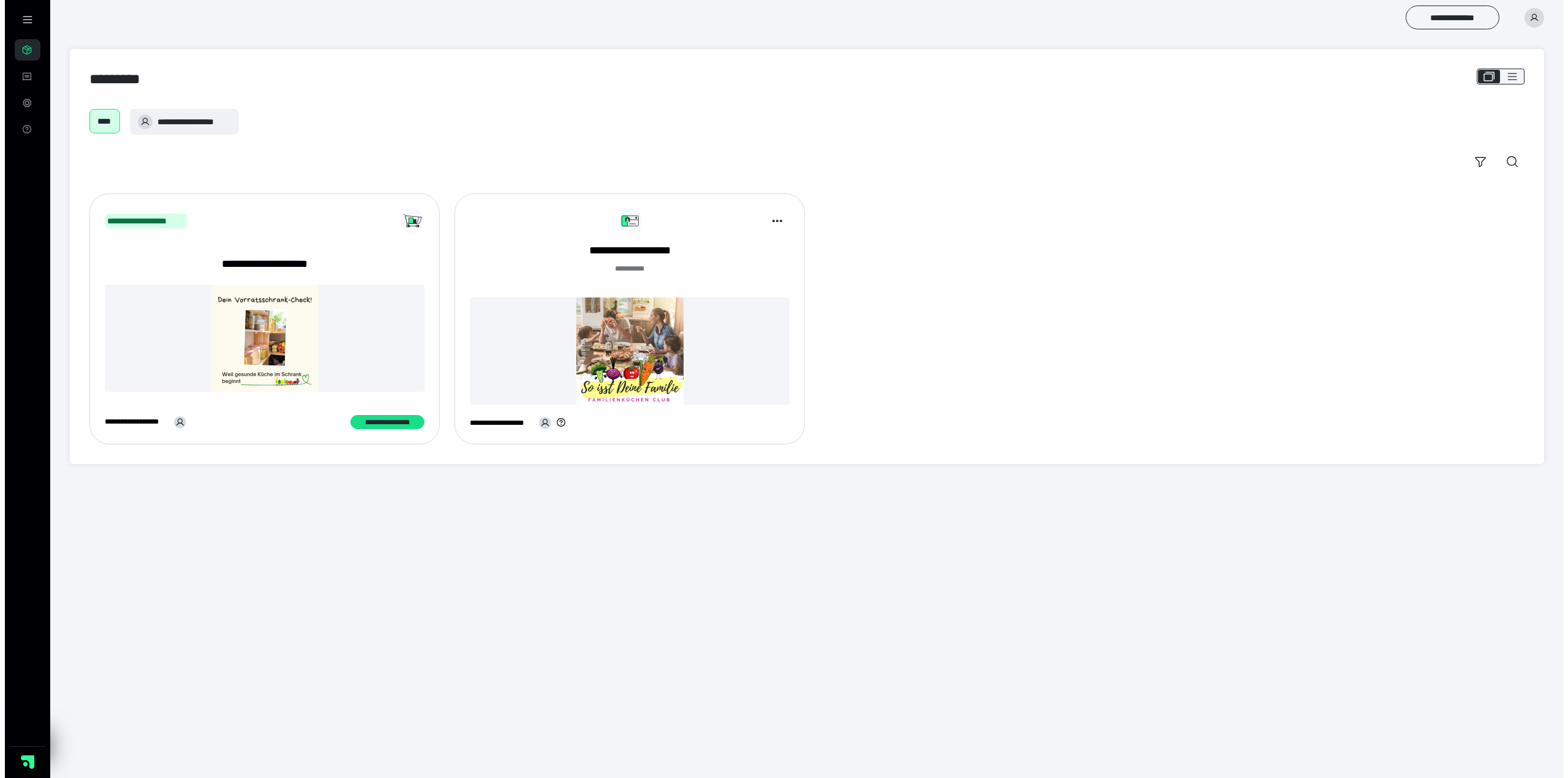 scroll, scrollTop: 0, scrollLeft: 0, axis: both 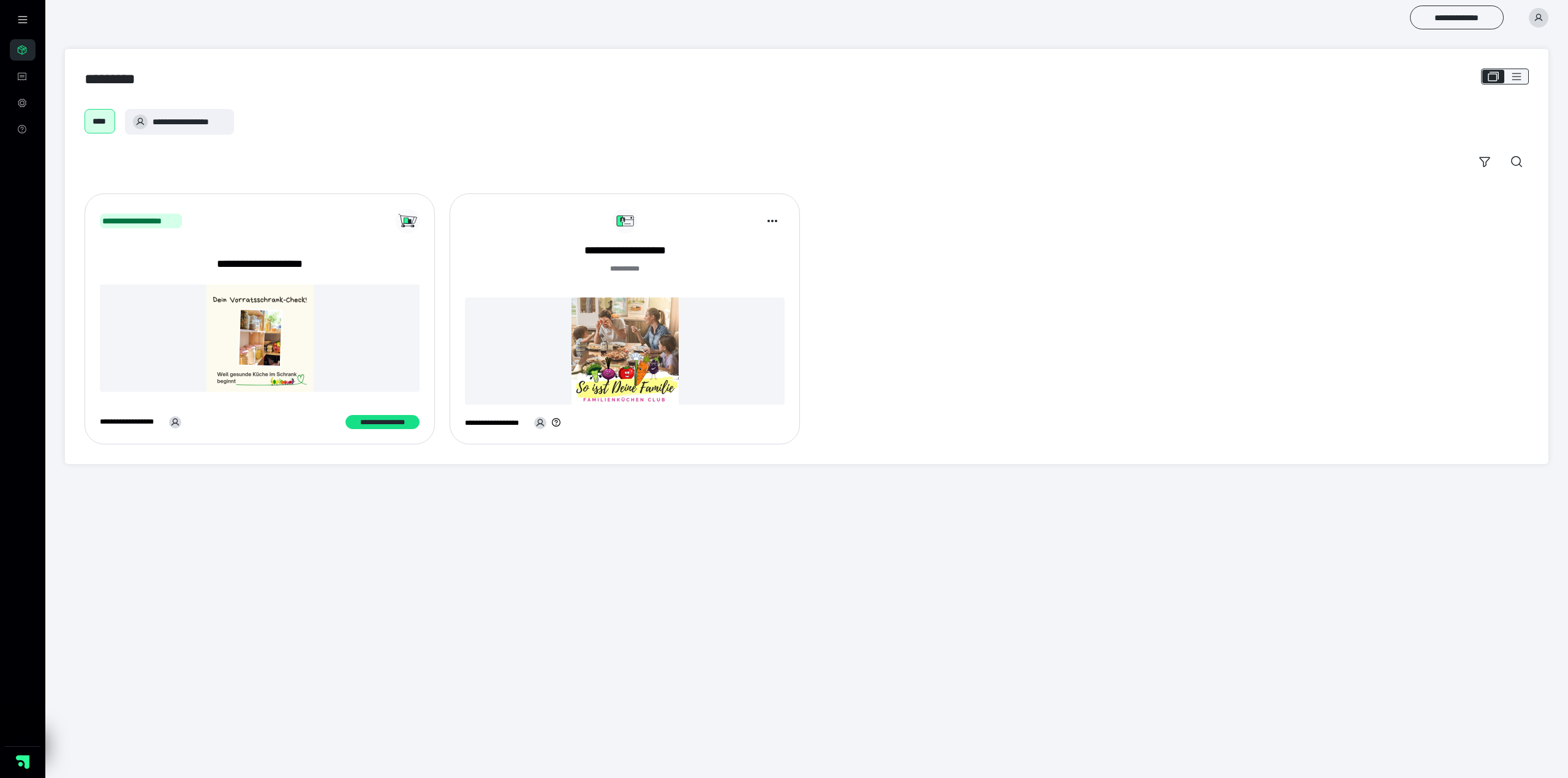 click at bounding box center (1539, 18) 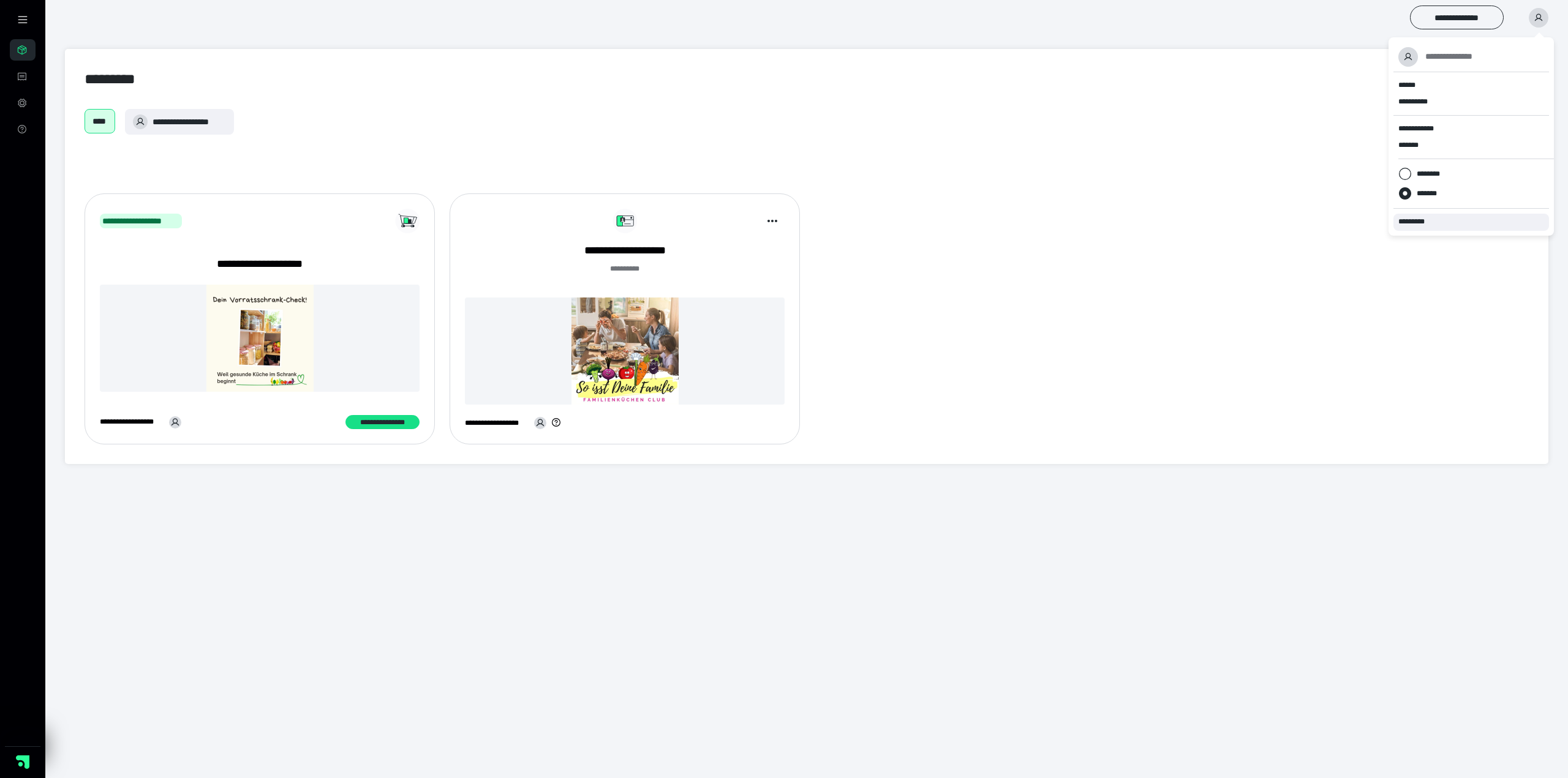 click on "*********" at bounding box center (1471, 222) 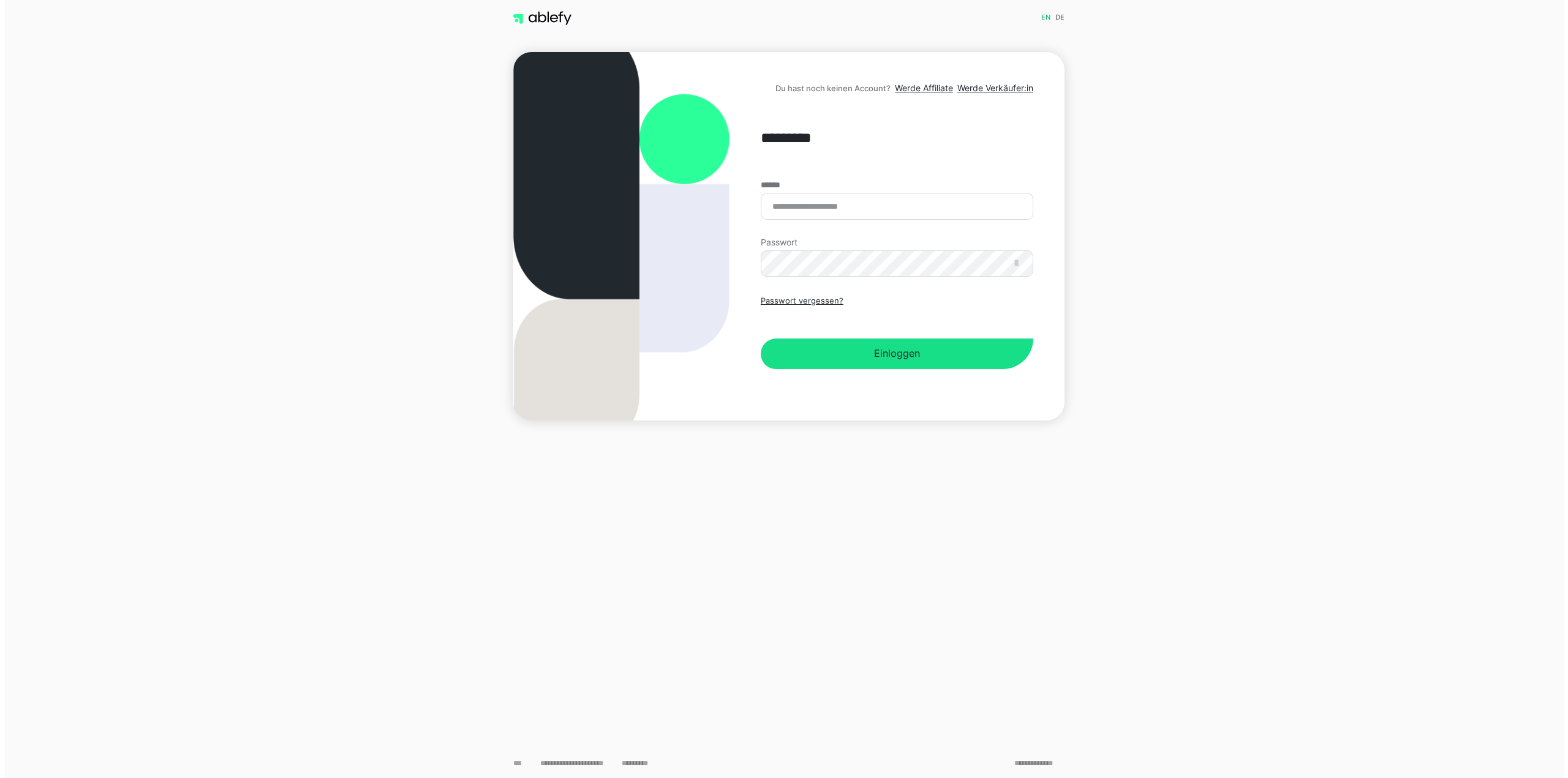 scroll, scrollTop: 0, scrollLeft: 0, axis: both 